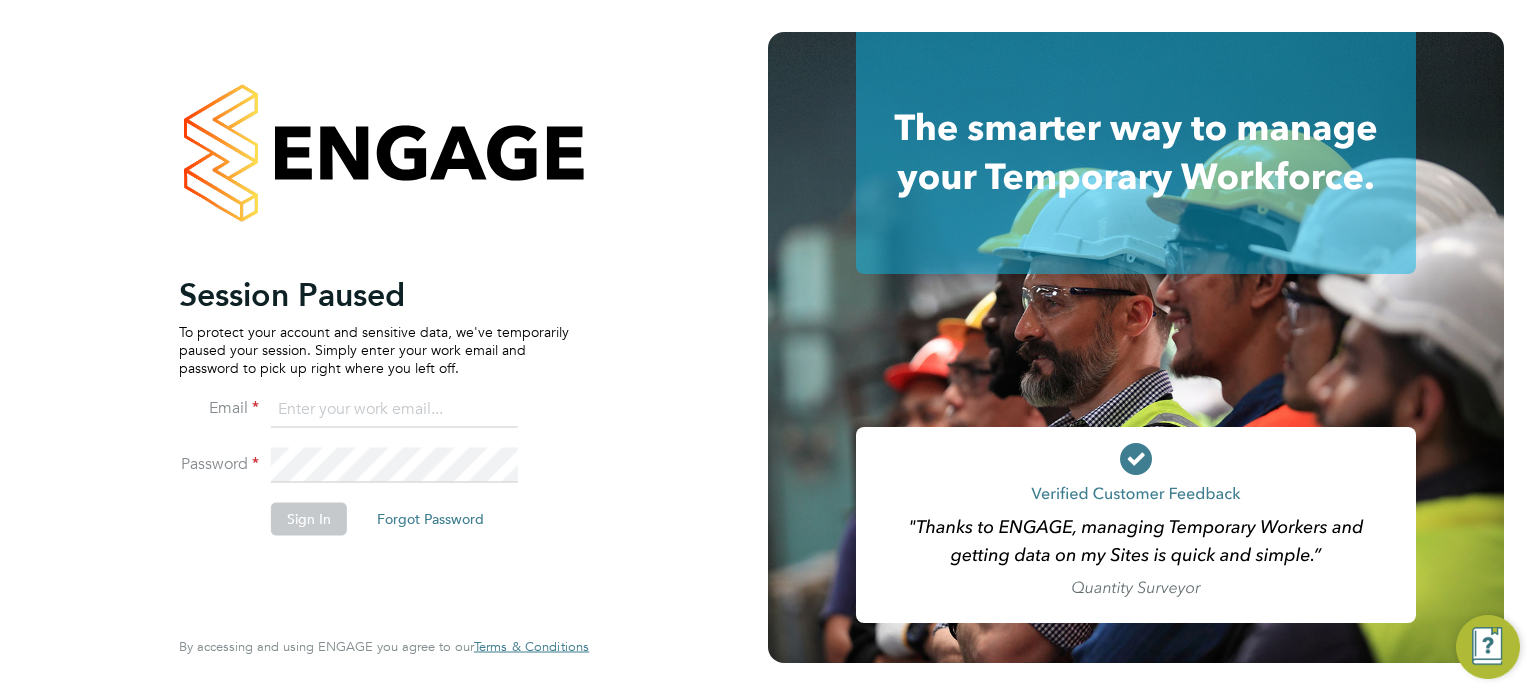 scroll, scrollTop: 0, scrollLeft: 0, axis: both 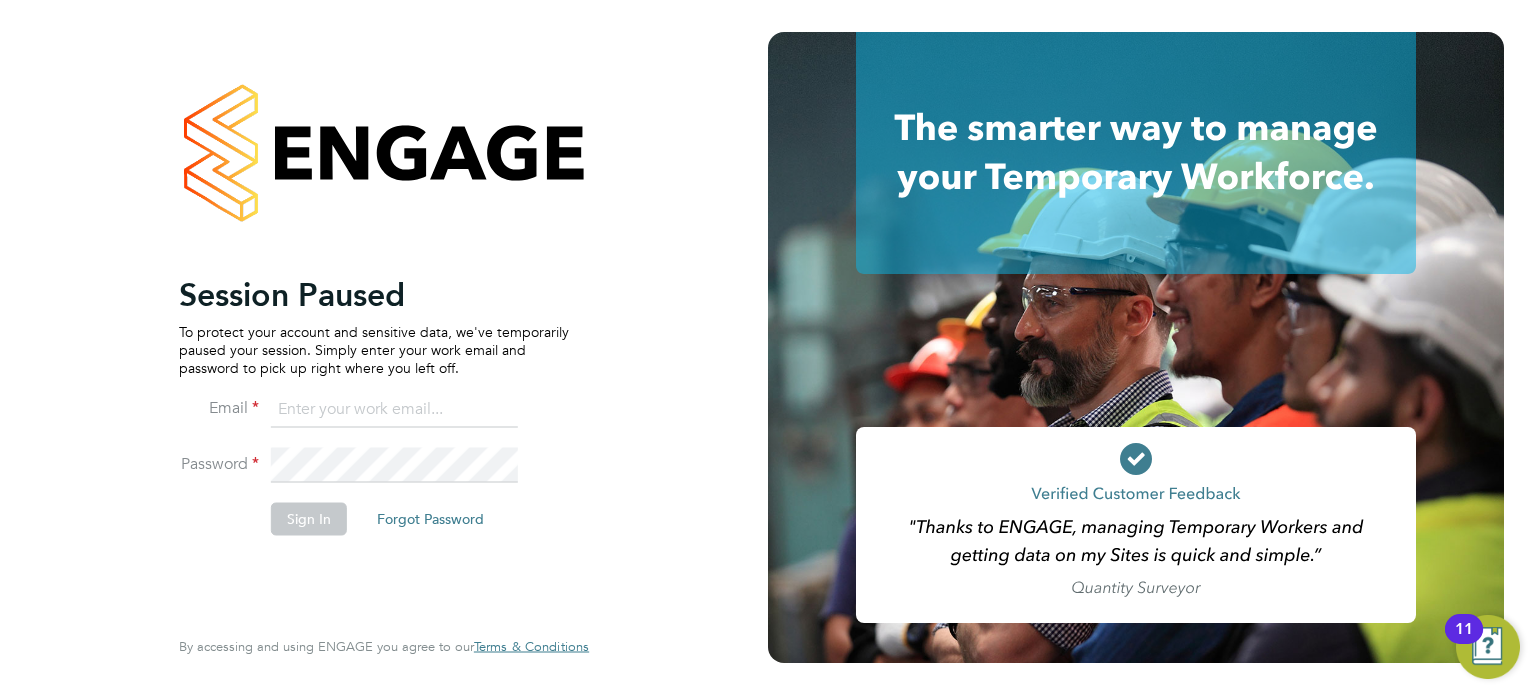 type on "john@falcongreen.co.uk" 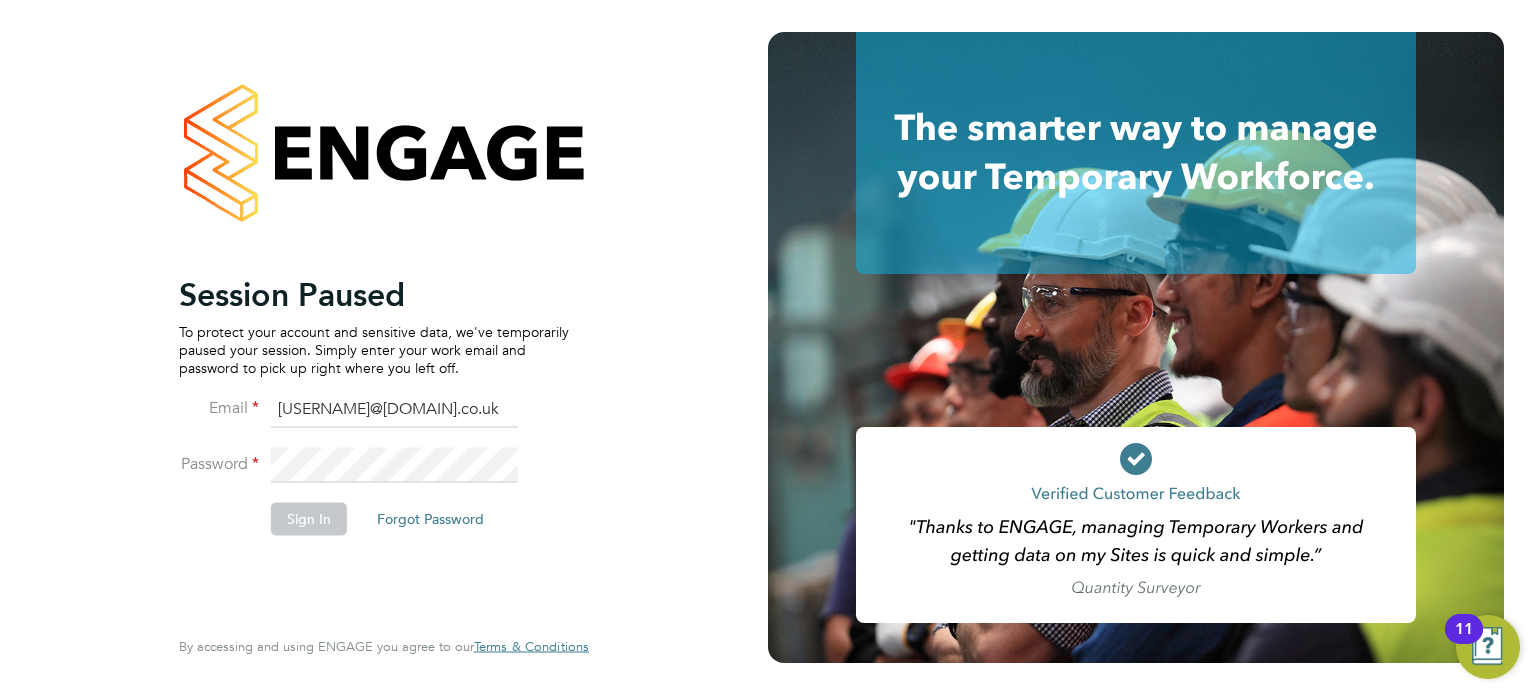 click on "Sign In" 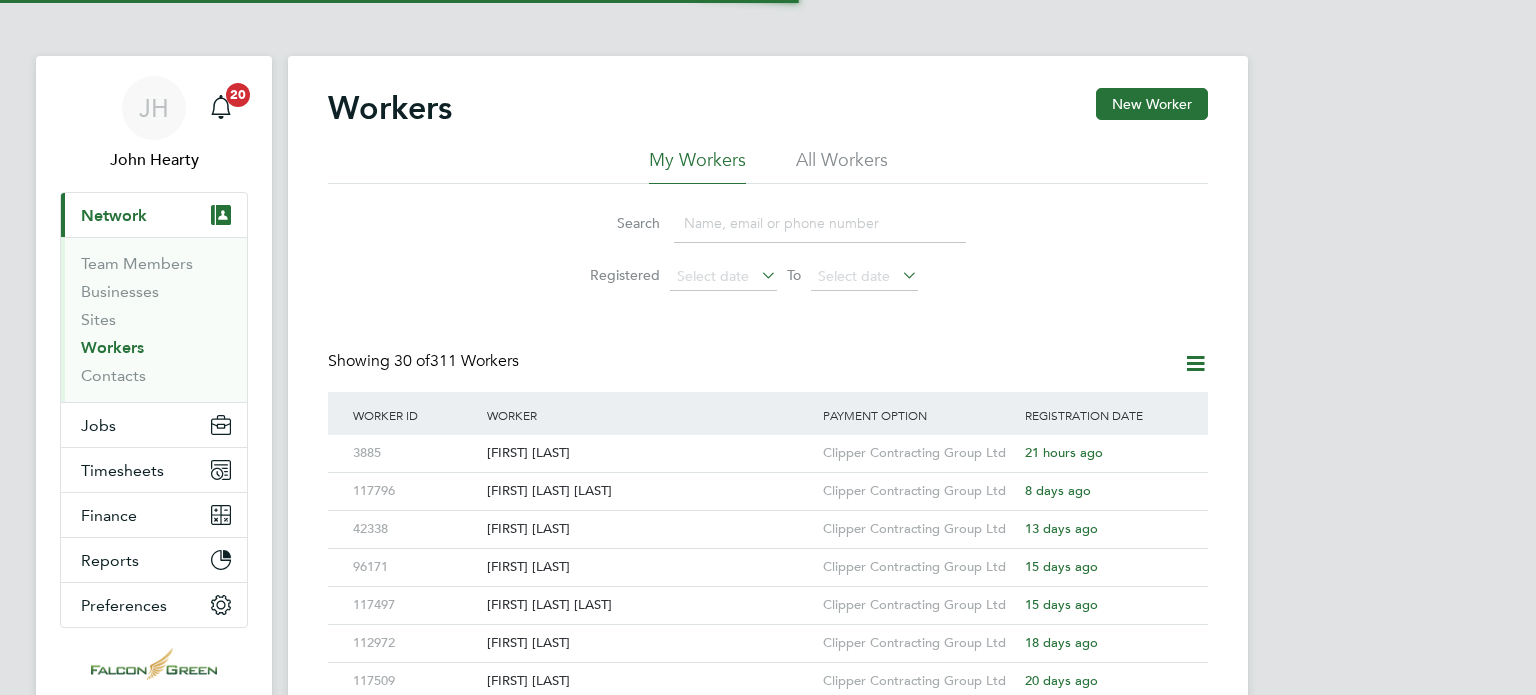 scroll, scrollTop: 0, scrollLeft: 0, axis: both 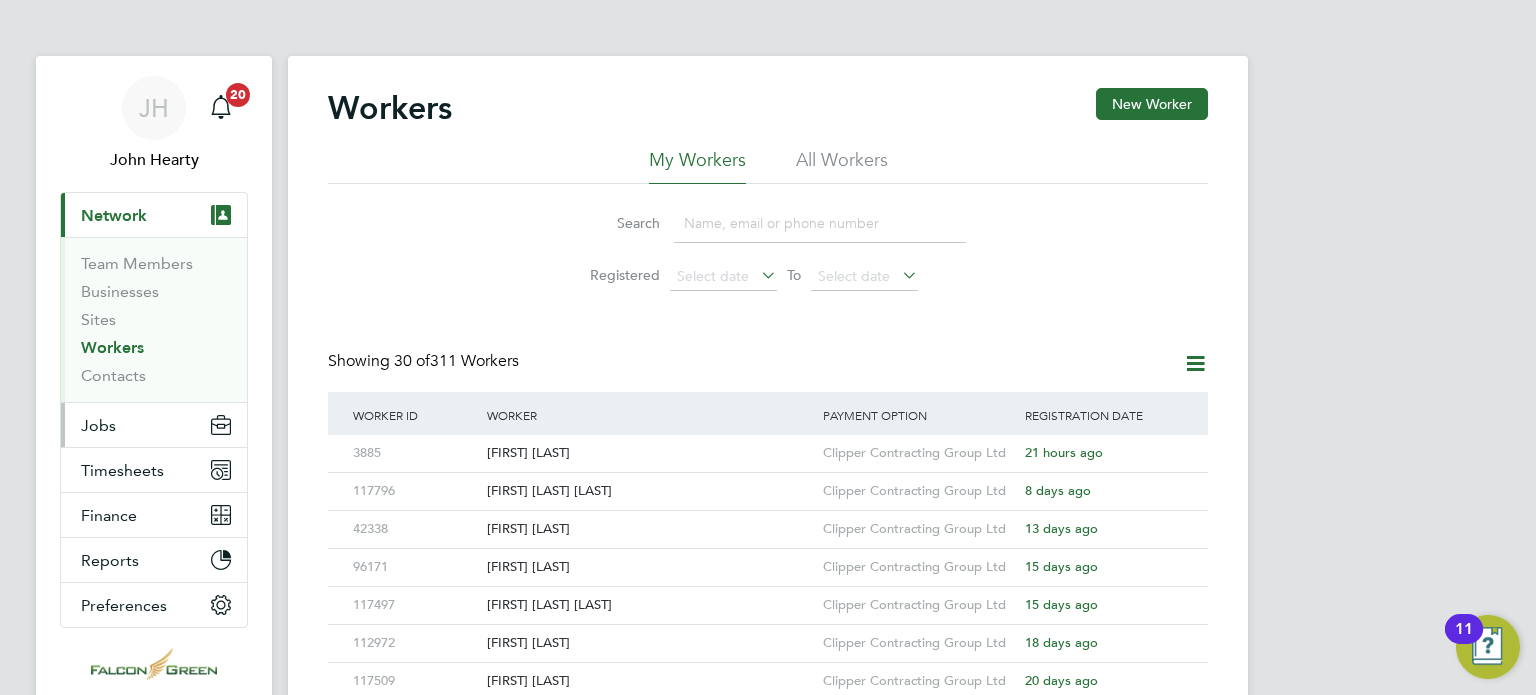 click on "Jobs" at bounding box center [98, 425] 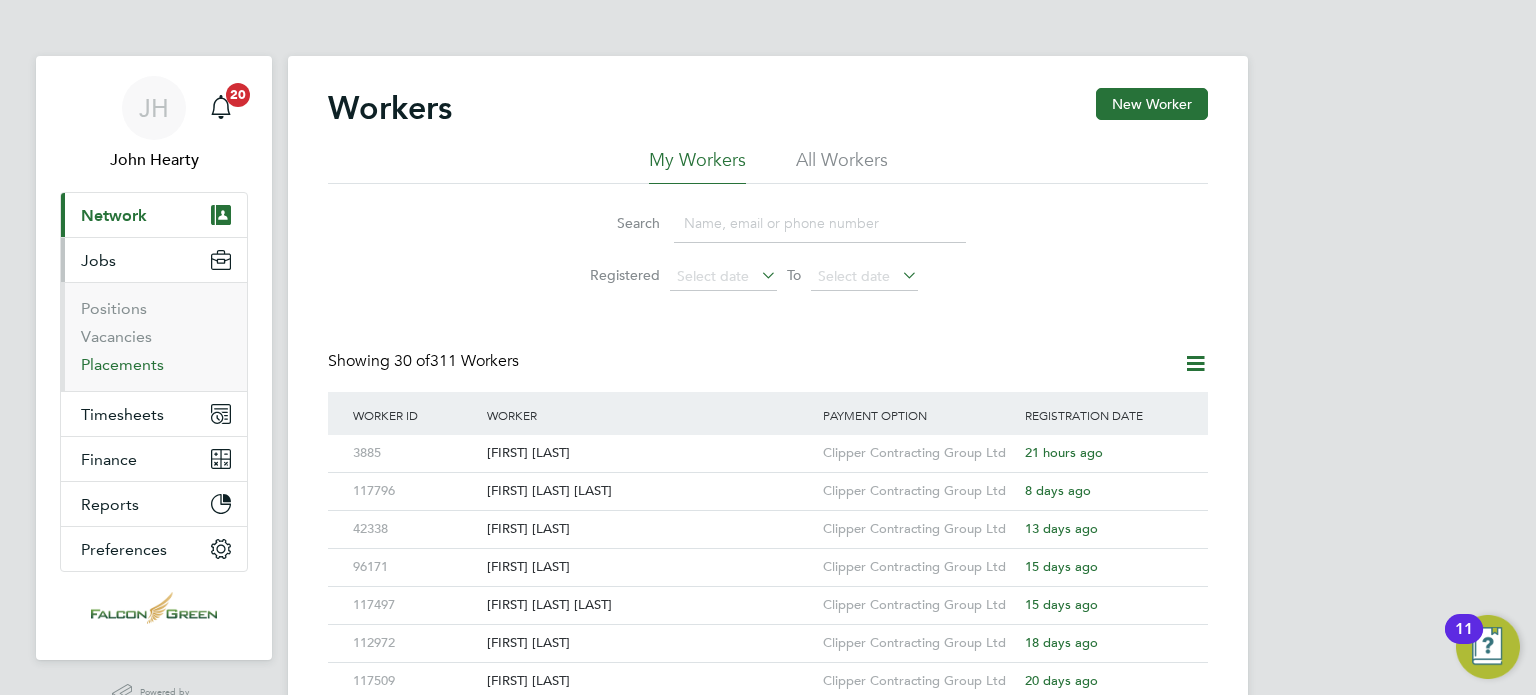 click on "Placements" at bounding box center [122, 364] 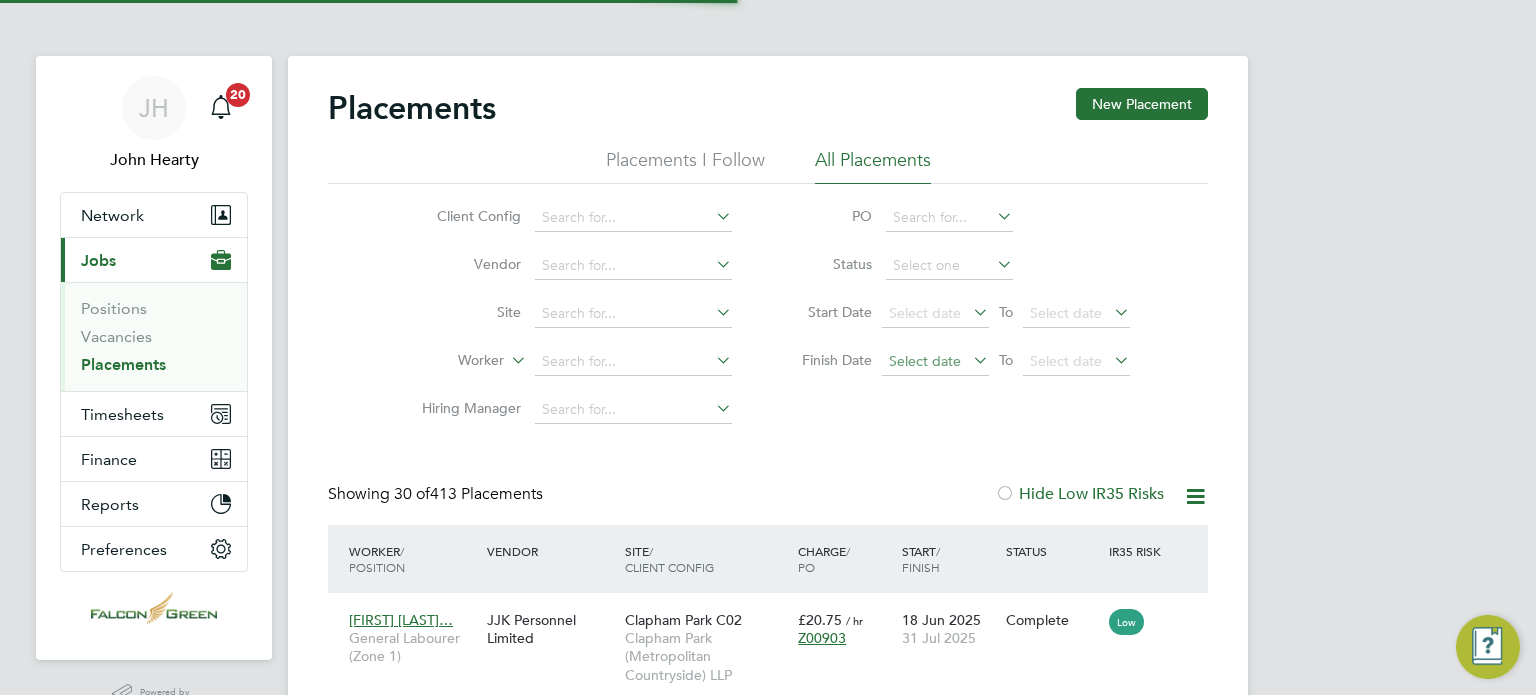 click on "Select date" 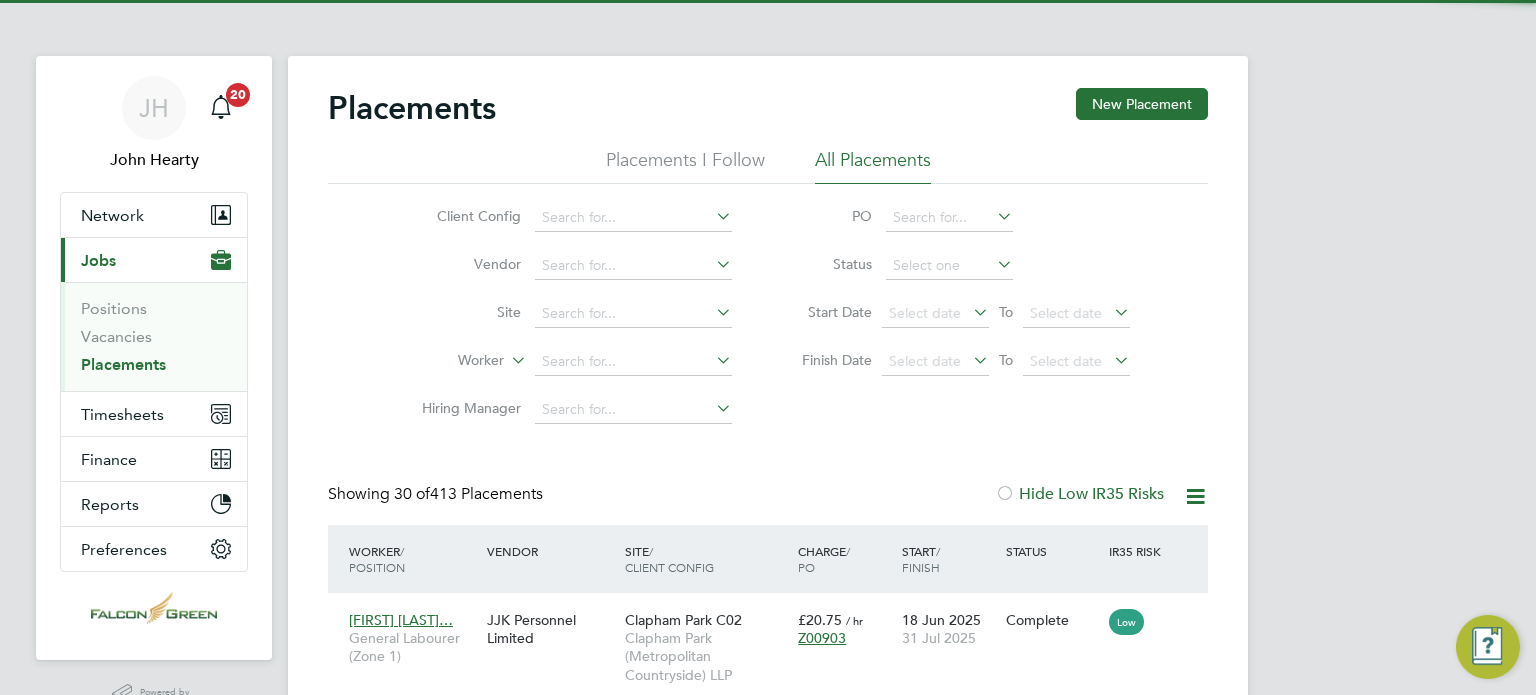 scroll, scrollTop: 652, scrollLeft: 0, axis: vertical 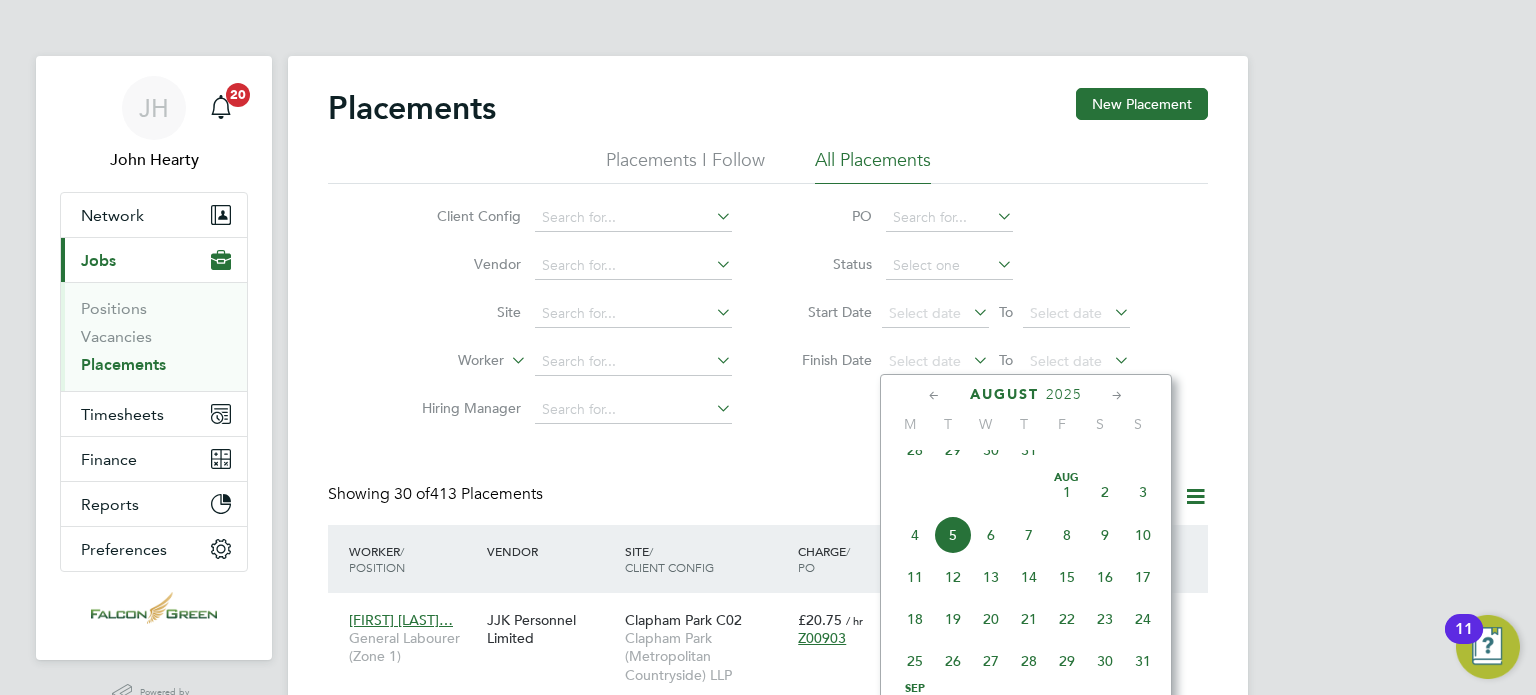 click 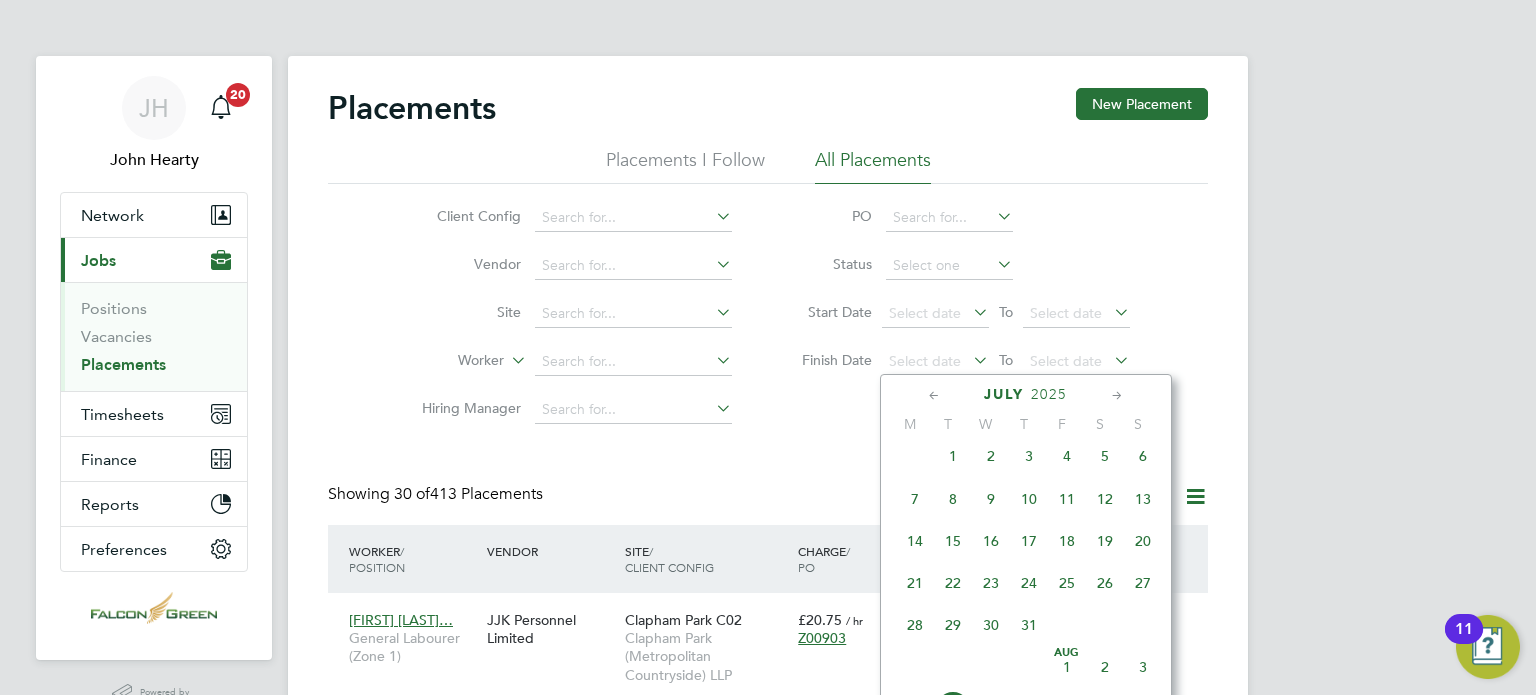 click on "21" 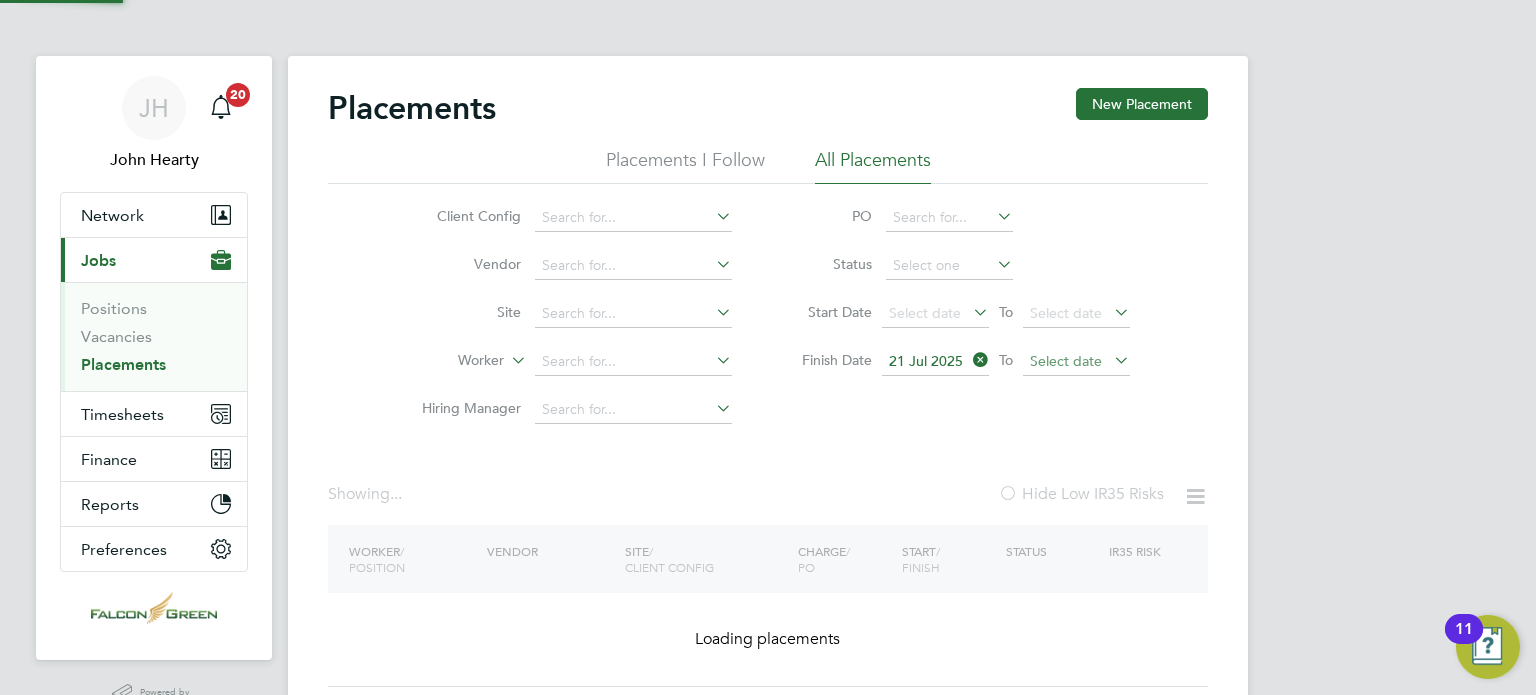 click on "Select date" 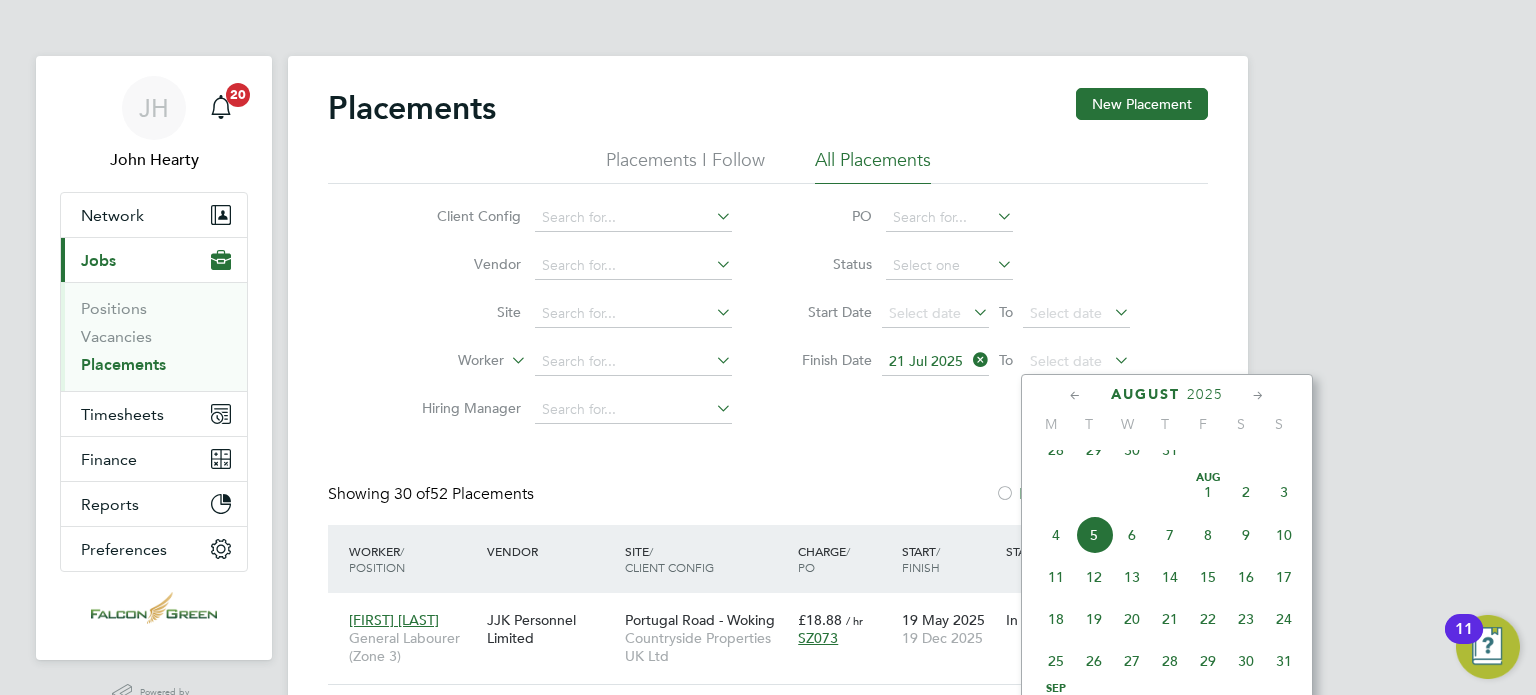 click on "10" 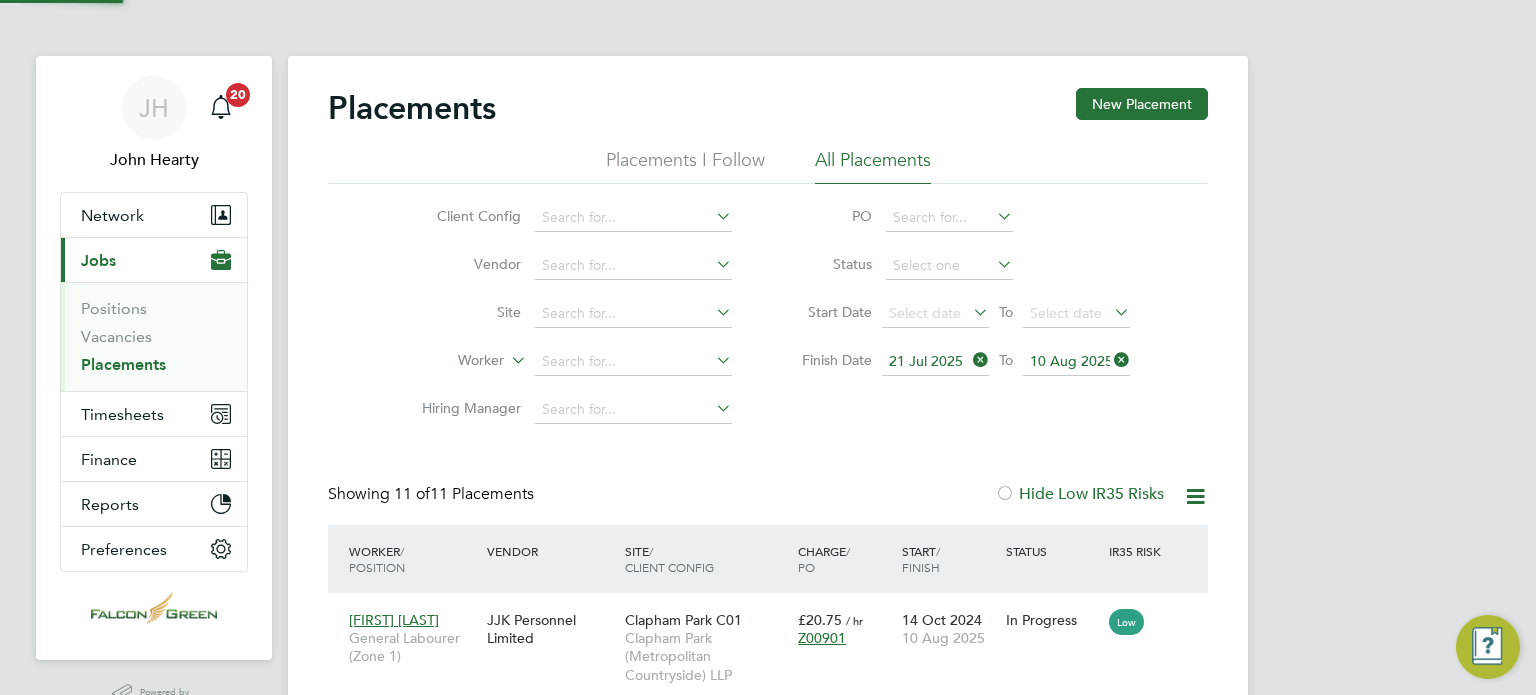 click on "Client Config   Vendor     Site     Worker     Hiring Manager   PO   Status   Start Date
Select date
To
Select date
Finish Date
21 Jul 2025
To
10 Aug 2025" 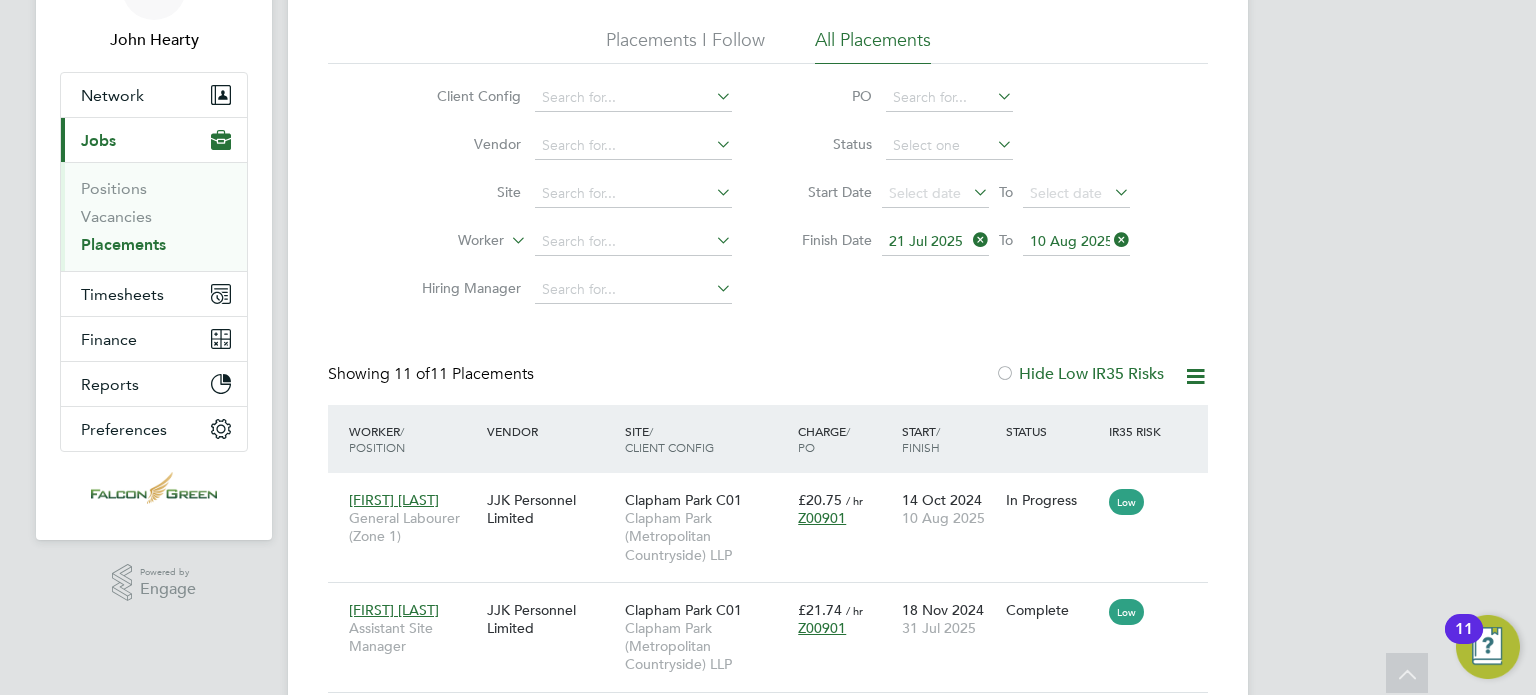 click on "Placements New Placement Placements I Follow All Placements Client Config   Vendor     Site     Worker     Hiring Manager   PO   Status   Start Date
Select date
To
Select date
Finish Date
21 Jul 2025
To
10 Aug 2025
Showing   11 of  11 Placements Hide Low IR35 Risks Worker  / Position Vendor Site / Client Config Charge  / PO Start  / Finish Status IR35 Risk Arshim Feyza General Labourer (Zone 1) JJK Personnel Limited Clapham Park C01 Clapham Park (Metropolitan Countryside) LLP £20.75   / hr Z00901 14 Oct 2024 10 Aug 2025 In Progress Low Chigs Terry Assistant Site Manager JJK Personnel Limited Clapham Park C01 Clapham Park (Metropolitan Countryside) LLP £21.74   / hr Z00901 18 Nov 2024 31 Jul 2025 Complete Low Babatunde Otesile Traffic Marshall (CPCS) Clapham JJK Personnel Limited Clapham Park C01 Clapham Park (Metropolitan Countryside) LLP £24.19   / hr Z00901 01 May 2025 27 Jul 2025 Complete Low Ayobami Victor A… General Labourer (Zone 1) Clapham Park C02" 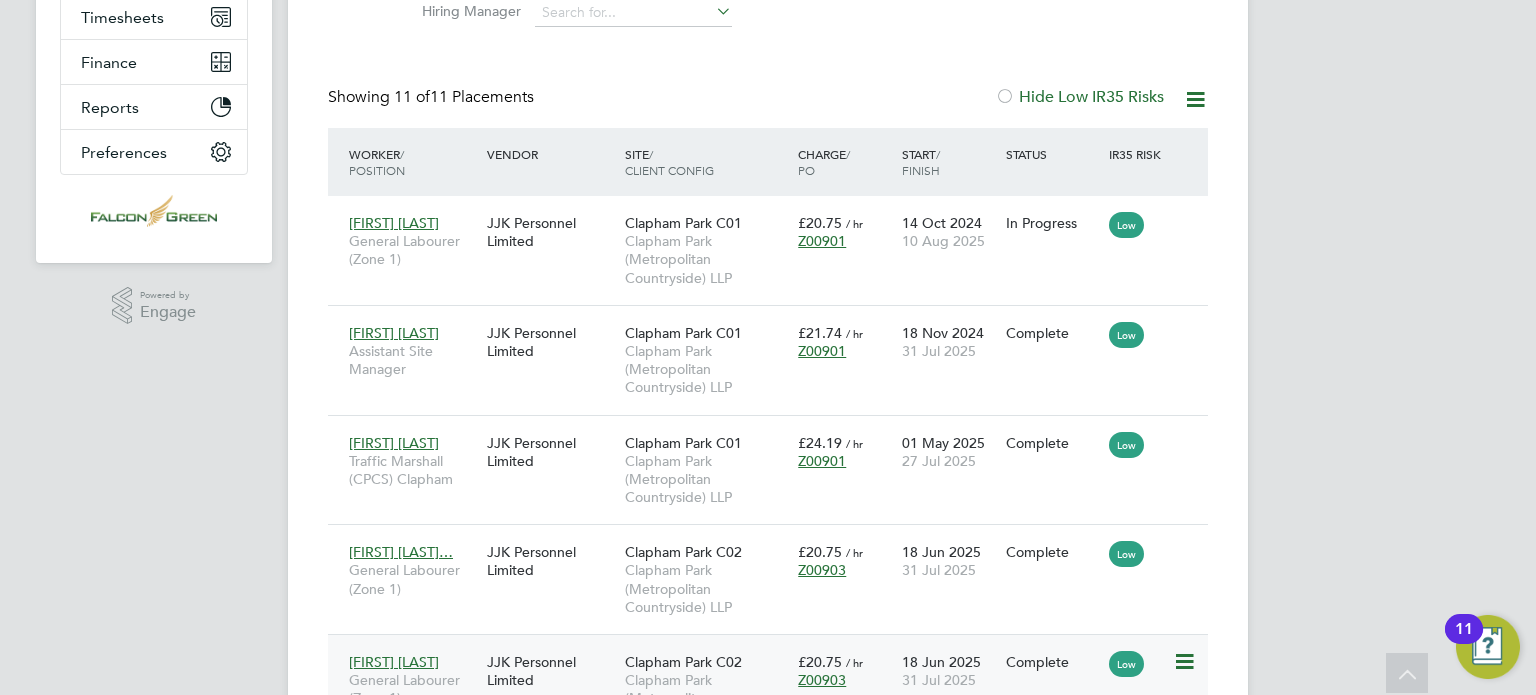 scroll, scrollTop: 400, scrollLeft: 0, axis: vertical 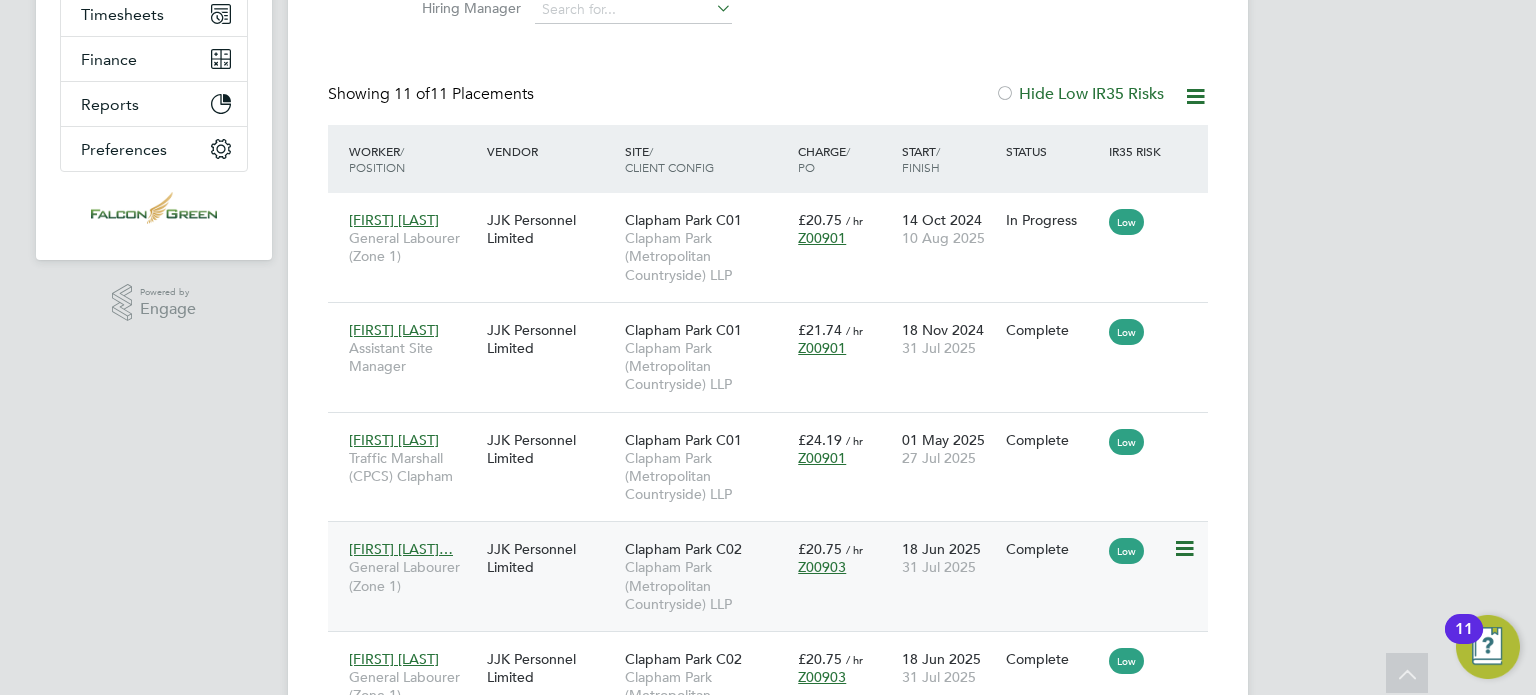 click on "JJK Personnel Limited" 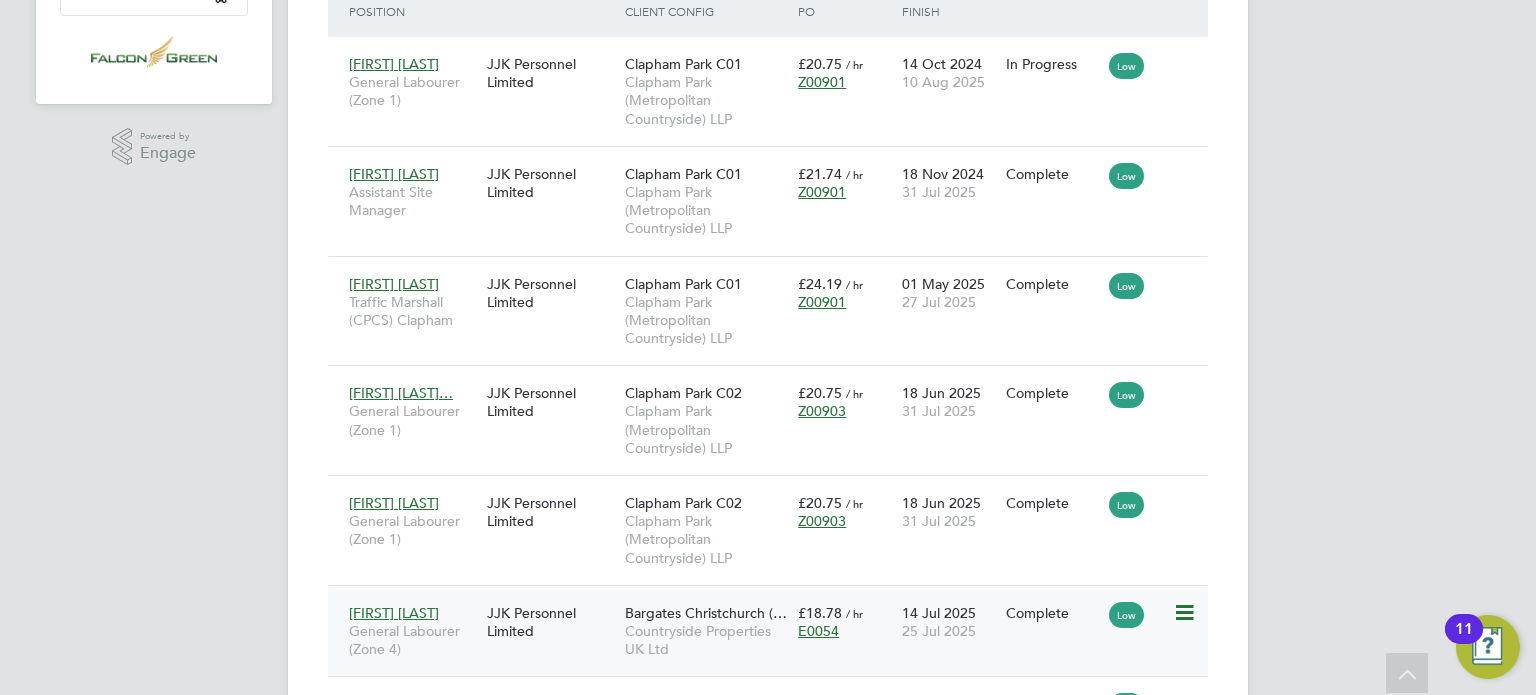 scroll, scrollTop: 560, scrollLeft: 0, axis: vertical 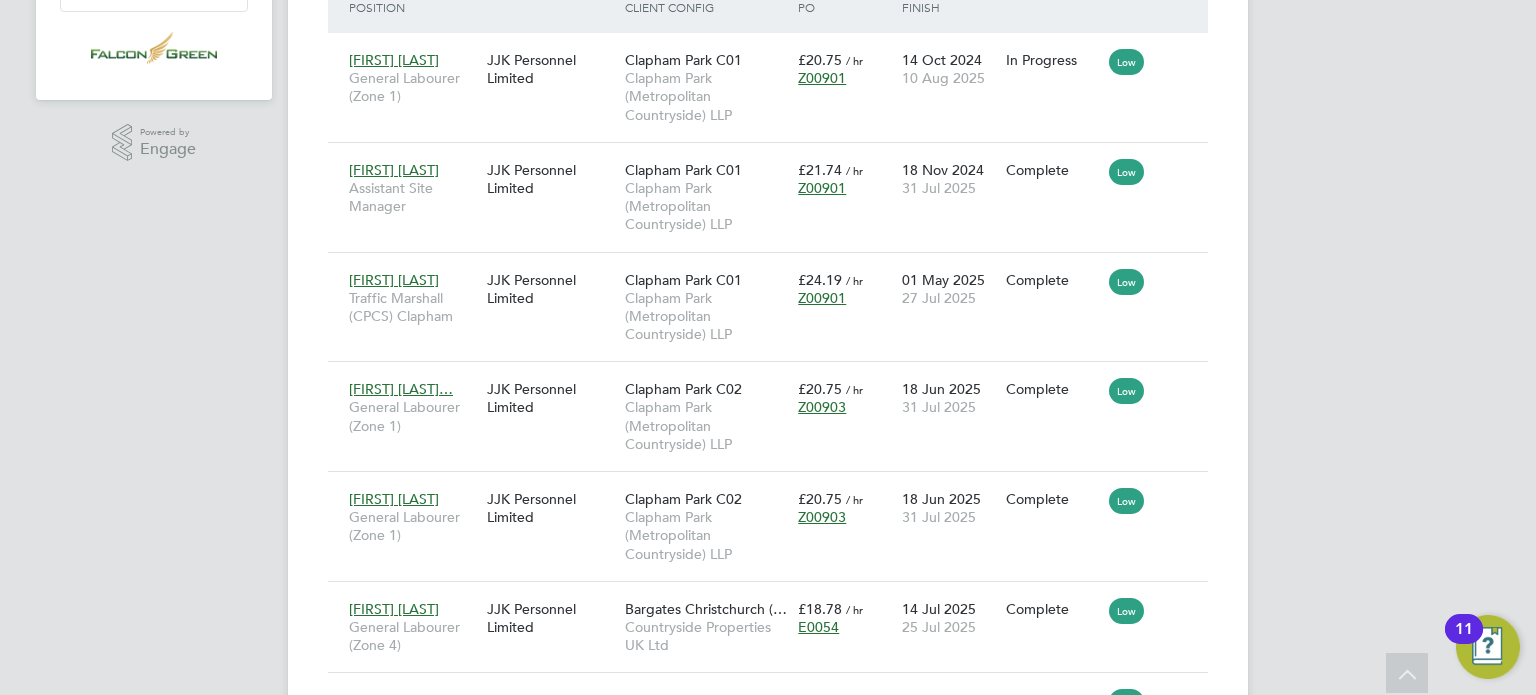 click on "Placements New Placement Placements I Follow All Placements Client Config   Vendor     Site     Worker     Hiring Manager   PO   Status   Start Date
Select date
To
Select date
Finish Date
21 Jul 2025
To
10 Aug 2025
Showing   11 of  11 Placements Hide Low IR35 Risks Worker  / Position Vendor Site / Client Config Charge  / PO Start  / Finish Status IR35 Risk Arshim Feyza General Labourer (Zone 1) JJK Personnel Limited Clapham Park C01 Clapham Park (Metropolitan Countryside) LLP £20.75   / hr Z00901 14 Oct 2024 10 Aug 2025 In Progress Low Chigs Terry Assistant Site Manager JJK Personnel Limited Clapham Park C01 Clapham Park (Metropolitan Countryside) LLP £21.74   / hr Z00901 18 Nov 2024 31 Jul 2025 Complete Low Babatunde Otesile Traffic Marshall (CPCS) Clapham JJK Personnel Limited Clapham Park C01 Clapham Park (Metropolitan Countryside) LLP £24.19   / hr Z00901 01 May 2025 27 Jul 2025 Complete Low Ayobami Victor A… General Labourer (Zone 1) Clapham Park C02" 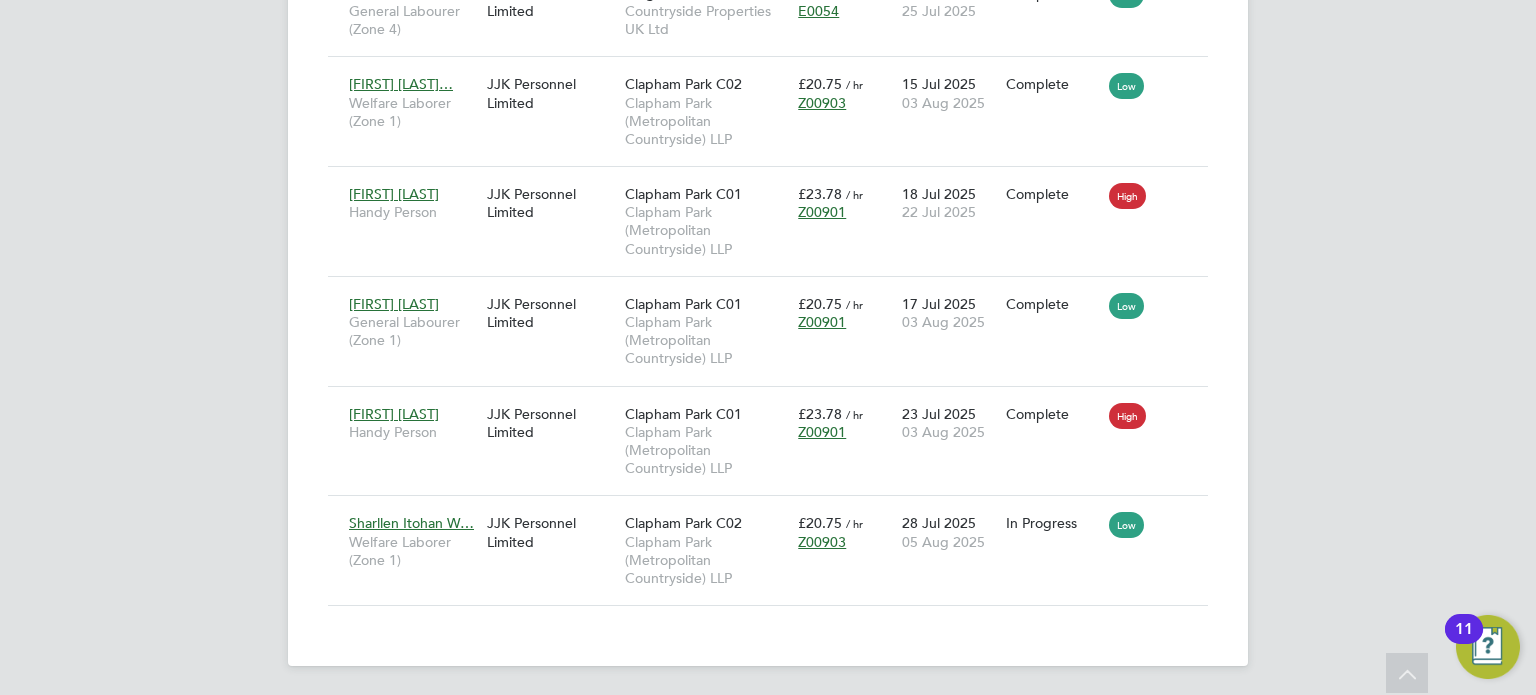 scroll, scrollTop: 1177, scrollLeft: 0, axis: vertical 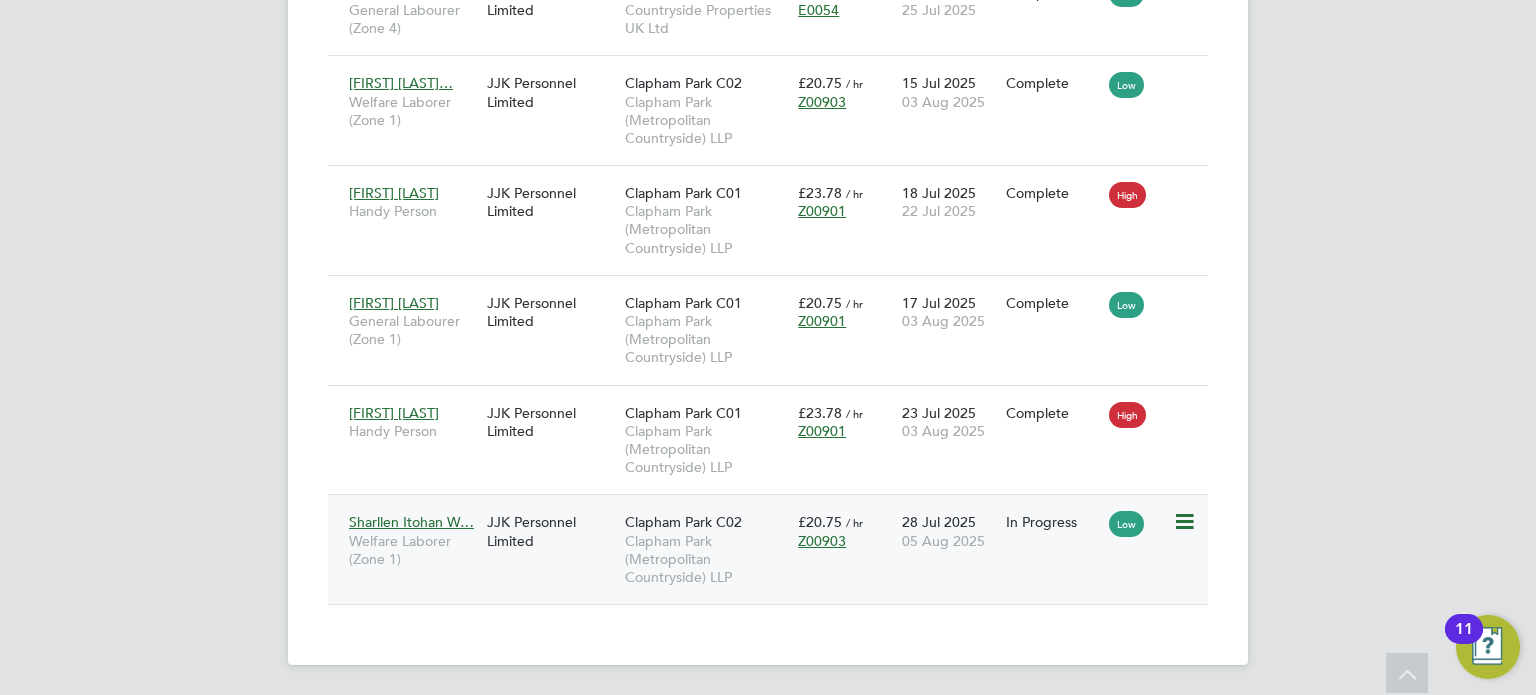 click on "Welfare Laborer (Zone 1)" 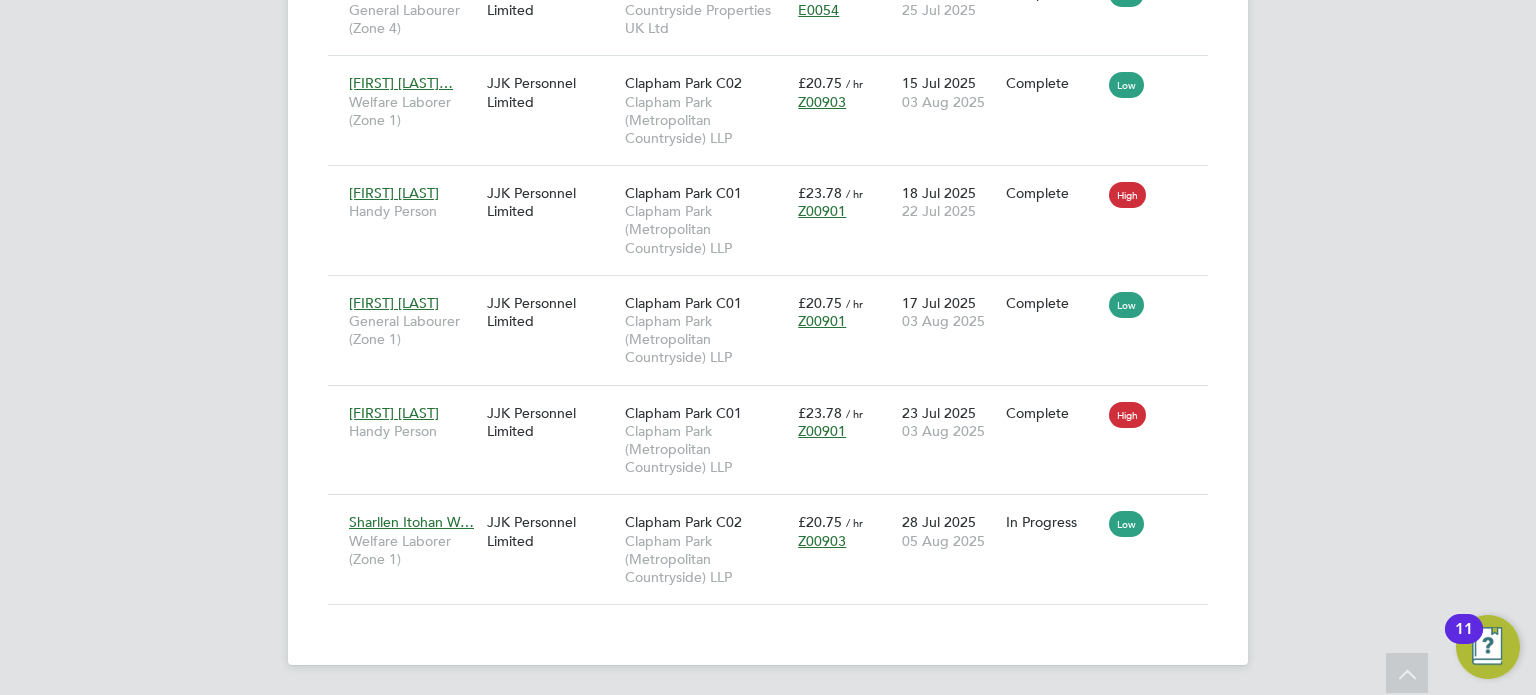 click on "JH   John Hearty   Notifications
20   Applications:   Network
Team Members   Businesses   Sites   Workers   Contacts   Current page:   Jobs
Positions   Vacancies   Placements   Timesheets
Timesheets   Expenses   Finance
Invoices & Credit Notes   Statements   Payments   Reports
Margin Report   CIS Reports   Report Downloads   Preferences
My Business   Doc. Requirements   VMS Configurations   Notifications   Activity Logs
.st0{fill:#C0C1C2;}
Powered by Engage Placements New Placement Placements I Follow All Placements Client Config   Vendor     Site     Worker     Hiring Manager   PO   Status   Start Date
Select date
To
Select date
Finish Date
21 Jul 2025
To
10 Aug 2025
Showing   11 of  / / /" at bounding box center (768, -240) 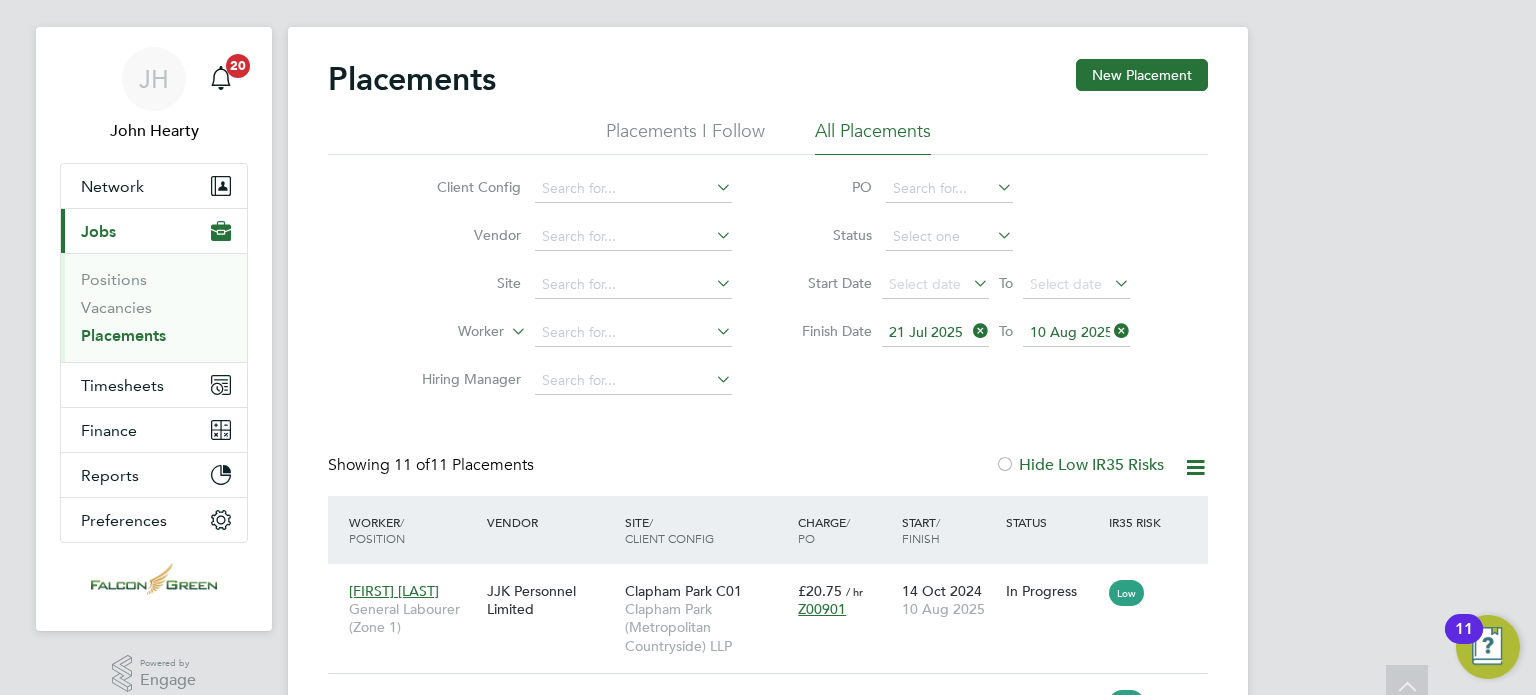 scroll, scrollTop: 0, scrollLeft: 0, axis: both 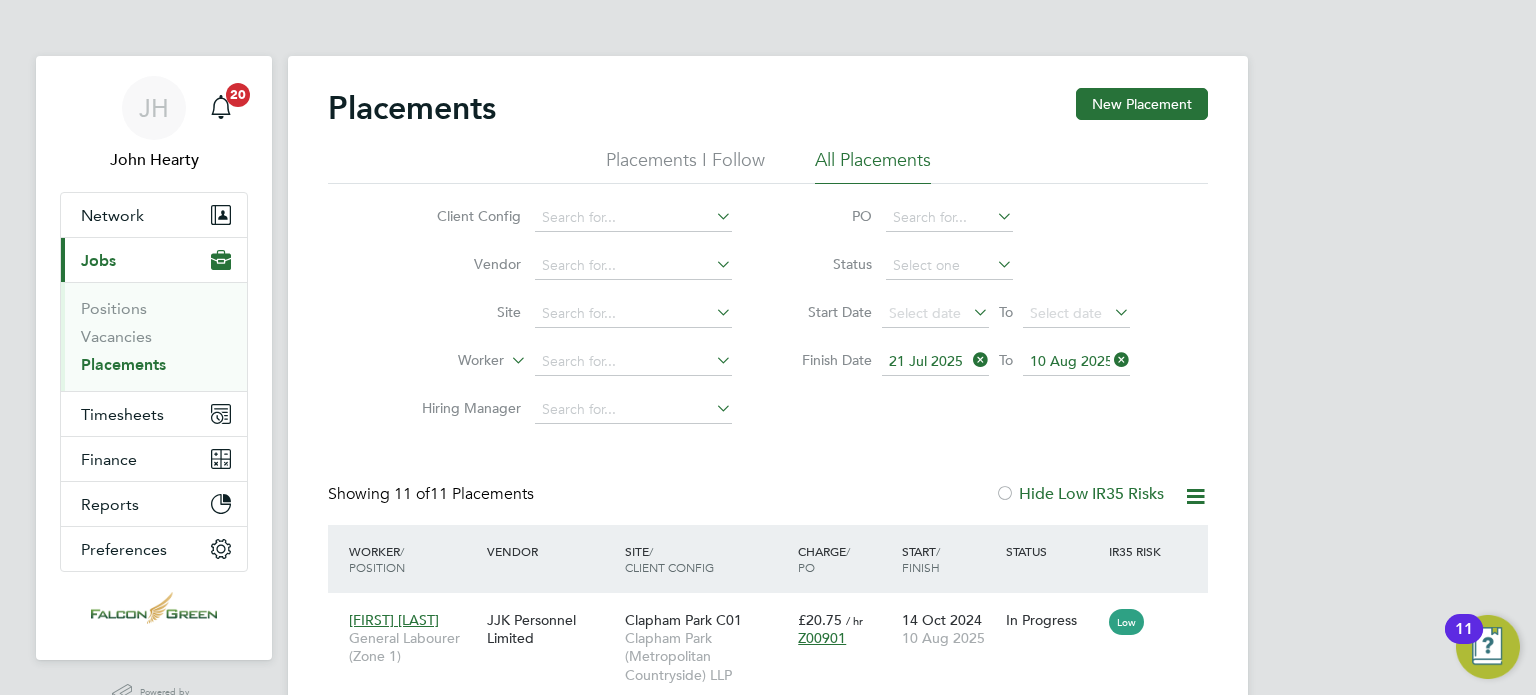 click on "Jobs" at bounding box center (98, 260) 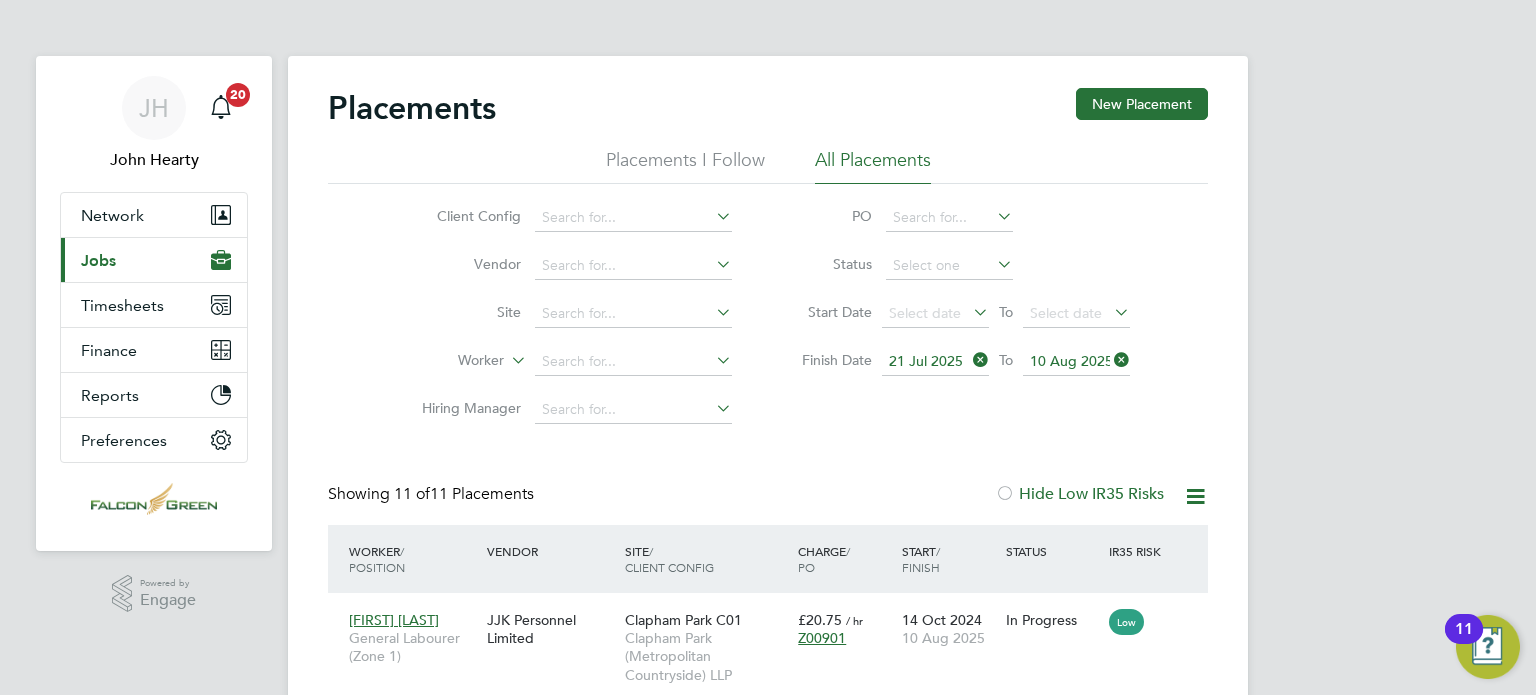 click on "Jobs" at bounding box center (98, 260) 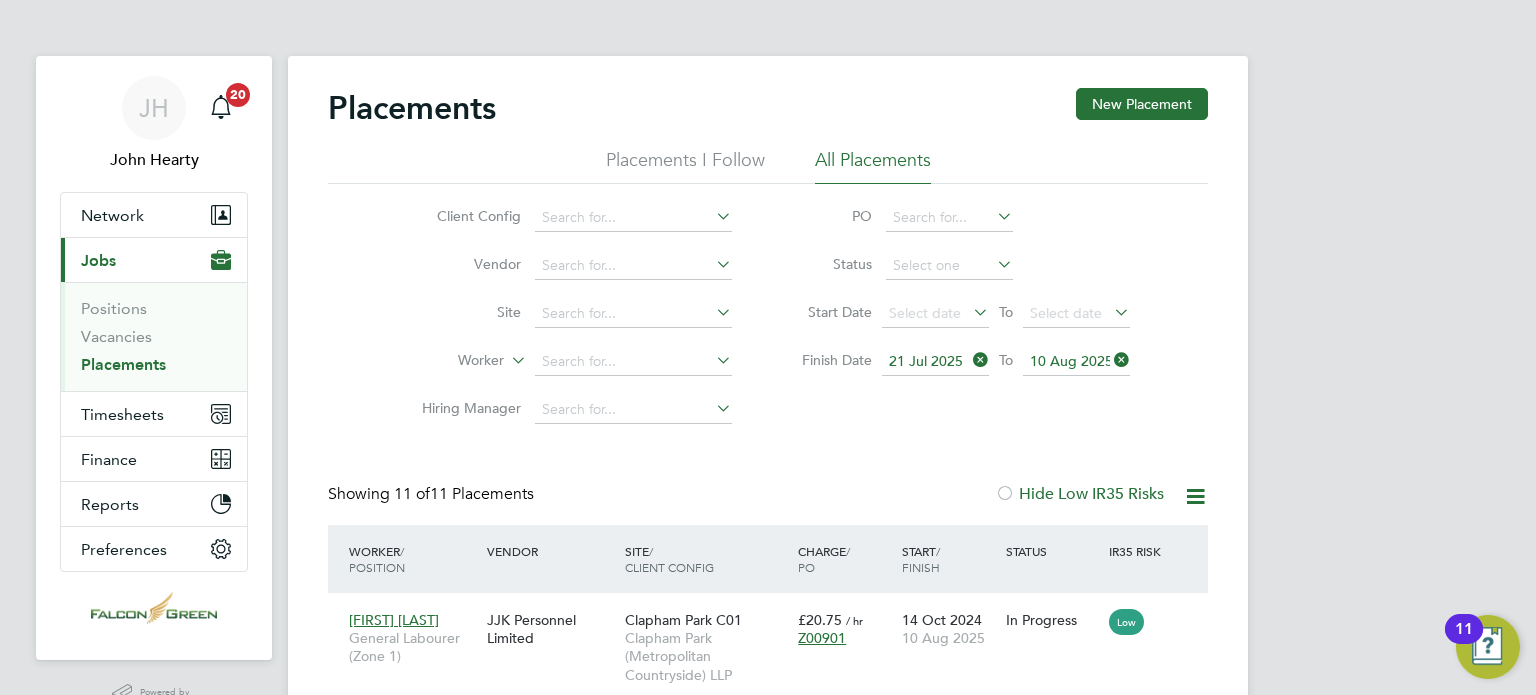 click on "Placements" at bounding box center [123, 364] 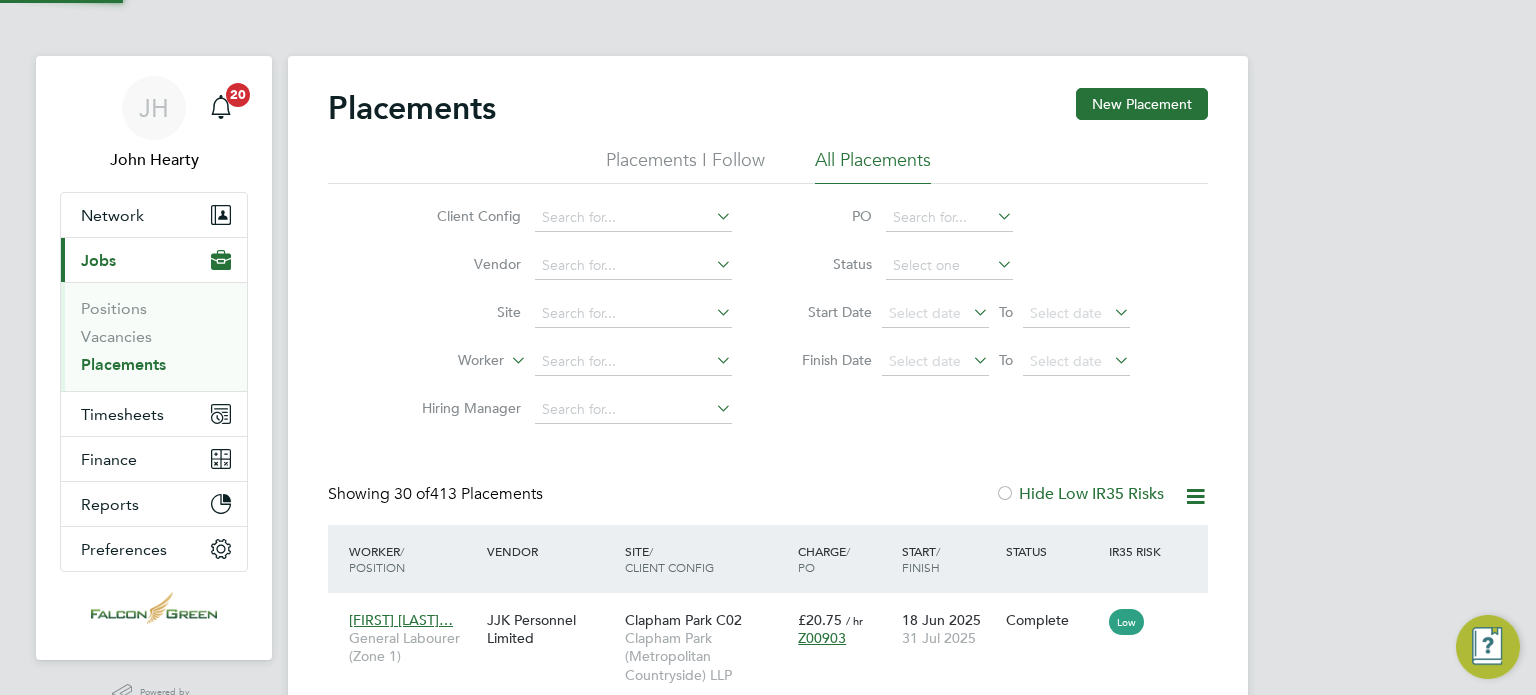 click on "Client Config   Vendor     Site     Worker     Hiring Manager   PO   Status   Start Date
Select date
To
Select date
Finish Date
Select date
To
Select date" 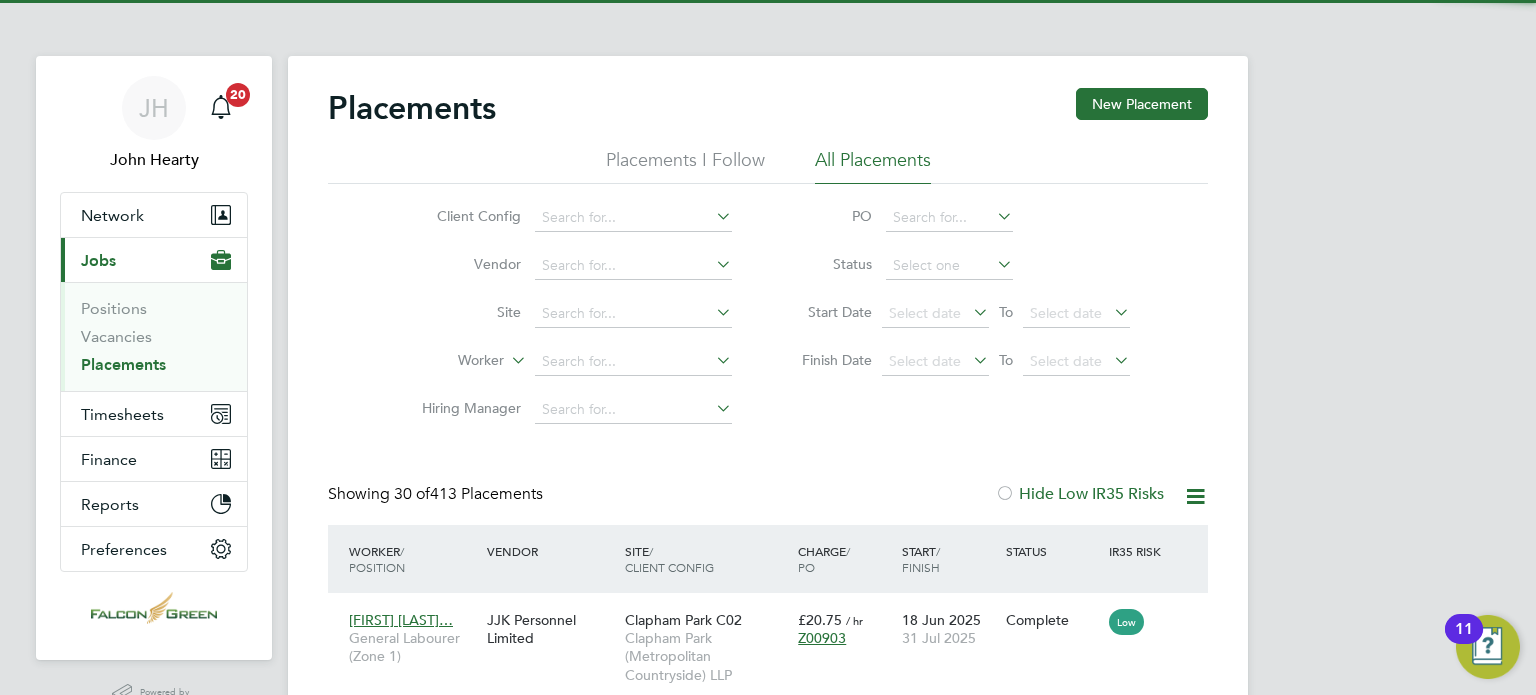 scroll, scrollTop: 40, scrollLeft: 0, axis: vertical 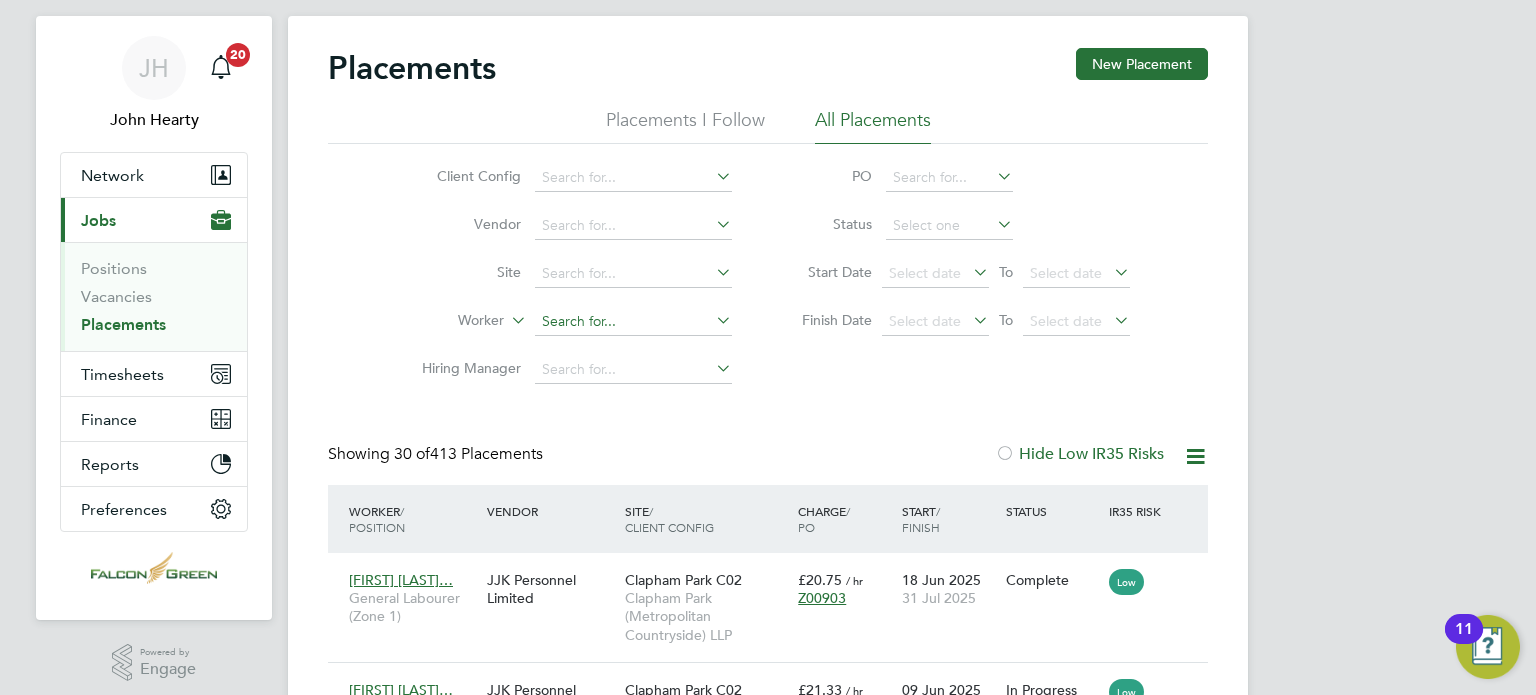 click 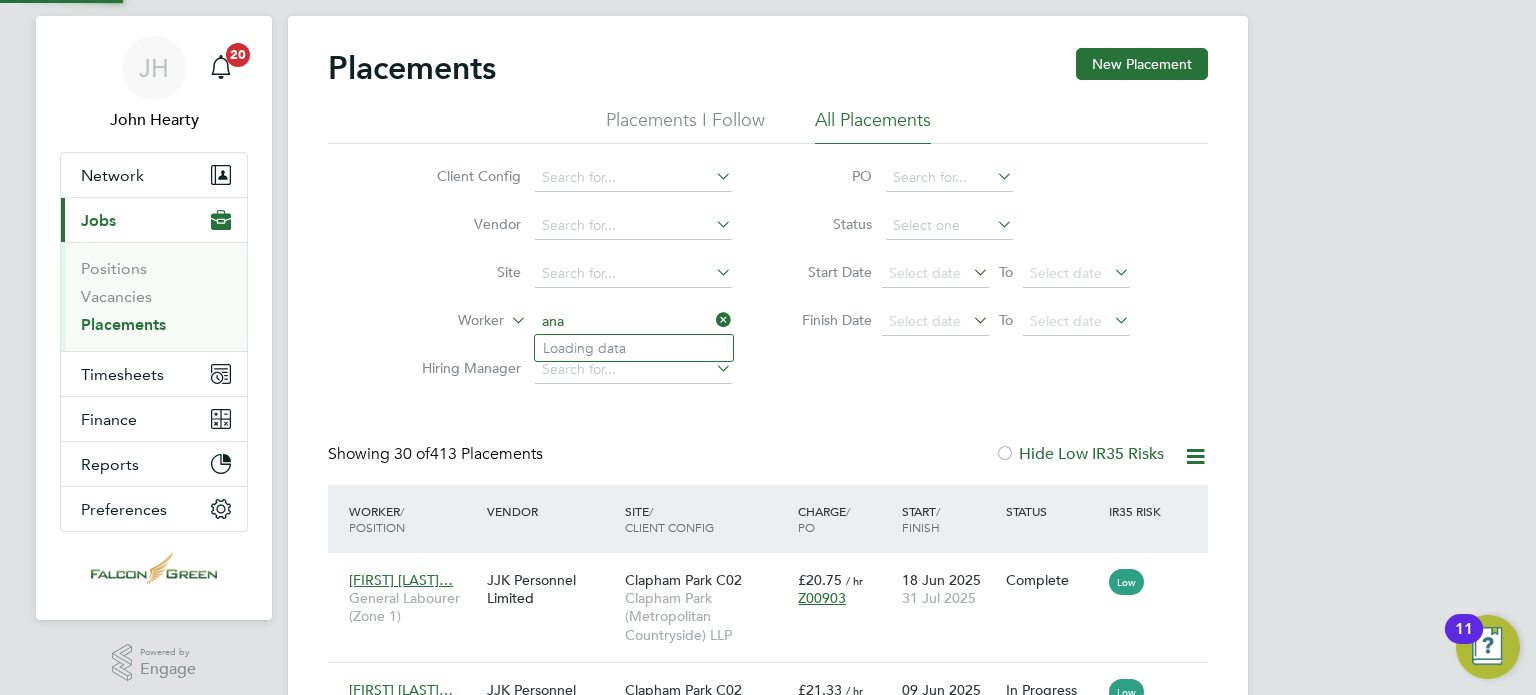 type on "Ana Dodon" 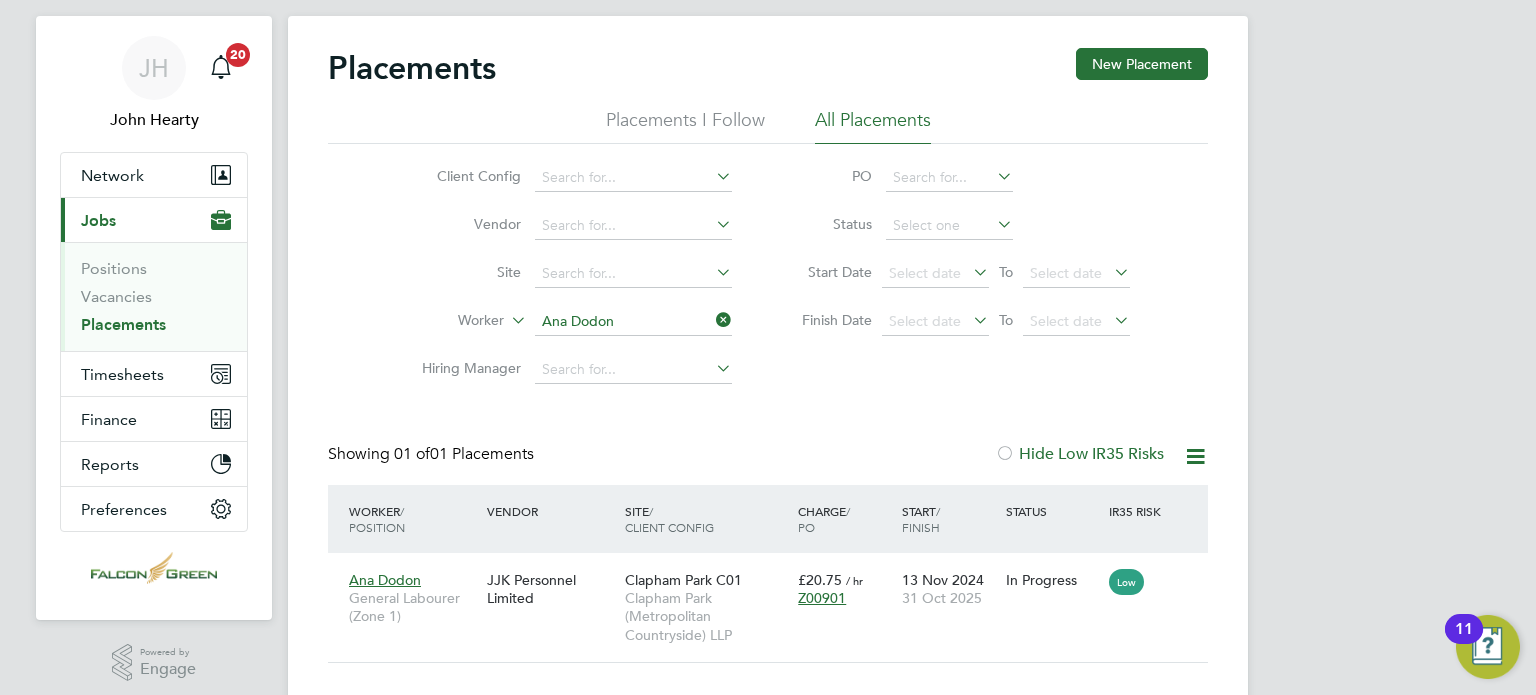 click on "Hiring Manager" 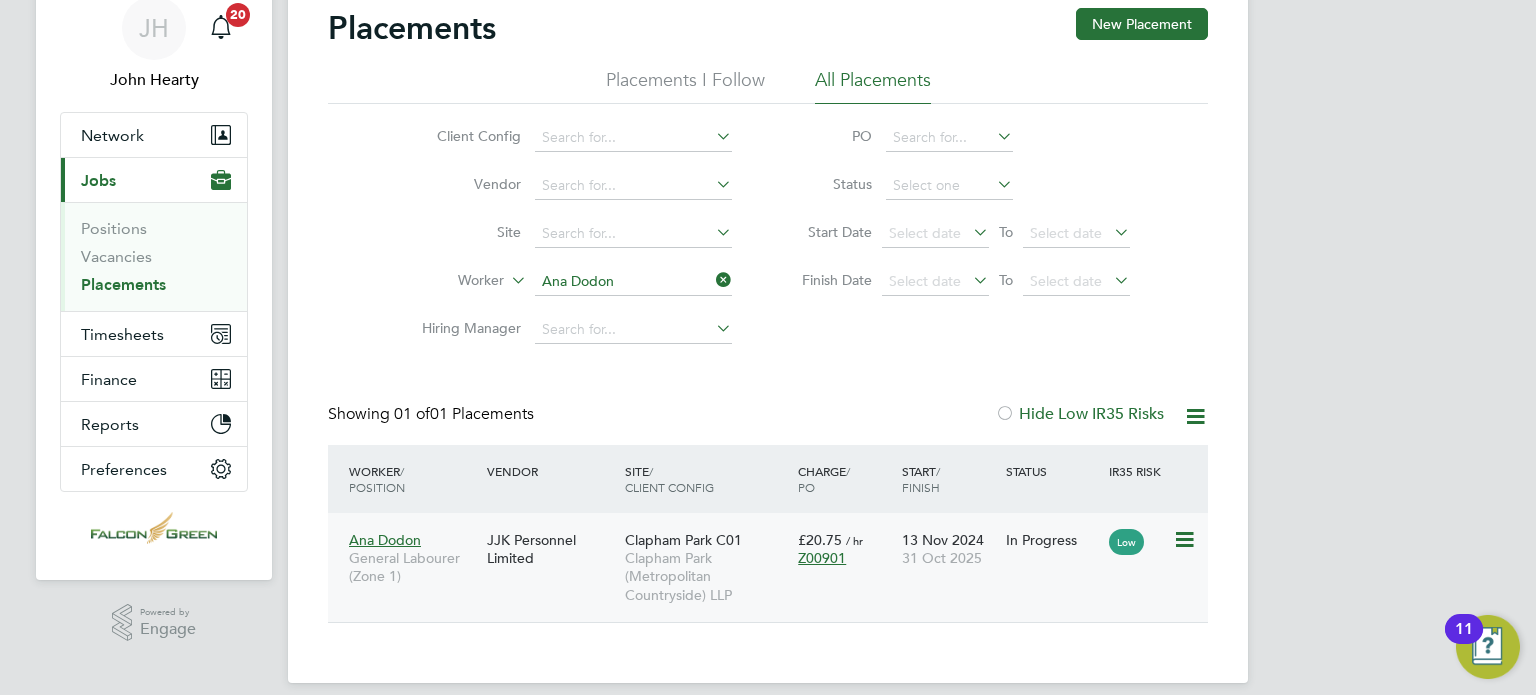 click on "Clapham Park (Metropolitan Countryside) LLP" 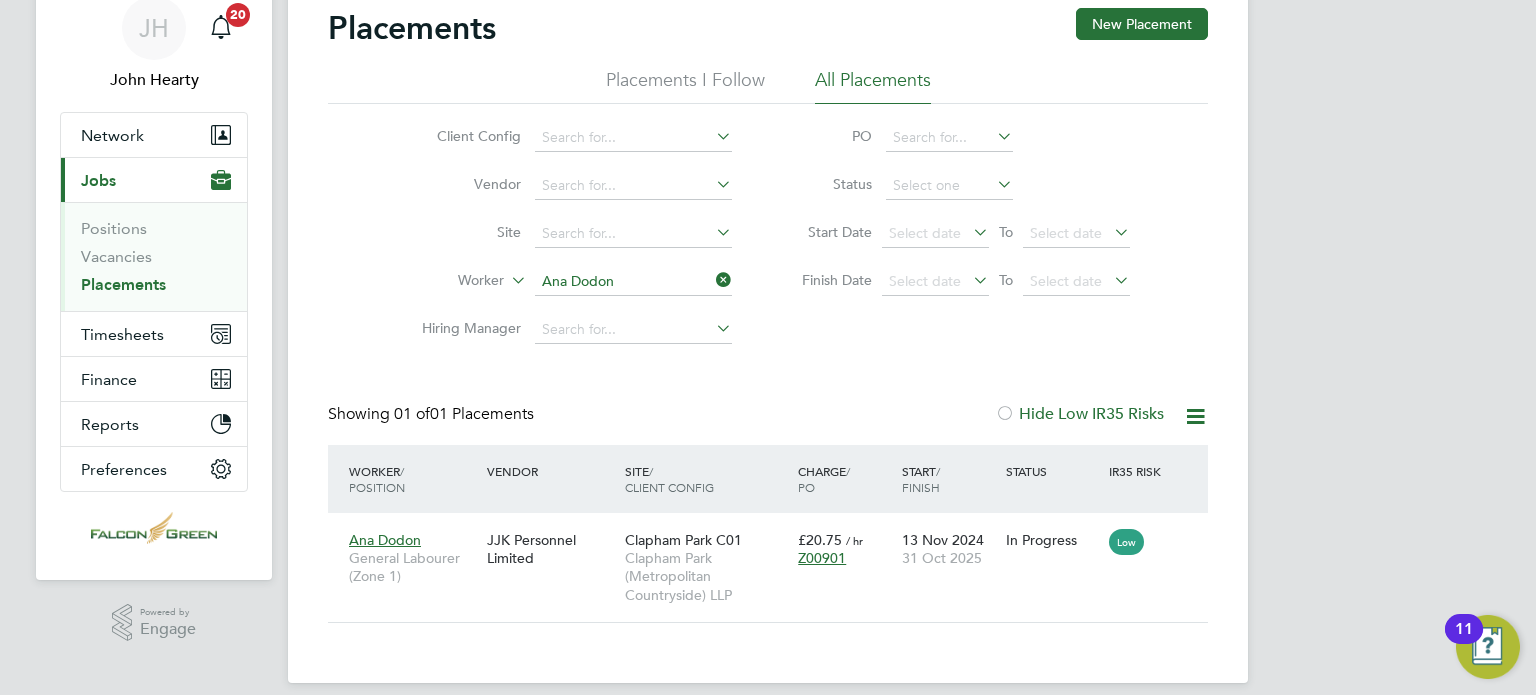 click 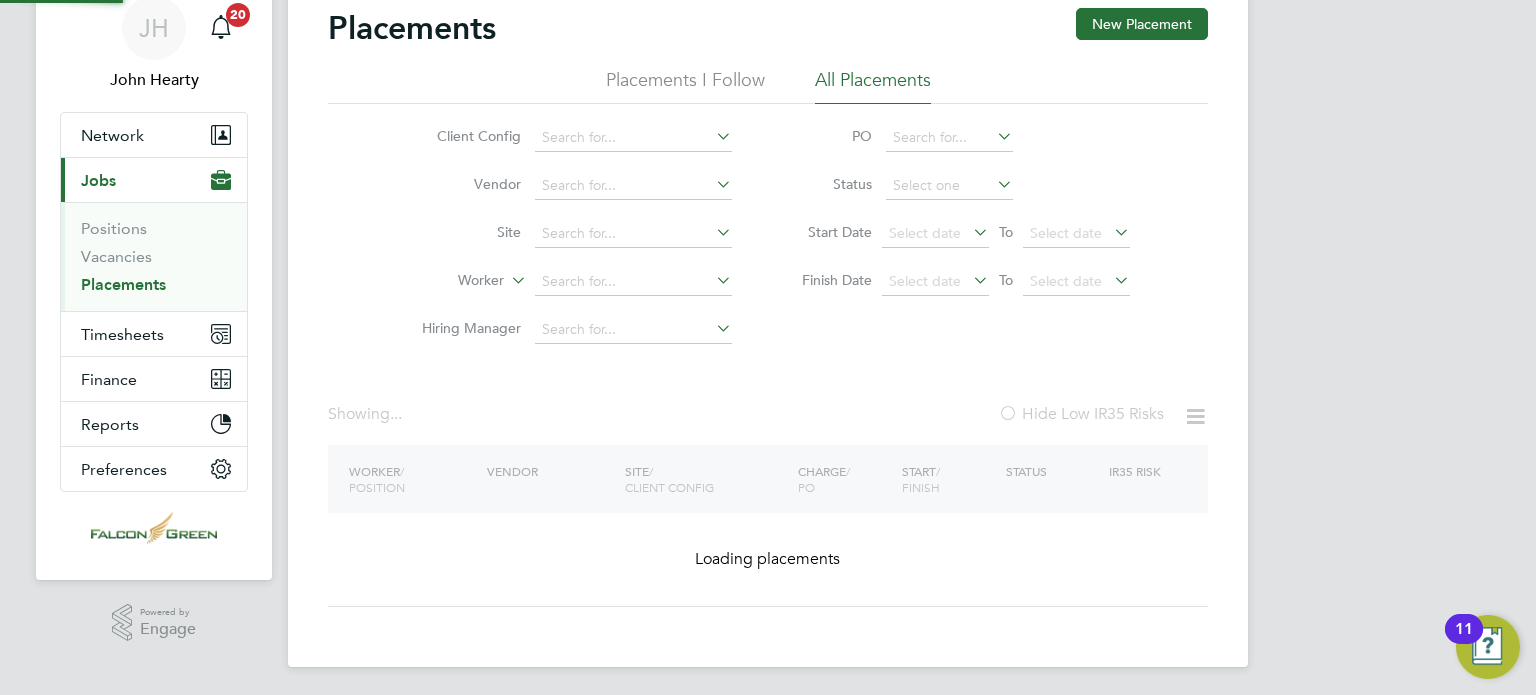 scroll, scrollTop: 0, scrollLeft: 0, axis: both 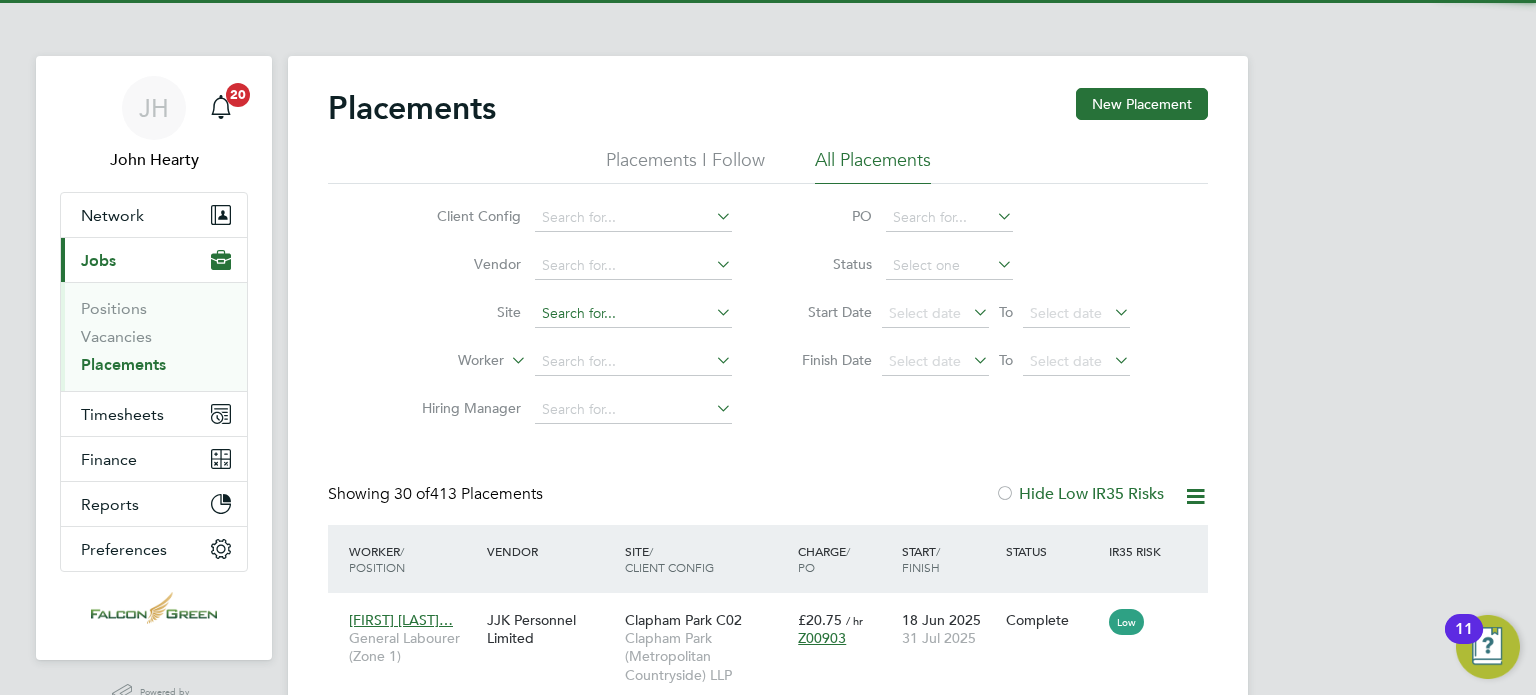 click 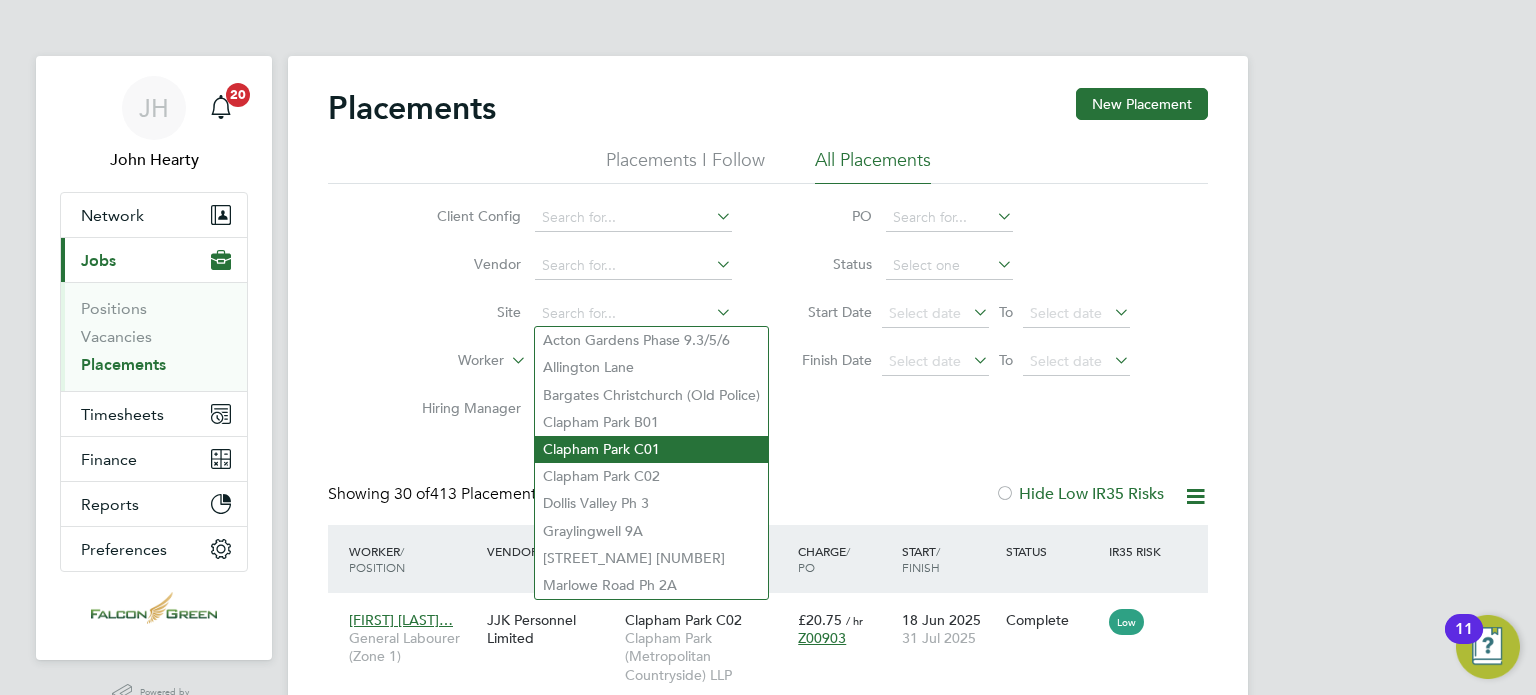 click on "Clapham Park C01" 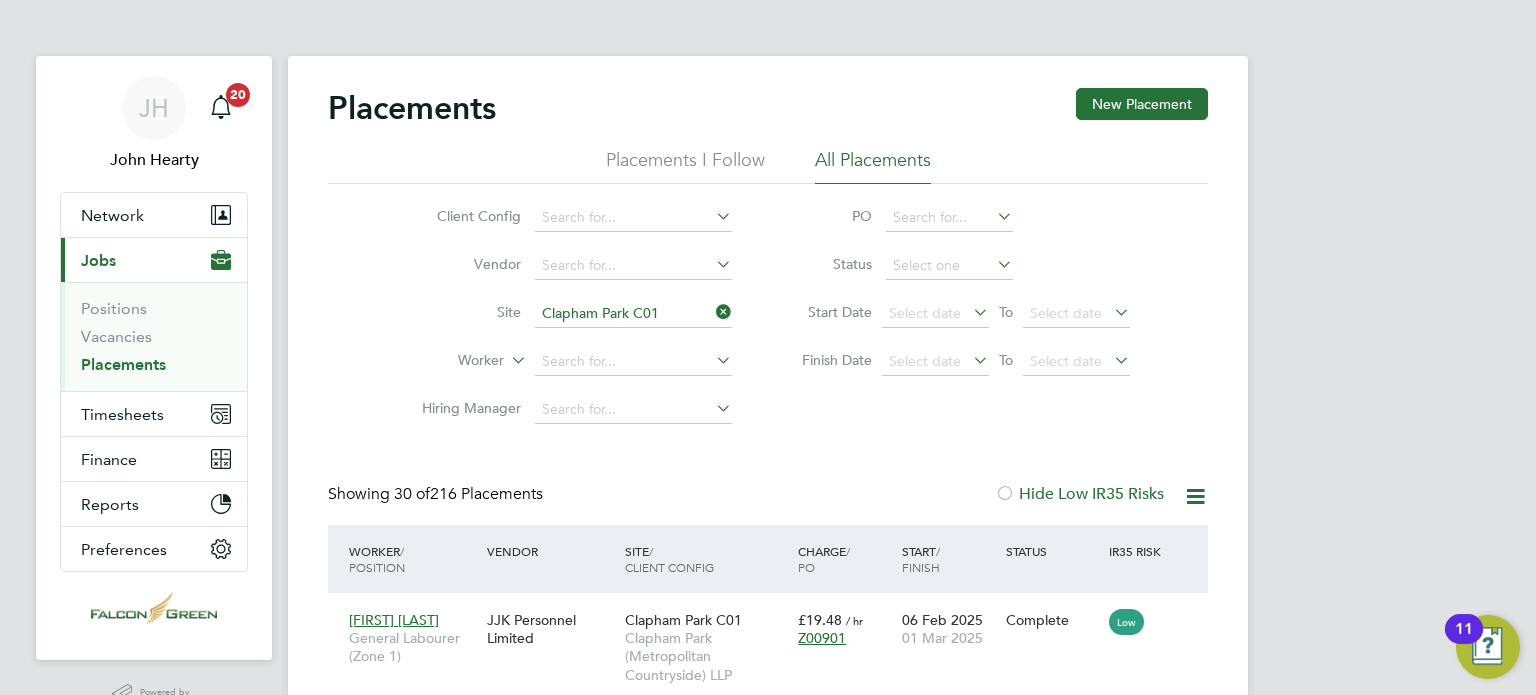 click on "Status" 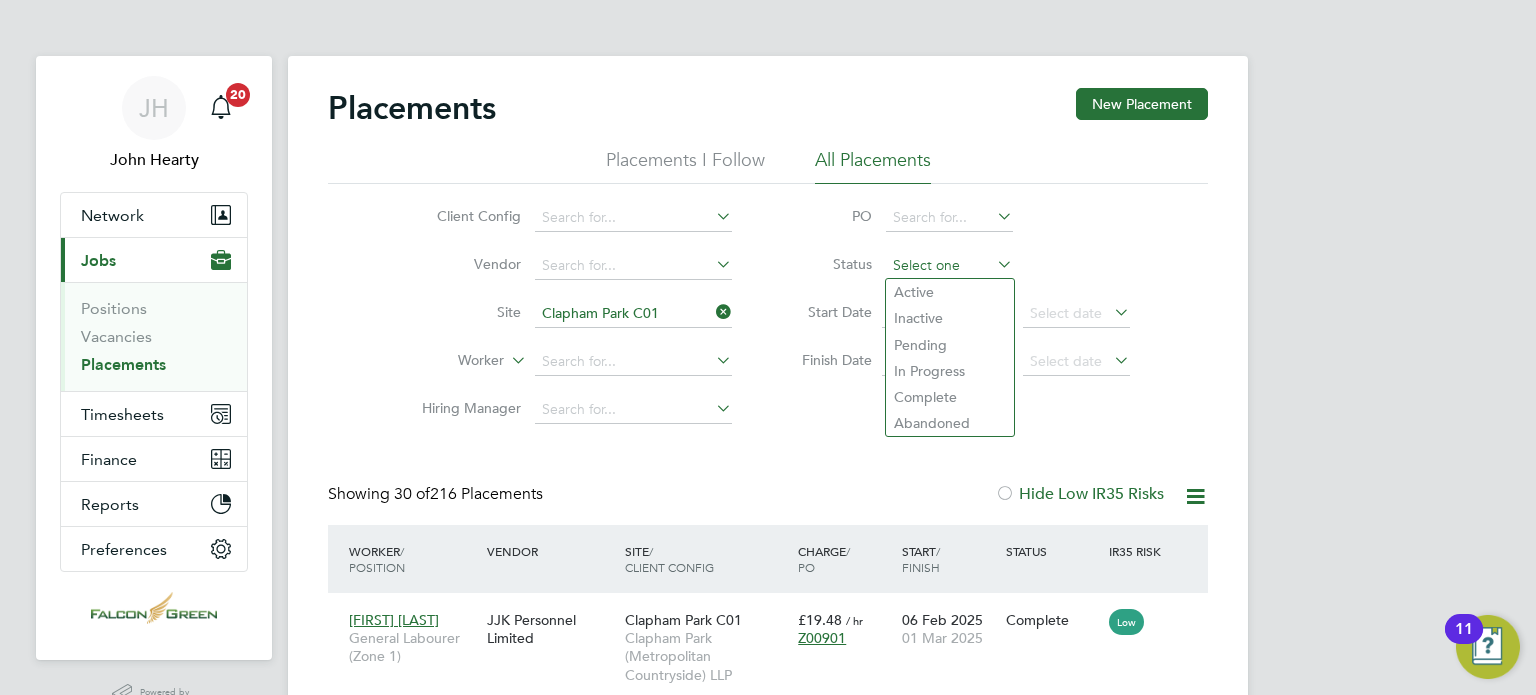 click 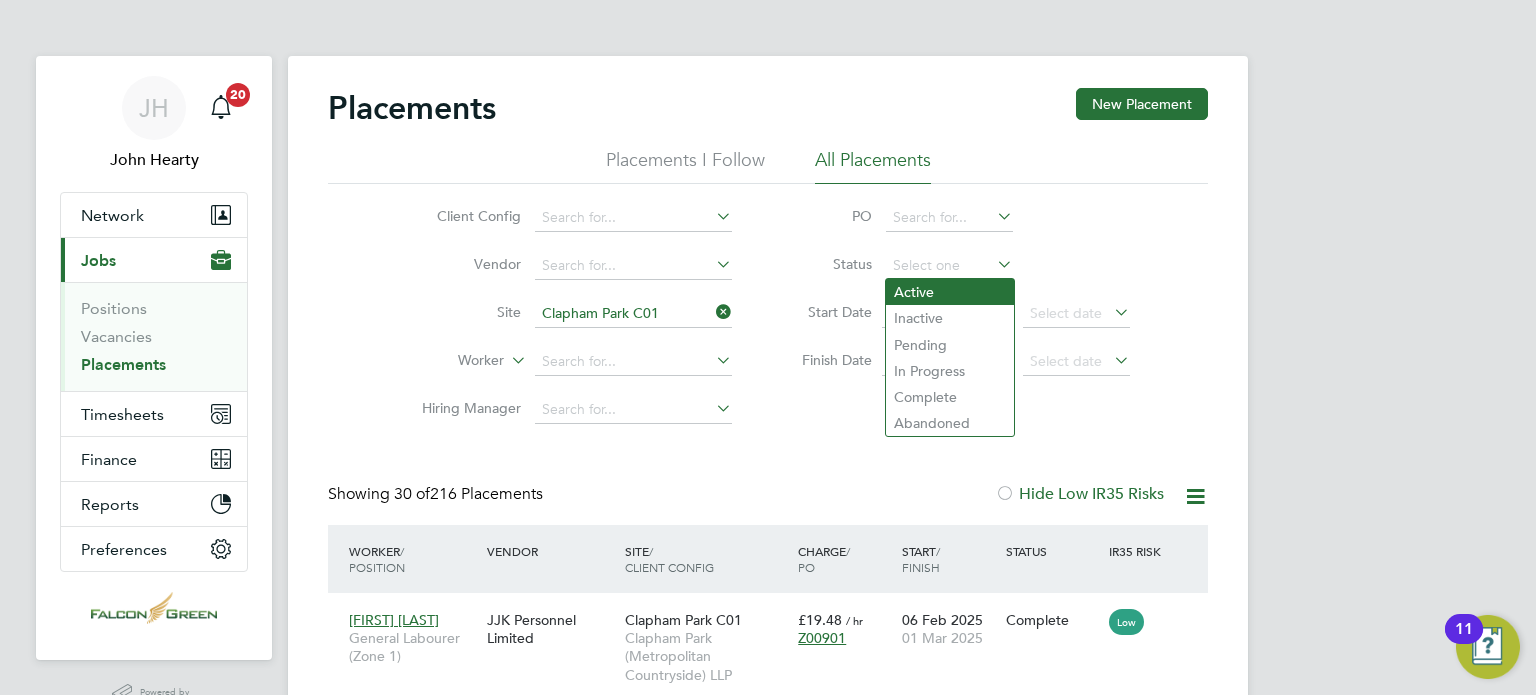 click on "Active" 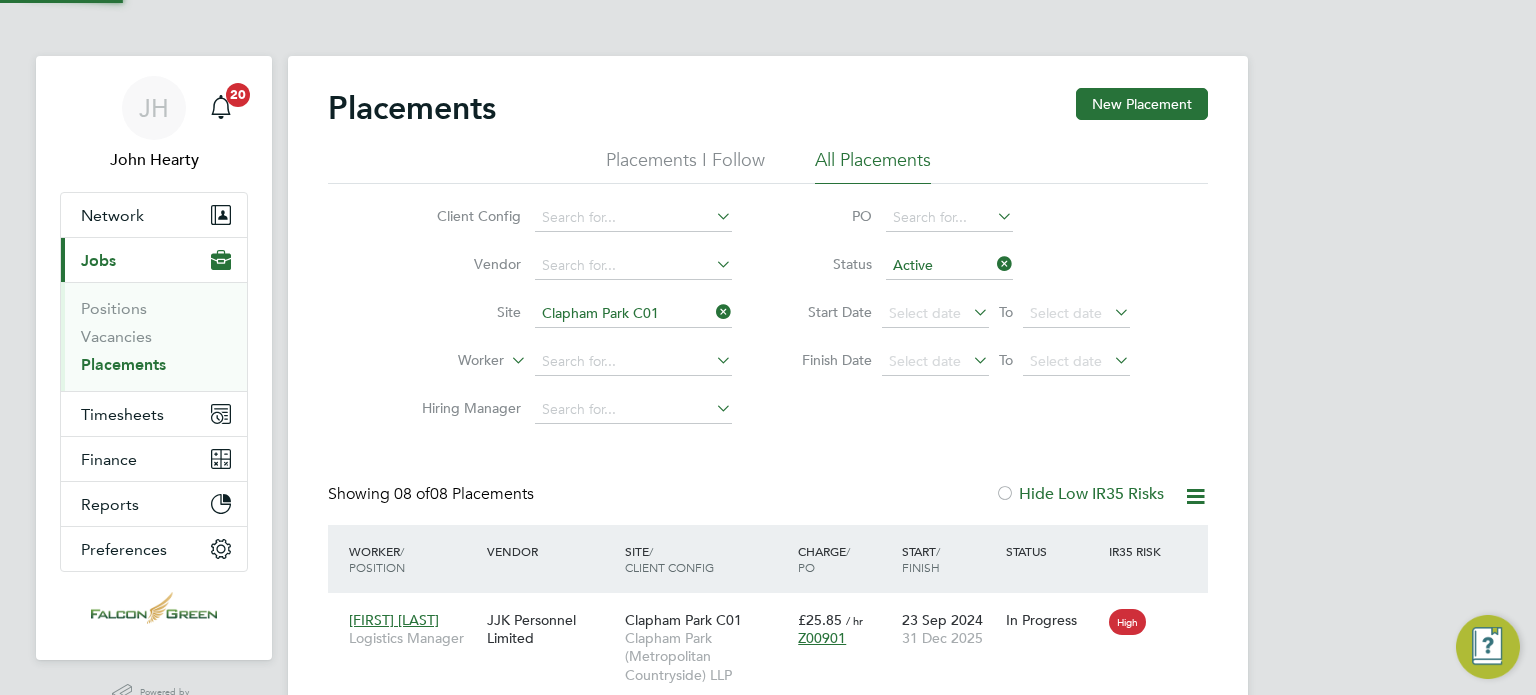 click on "Client Config   Vendor     Site   Clapham Park C01   Worker     Hiring Manager   PO   Status   Active Start Date
Select date
To
Select date
Finish Date
Select date
To
Select date" 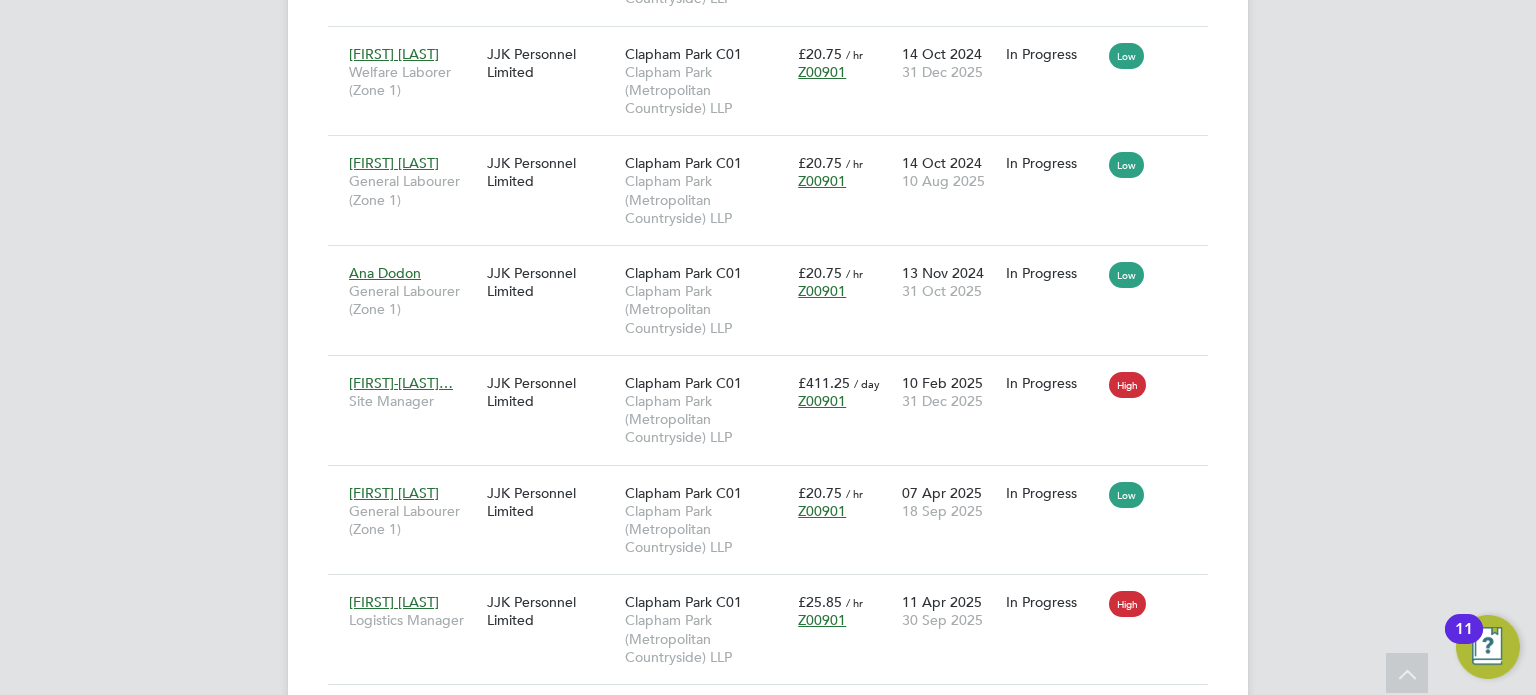 click on "Placements New Placement Placements I Follow All Placements Client Config   Vendor     Site   Clapham Park C01   Worker     Hiring Manager   PO   Status   Active Start Date
Select date
To
Select date
Finish Date
Select date
To
Select date
Showing   08 of  08 Placements Hide Low IR35 Risks Worker  / Position Vendor Site / Client Config Charge  / PO Start  / Finish Status IR35 Risk Victor Certan Logistics Manager JJK Personnel Limited Clapham Park C01 Clapham Park (Metropolitan Countryside) LLP £25.85   / hr Z00901 23 Sep 2024 31 Dec 2025 In Progress High Winston Branker Traffic Marshall (CPCS) Clapham JJK Personnel Limited Clapham Park C01 Clapham Park (Metropolitan Countryside) LLP £24.19   / hr Z00901 14 Oct 2024 31 Dec 2025 In Progress Low Gabriela Gheorghi Welfare Laborer (Zone 1) JJK Personnel Limited Clapham Park C01 Clapham Park (Metropolitan Countryside) LLP £20.75   / hr Z00901 14 Oct 2024 31 Dec 2025 In Progress Low Arshim Feyza JJK Personnel Limited" 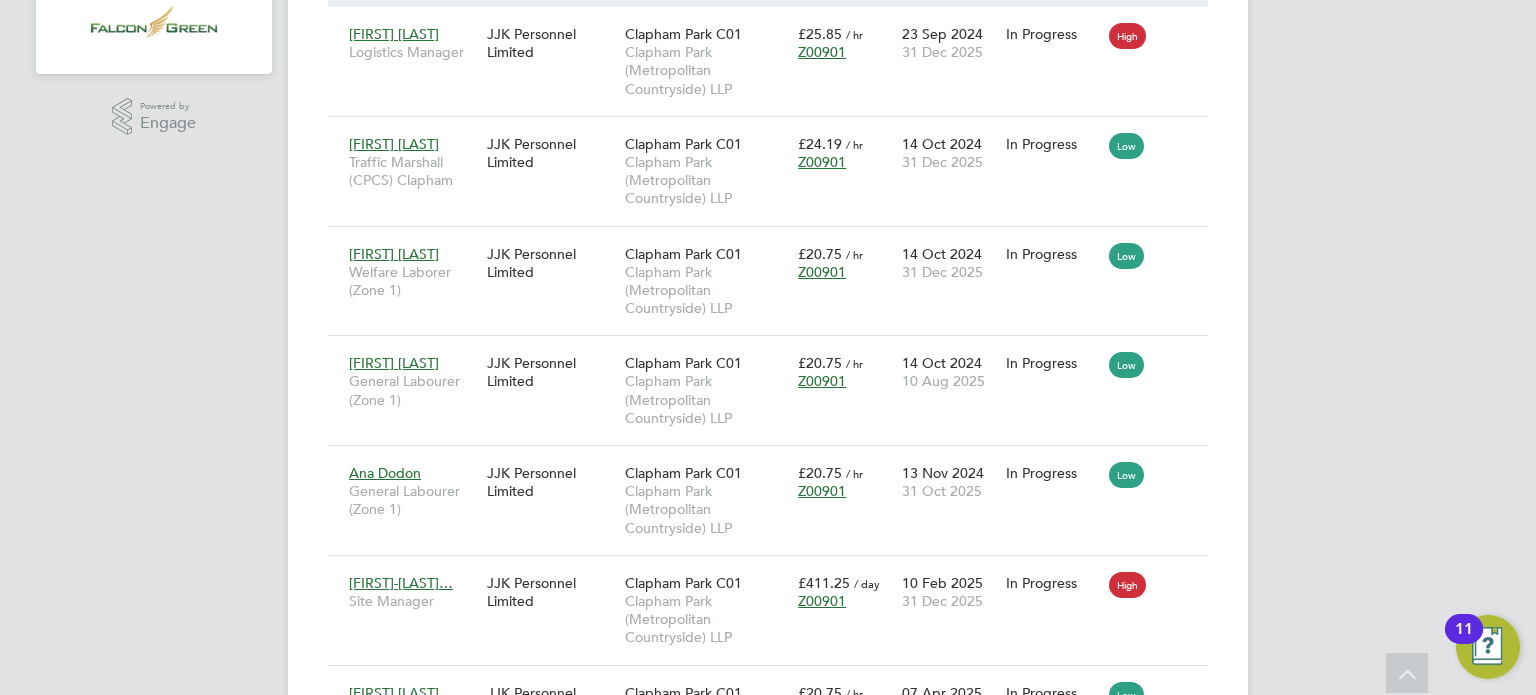 click on "Placements New Placement Placements I Follow All Placements Client Config   Vendor     Site   Clapham Park C01   Worker     Hiring Manager   PO   Status   Active Start Date
Select date
To
Select date
Finish Date
Select date
To
Select date
Showing   08 of  08 Placements Hide Low IR35 Risks Worker  / Position Vendor Site / Client Config Charge  / PO Start  / Finish Status IR35 Risk Victor Certan Logistics Manager JJK Personnel Limited Clapham Park C01 Clapham Park (Metropolitan Countryside) LLP £25.85   / hr Z00901 23 Sep 2024 31 Dec 2025 In Progress High Winston Branker Traffic Marshall (CPCS) Clapham JJK Personnel Limited Clapham Park C01 Clapham Park (Metropolitan Countryside) LLP £24.19   / hr Z00901 14 Oct 2024 31 Dec 2025 In Progress Low Gabriela Gheorghi Welfare Laborer (Zone 1) JJK Personnel Limited Clapham Park C01 Clapham Park (Metropolitan Countryside) LLP £20.75   / hr Z00901 14 Oct 2024 31 Dec 2025 In Progress Low Arshim Feyza JJK Personnel Limited" 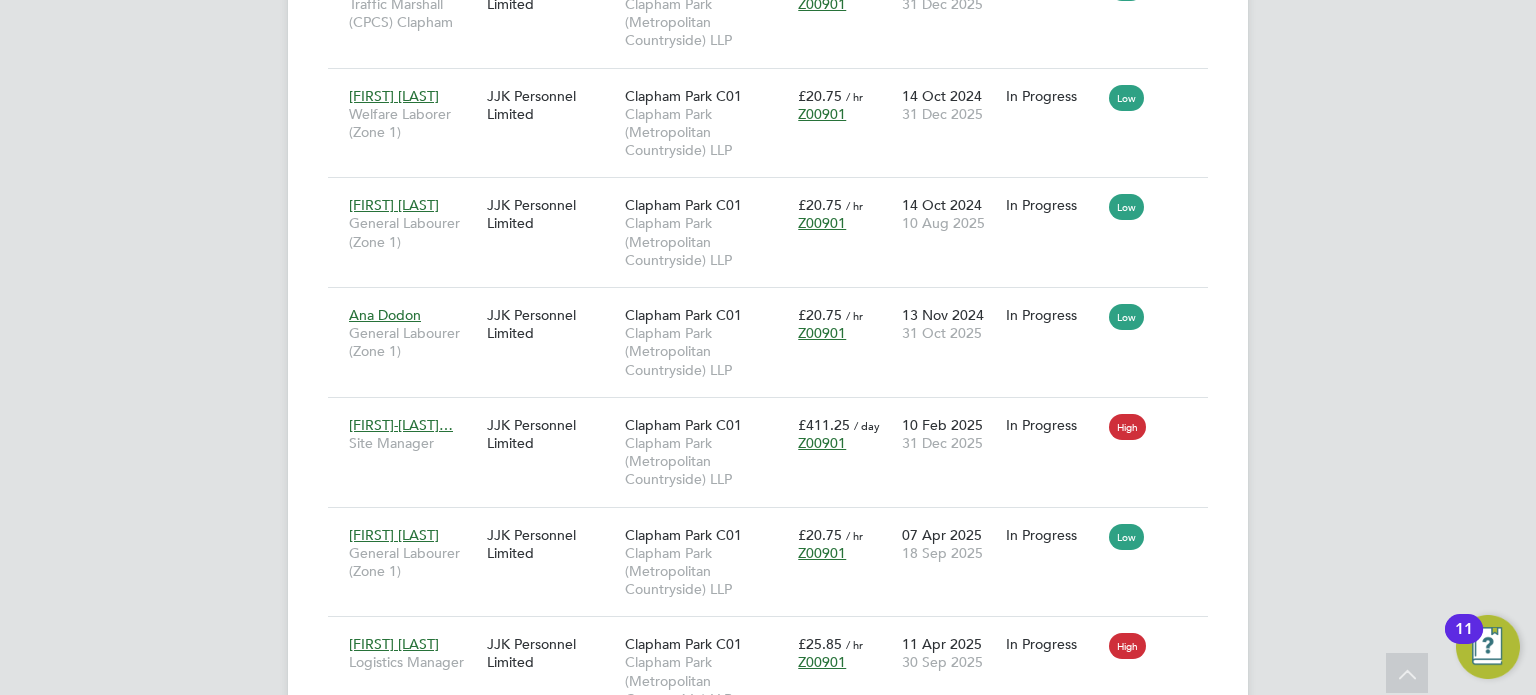 scroll, scrollTop: 746, scrollLeft: 0, axis: vertical 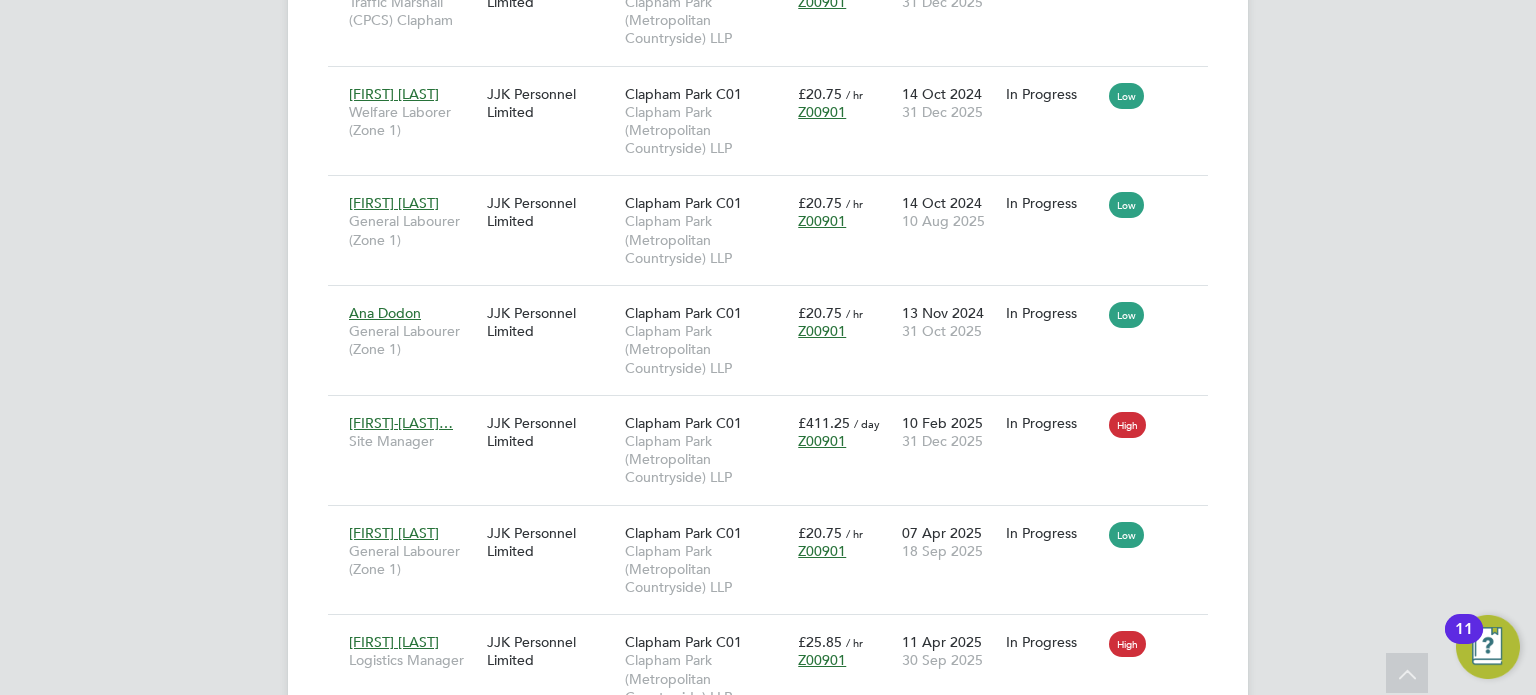 click on "JH   John Hearty   Notifications
20   Applications:   Network
Team Members   Businesses   Sites   Workers   Contacts   Current page:   Jobs
Positions   Vacancies   Placements   Timesheets
Timesheets   Expenses   Finance
Invoices & Credit Notes   Statements   Payments   Reports
Margin Report   CIS Reports   Report Downloads   Preferences
My Business   Doc. Requirements   VMS Configurations   Notifications   Activity Logs
.st0{fill:#C0C1C2;}
Powered by Engage Placements New Placement Placements I Follow All Placements Client Config   Vendor     Site   Clapham Park C01   Worker     Hiring Manager   PO   Status   Active Start Date
Select date
To
Select date
Finish Date
Select date
To
Select date   /" at bounding box center (768, 35) 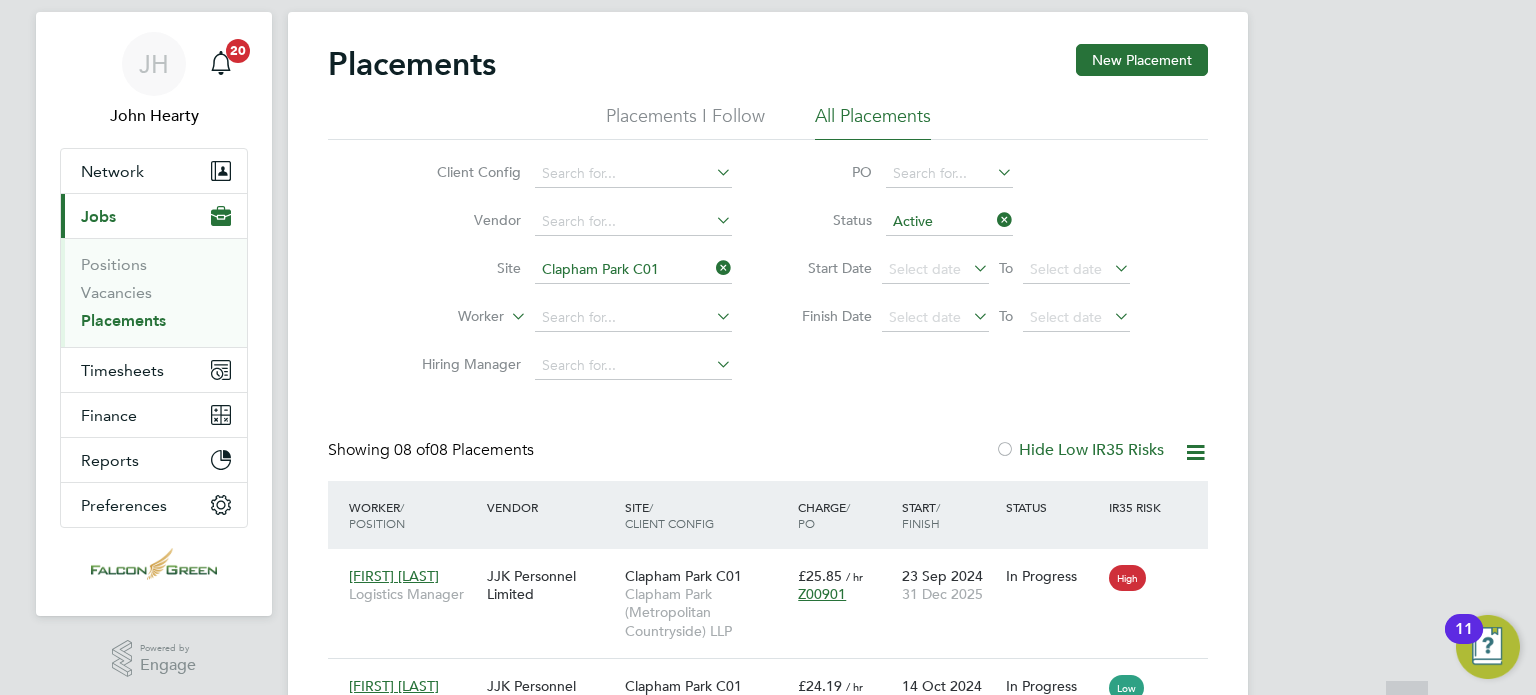 scroll, scrollTop: 0, scrollLeft: 0, axis: both 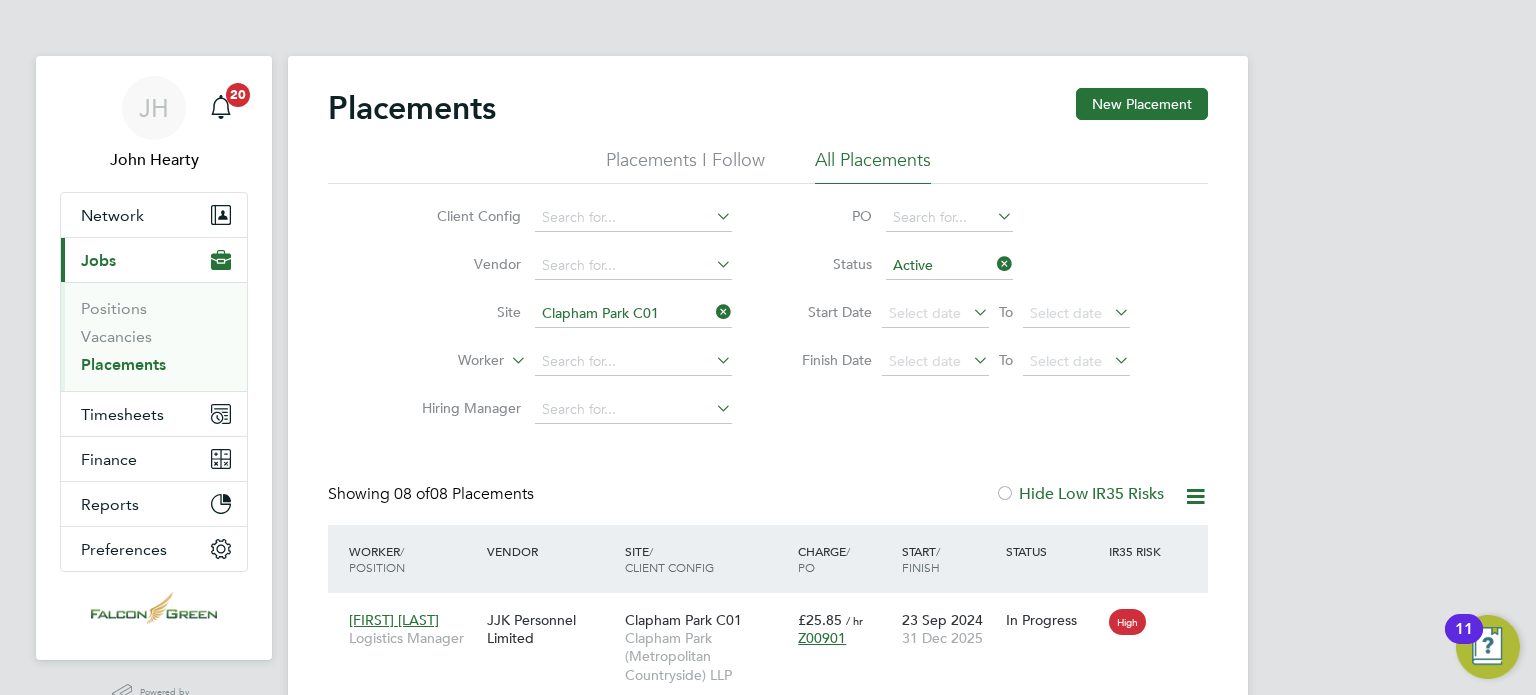 click 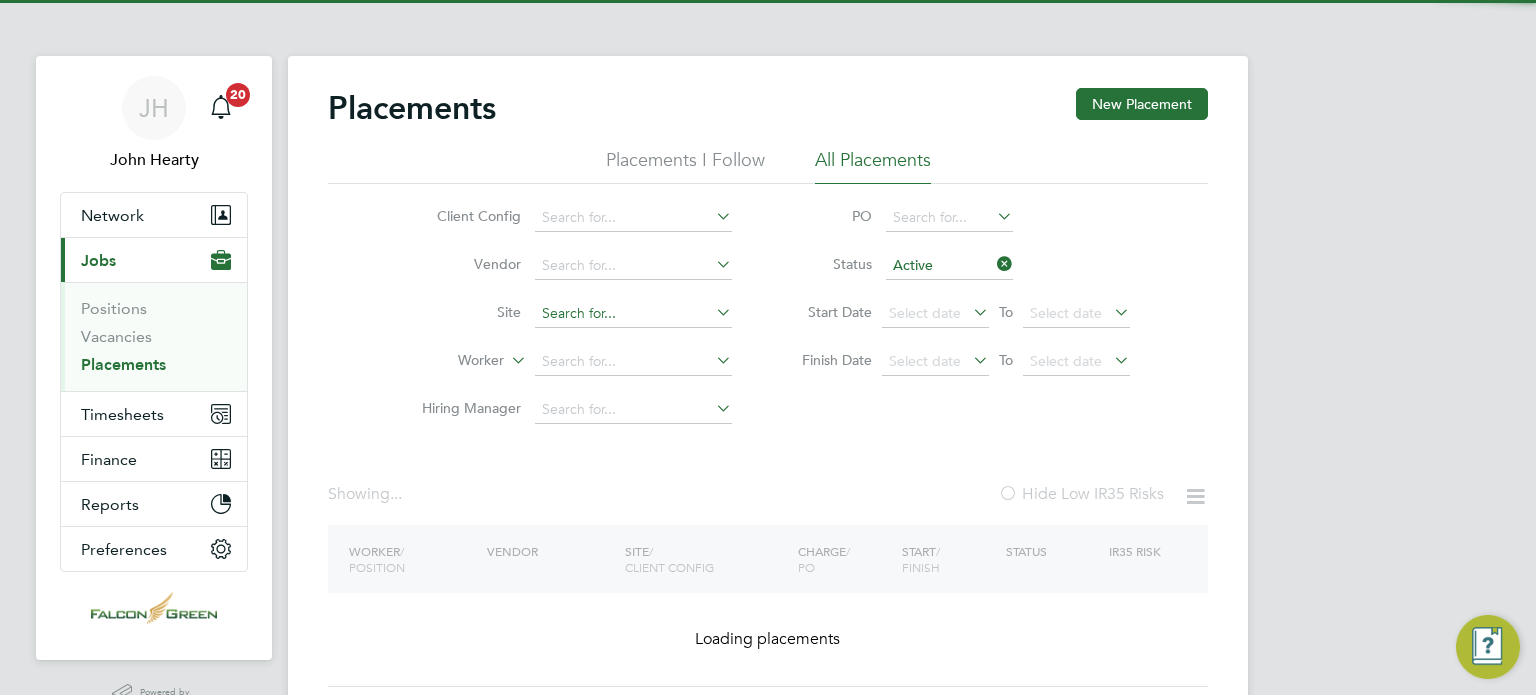 click 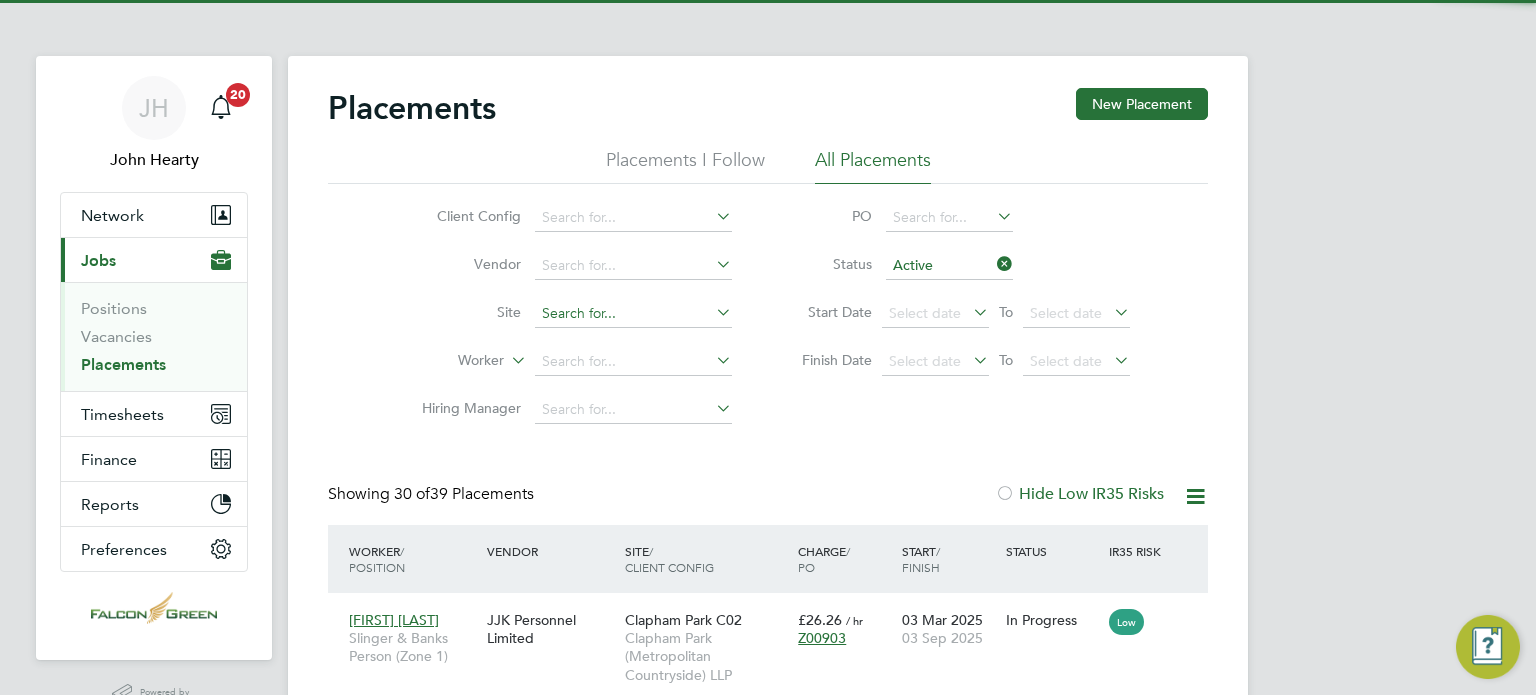 click 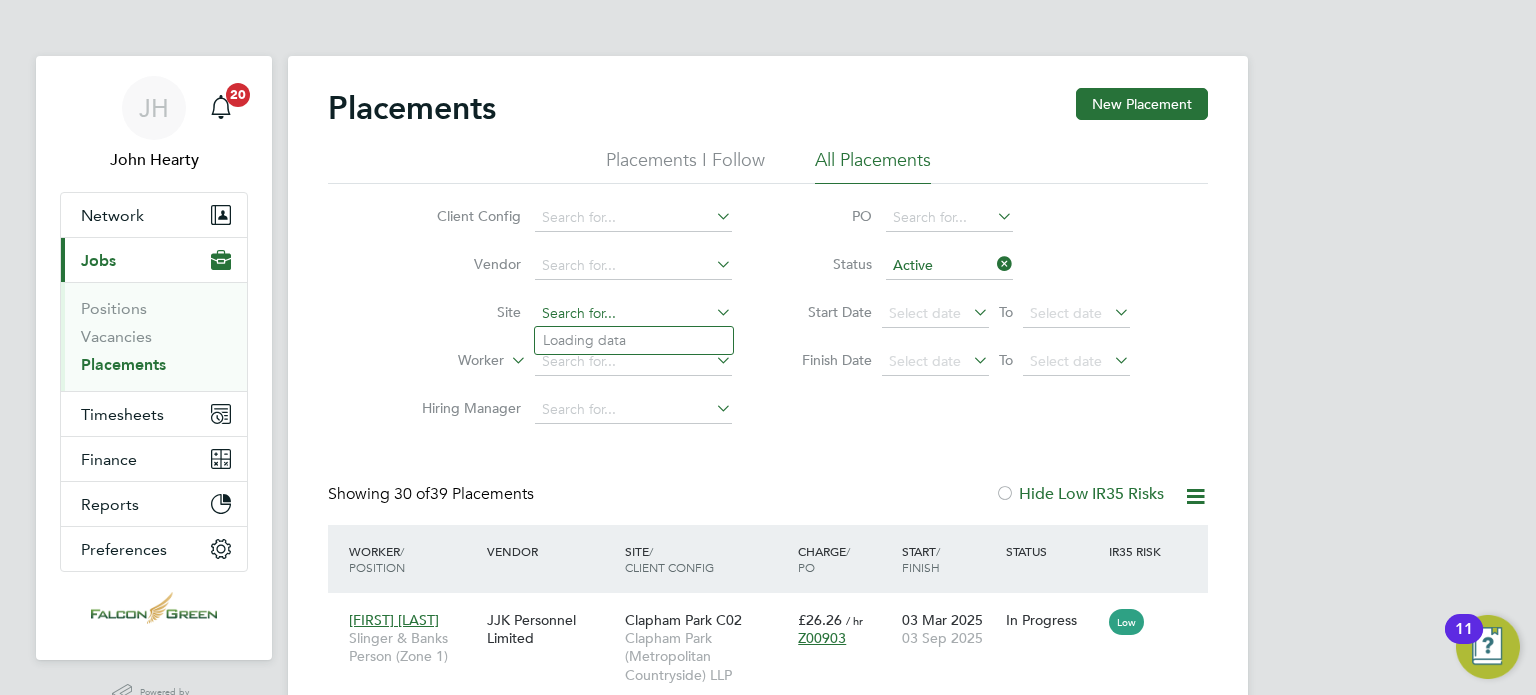 scroll, scrollTop: 10, scrollLeft: 9, axis: both 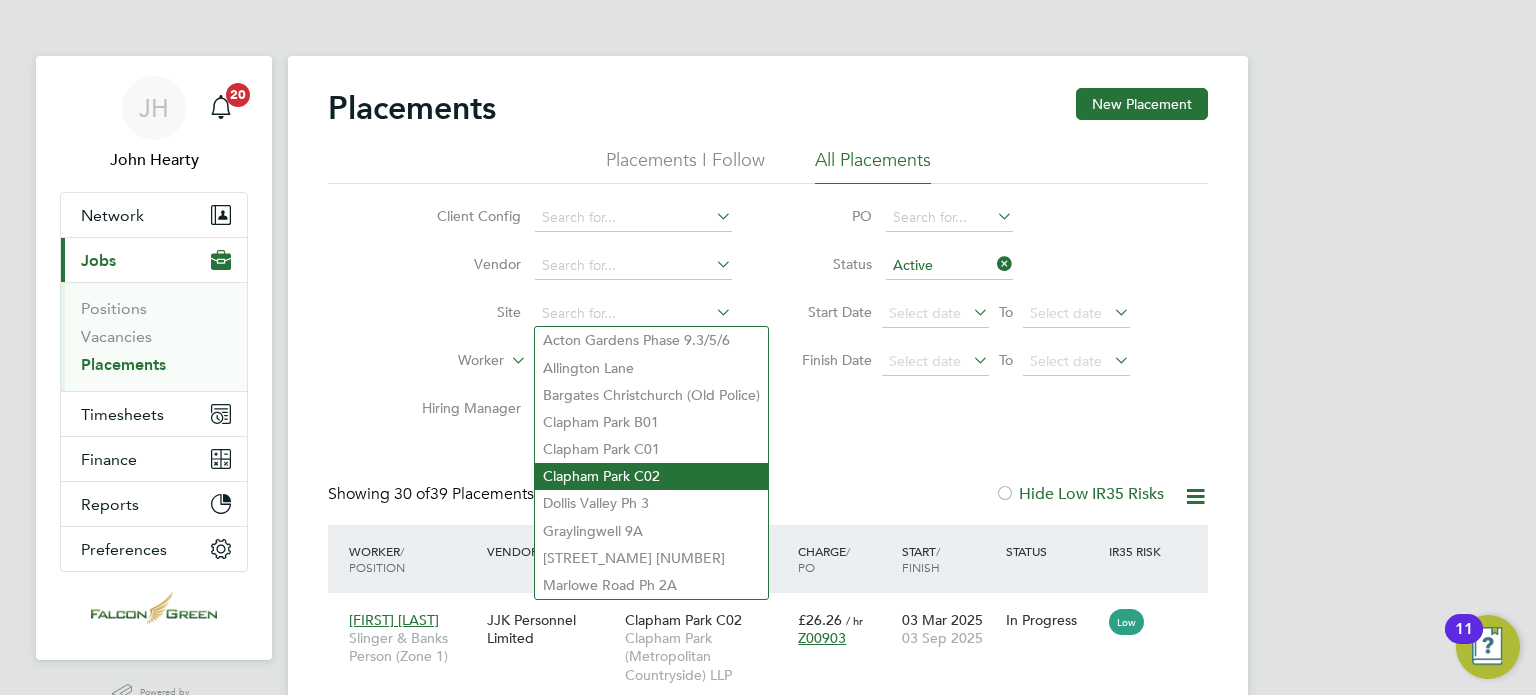 click on "Clapham Park C02" 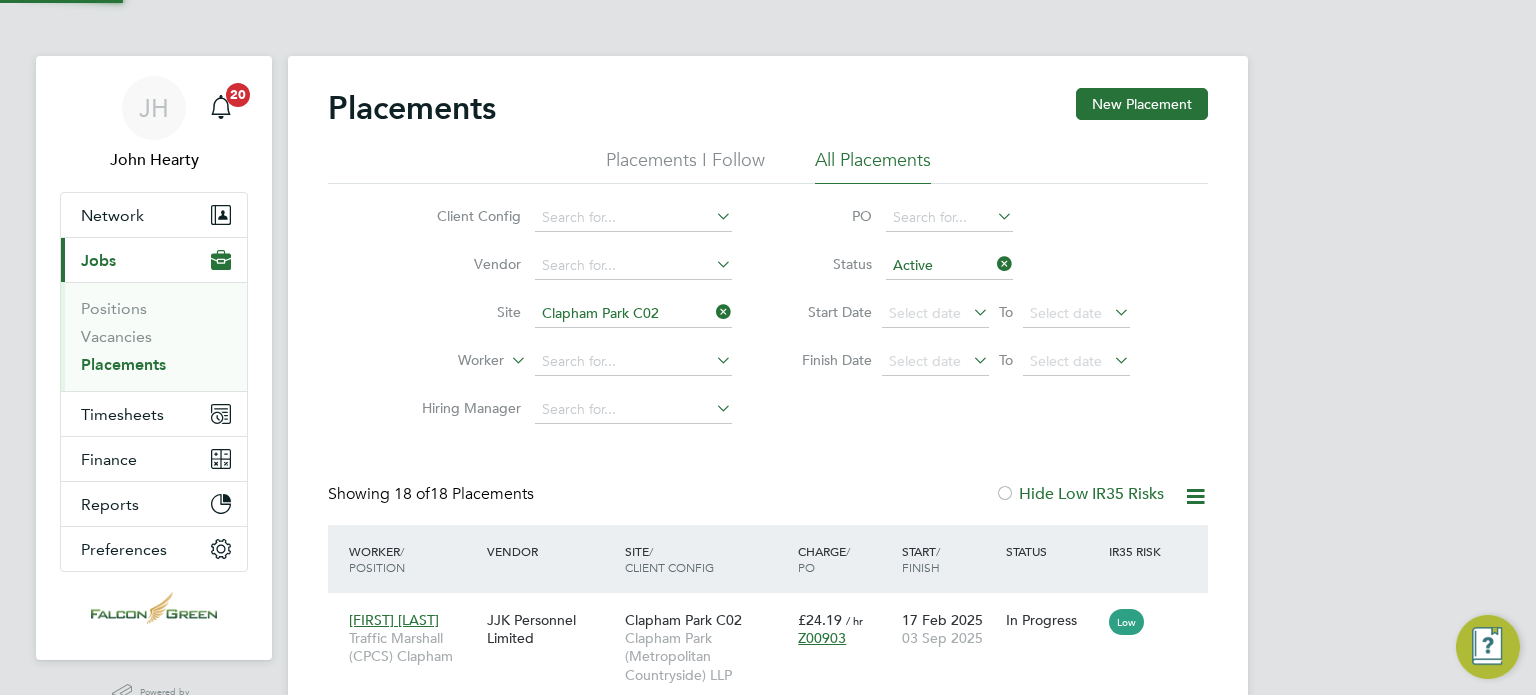click on "Placements New Placement Placements I Follow All Placements Client Config   Vendor     Site   Clapham Park C02   Worker     Hiring Manager   PO   Status   Active Start Date
Select date
To
Select date
Finish Date
Select date
To
Select date
Showing   18 of  18 Placements Hide Low IR35 Risks Worker  / Position Vendor Site / Client Config Charge  / PO Start  / Finish Status IR35 Risk Dawit Yohannes Traffic Marshall (CPCS) Clapham JJK Personnel Limited Clapham Park C02 Clapham Park (Metropolitan Countryside) LLP £24.19   / hr Z00903 17 Feb 2025 03 Sep 2025 In Progress Low Ana Nicorici Welfare Laborer (Zone 1) JJK Personnel Limited Clapham Park C02 Clapham Park (Metropolitan Countryside) LLP £20.75   / hr Z00903 24 Feb 2025 31 Dec 2025 In Progress Low Ervin Trashaj Crane Supervisor JJK Personnel Limited Clapham Park C02 Clapham Park (Metropolitan Countryside) LLP £29.04   / hr Z00903 03 Mar 2025 02 Oct 2025 In Progress High Billy Mead Slinger & Banks Person (Zone 1)" 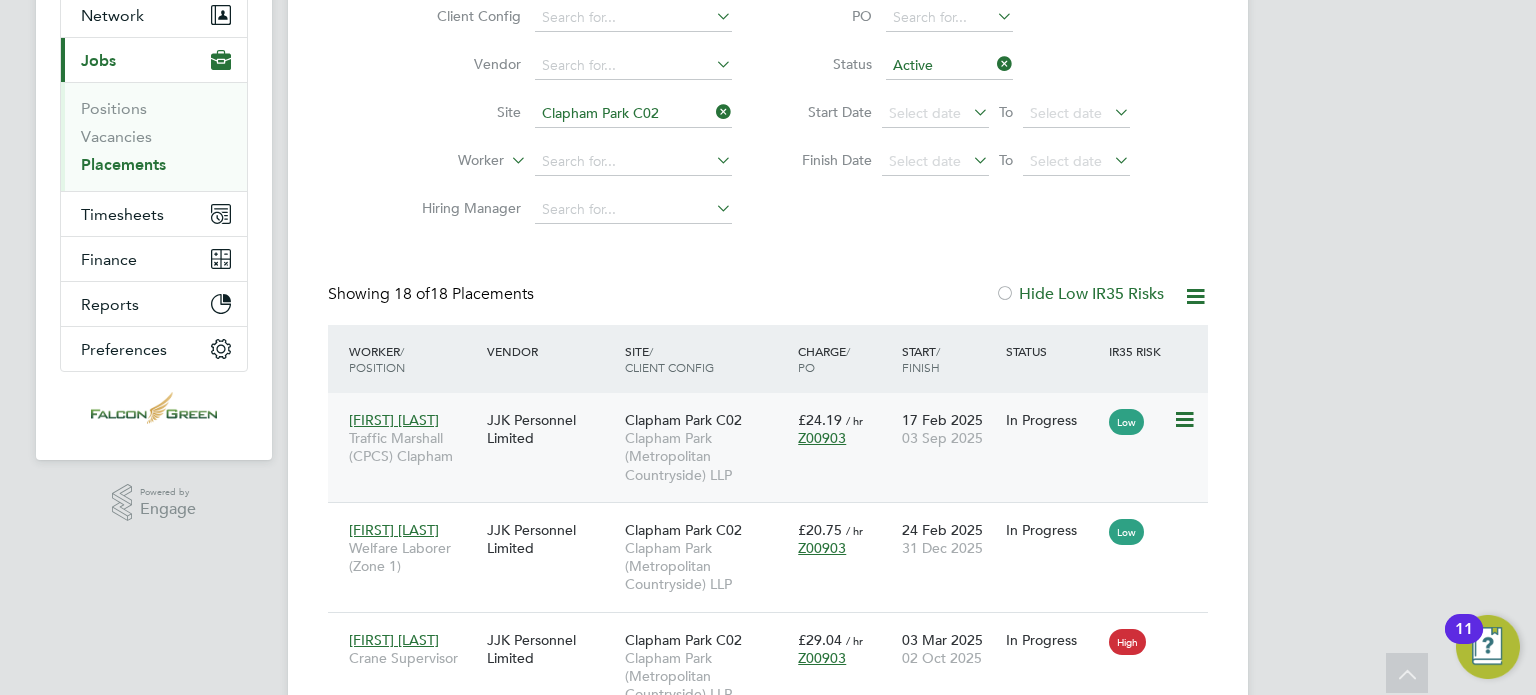 click on "JJK Personnel Limited" 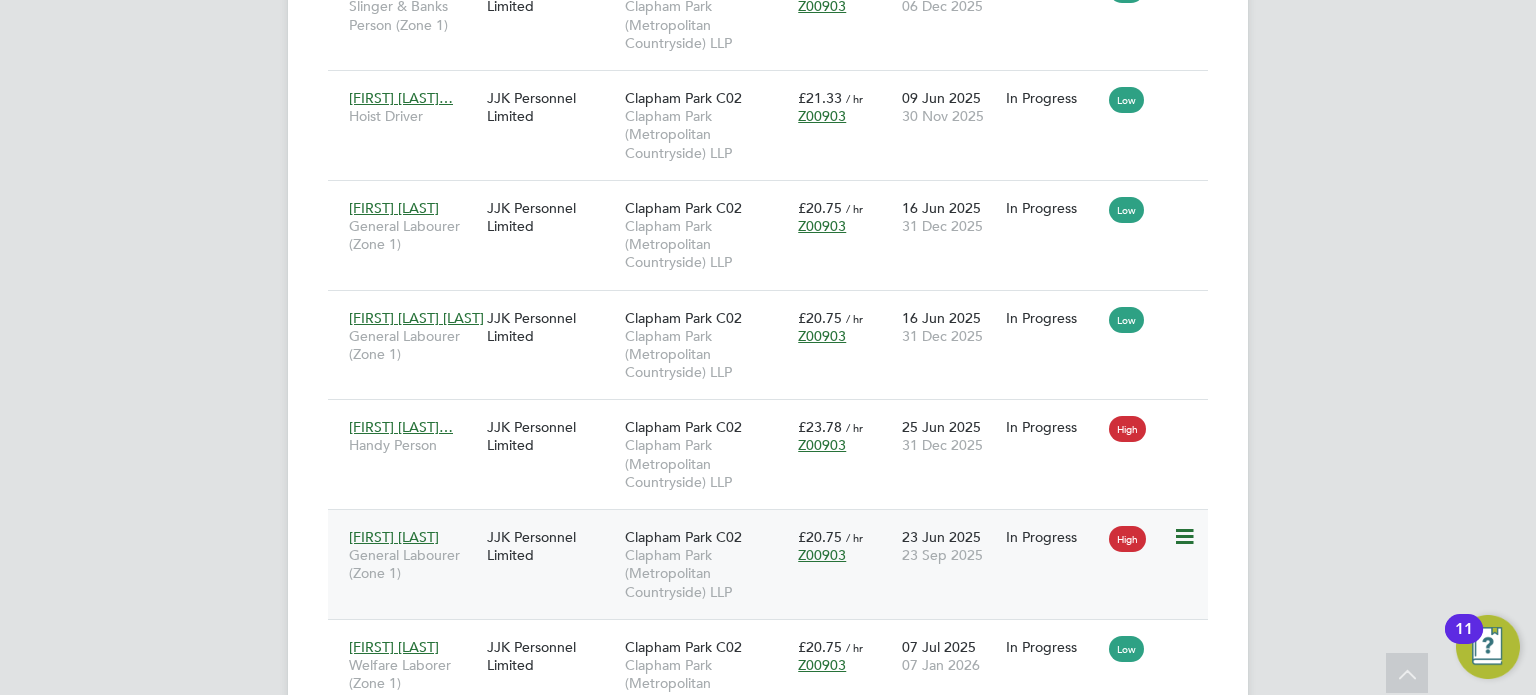 scroll, scrollTop: 1440, scrollLeft: 0, axis: vertical 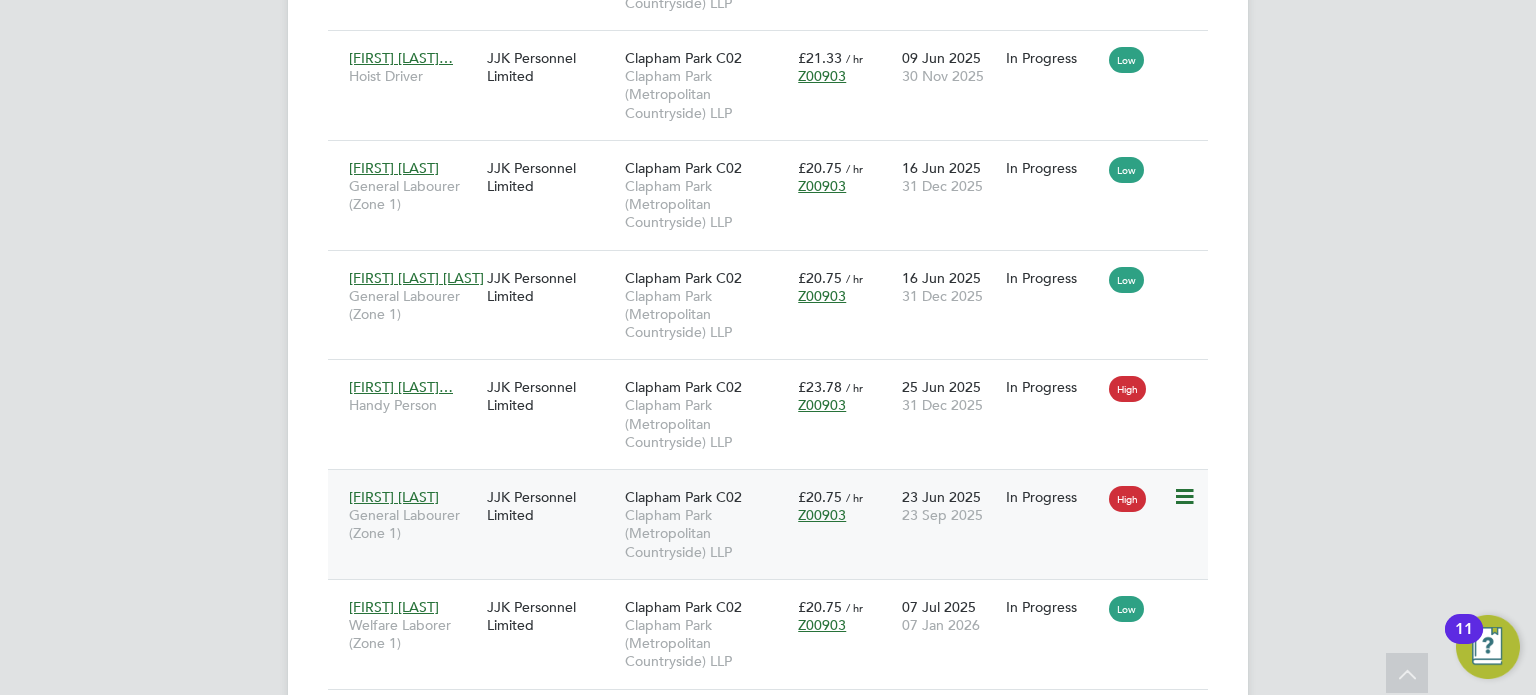 click on "In Progress" 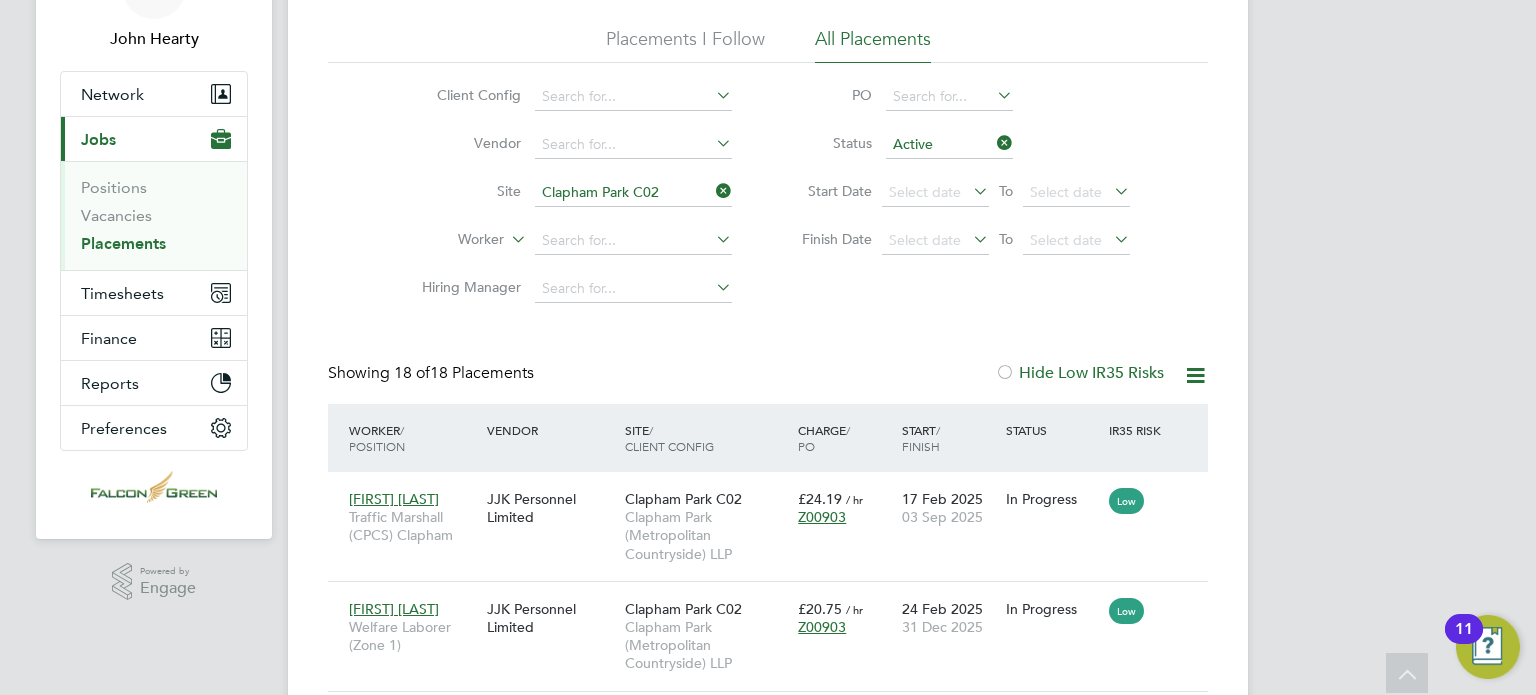 scroll, scrollTop: 0, scrollLeft: 0, axis: both 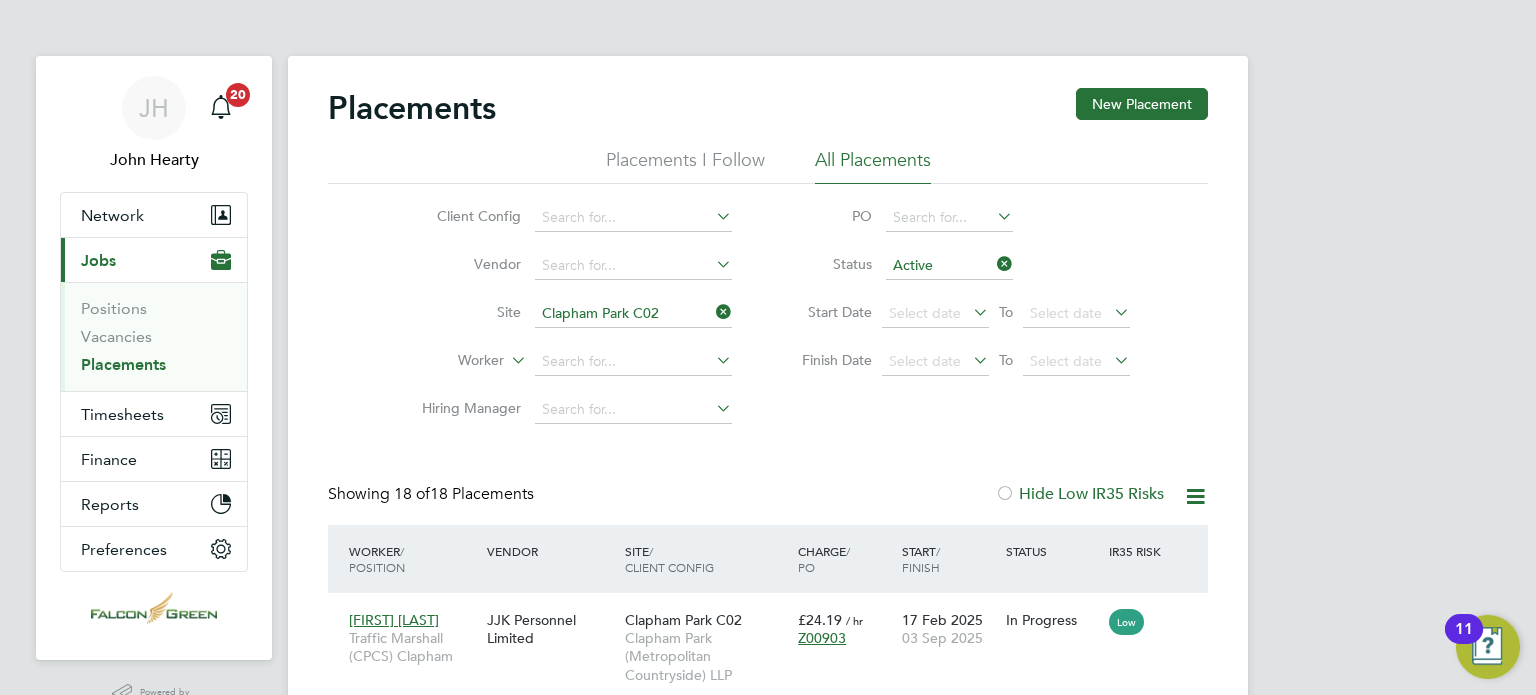click on "Placements New Placement Placements I Follow All Placements Client Config   Vendor     Site   Clapham Park C02   Worker     Hiring Manager   PO   Status   Active Start Date
Select date
To
Select date
Finish Date
Select date
To
Select date
Showing   18 of  18 Placements Hide Low IR35 Risks Worker  / Position Vendor Site / Client Config Charge  / PO Start  / Finish Status IR35 Risk Dawit Yohannes Traffic Marshall (CPCS) Clapham JJK Personnel Limited Clapham Park C02 Clapham Park (Metropolitan Countryside) LLP £24.19   / hr Z00903 17 Feb 2025 03 Sep 2025 In Progress Low Ana Nicorici Welfare Laborer (Zone 1) JJK Personnel Limited Clapham Park C02 Clapham Park (Metropolitan Countryside) LLP £20.75   / hr Z00903 24 Feb 2025 31 Dec 2025 In Progress Low Ervin Trashaj Crane Supervisor JJK Personnel Limited Clapham Park C02 Clapham Park (Metropolitan Countryside) LLP £29.04   / hr Z00903 03 Mar 2025 02 Oct 2025 In Progress High Billy Mead Slinger & Banks Person (Zone 1)" 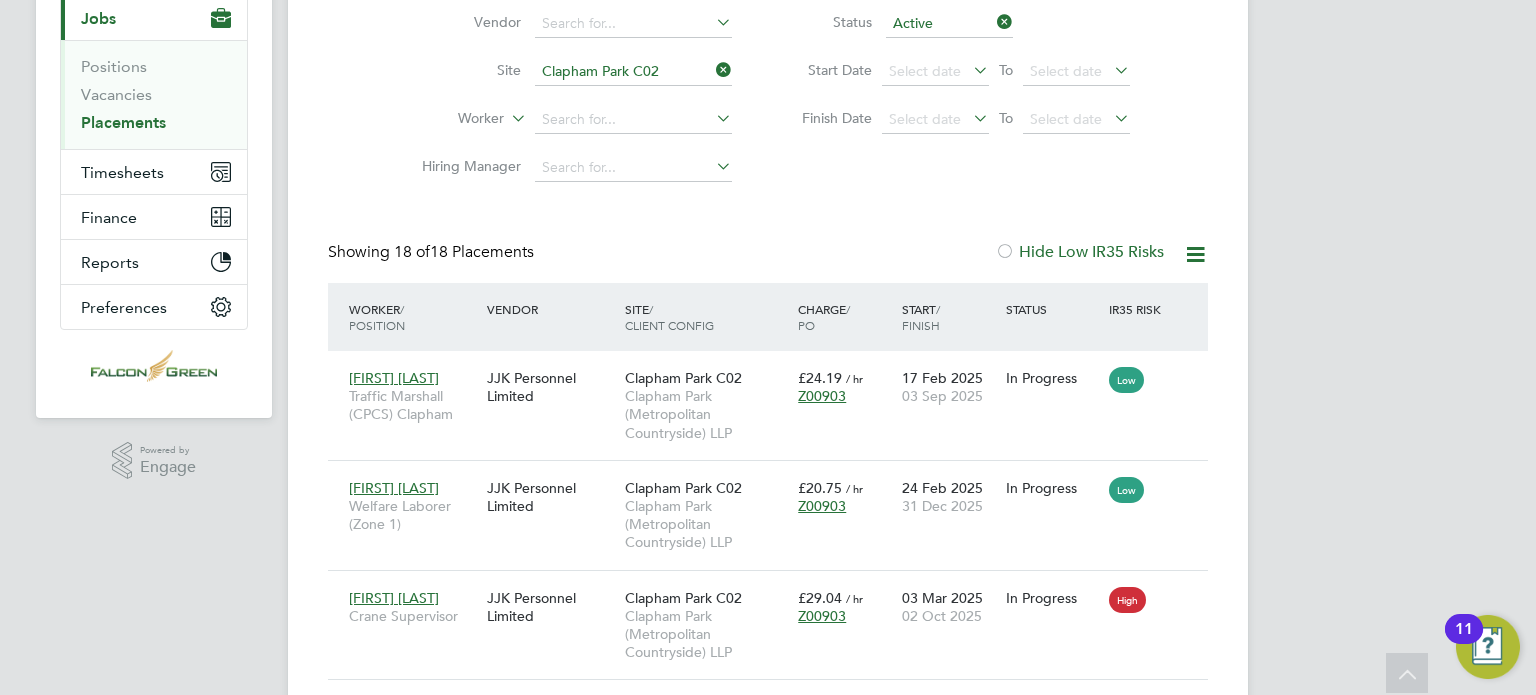 scroll, scrollTop: 0, scrollLeft: 0, axis: both 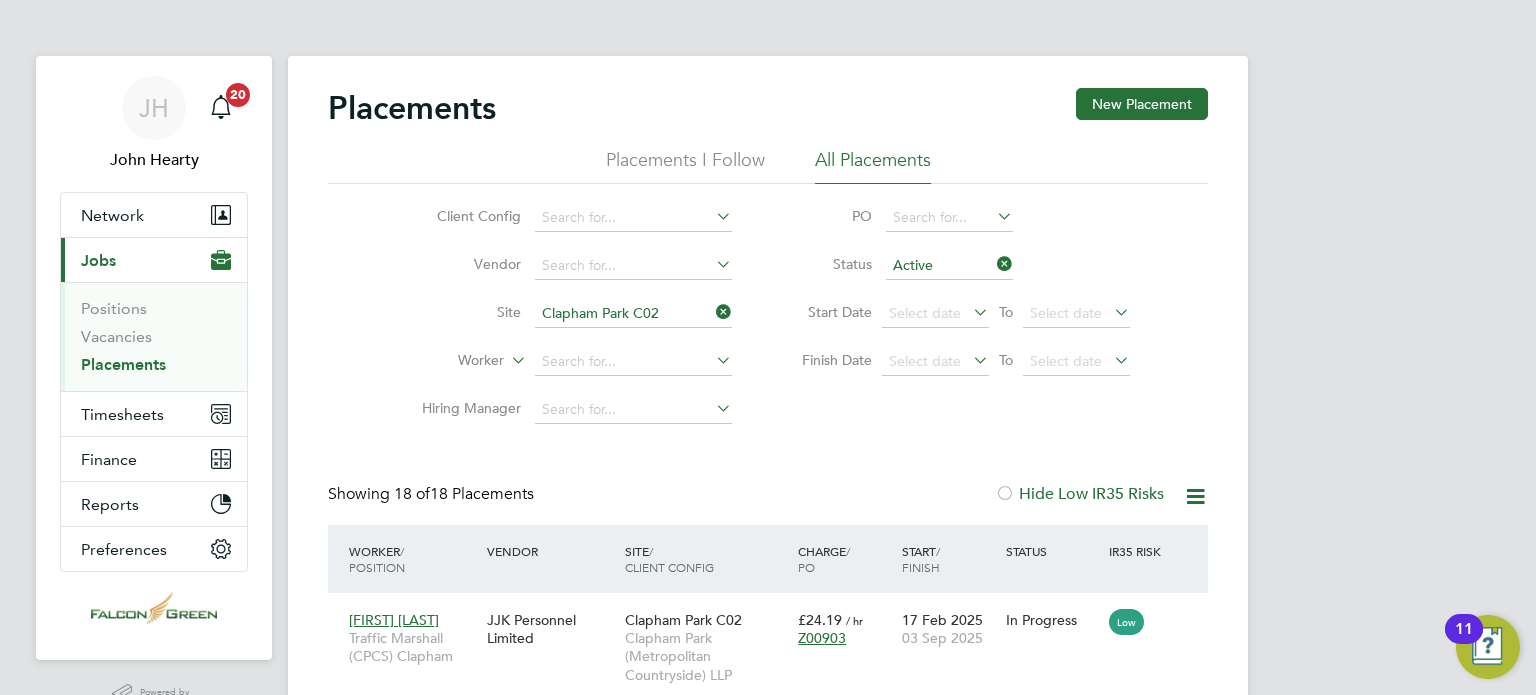 click 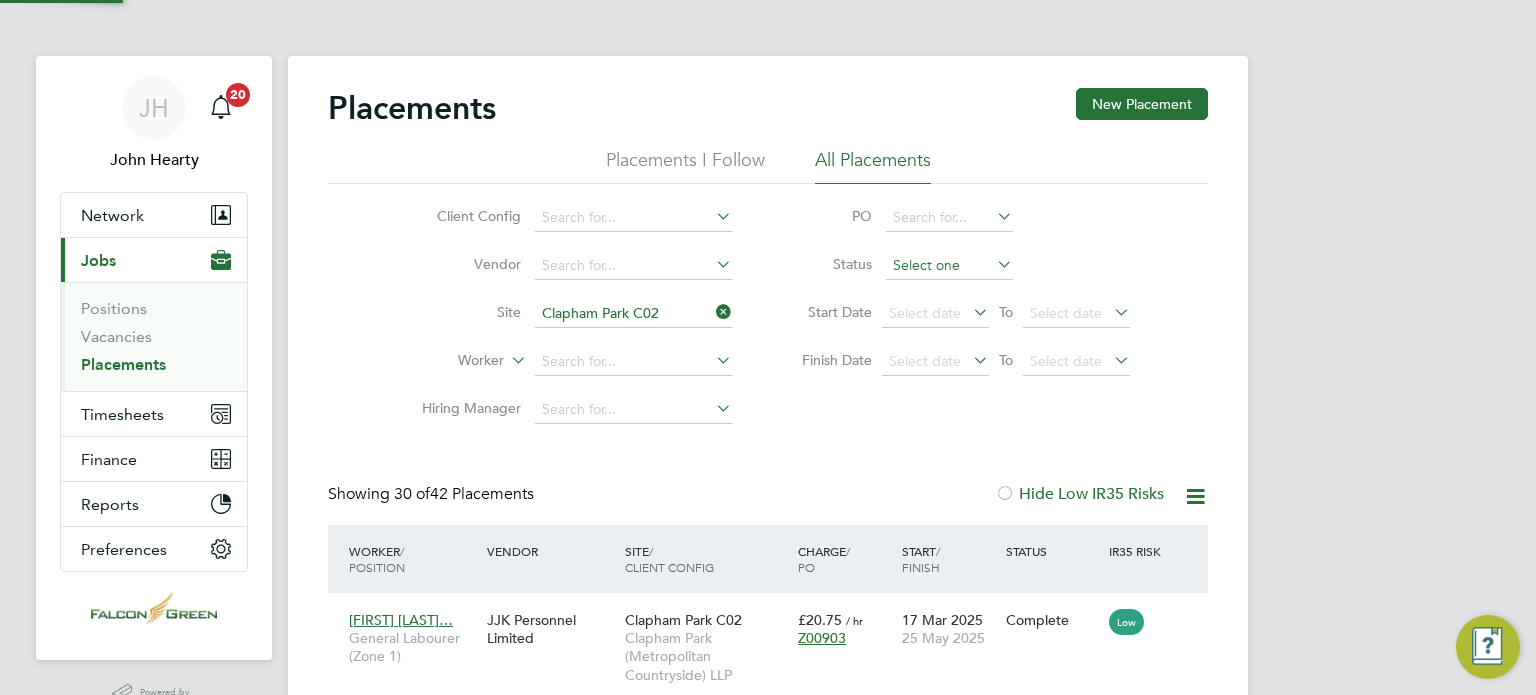 click 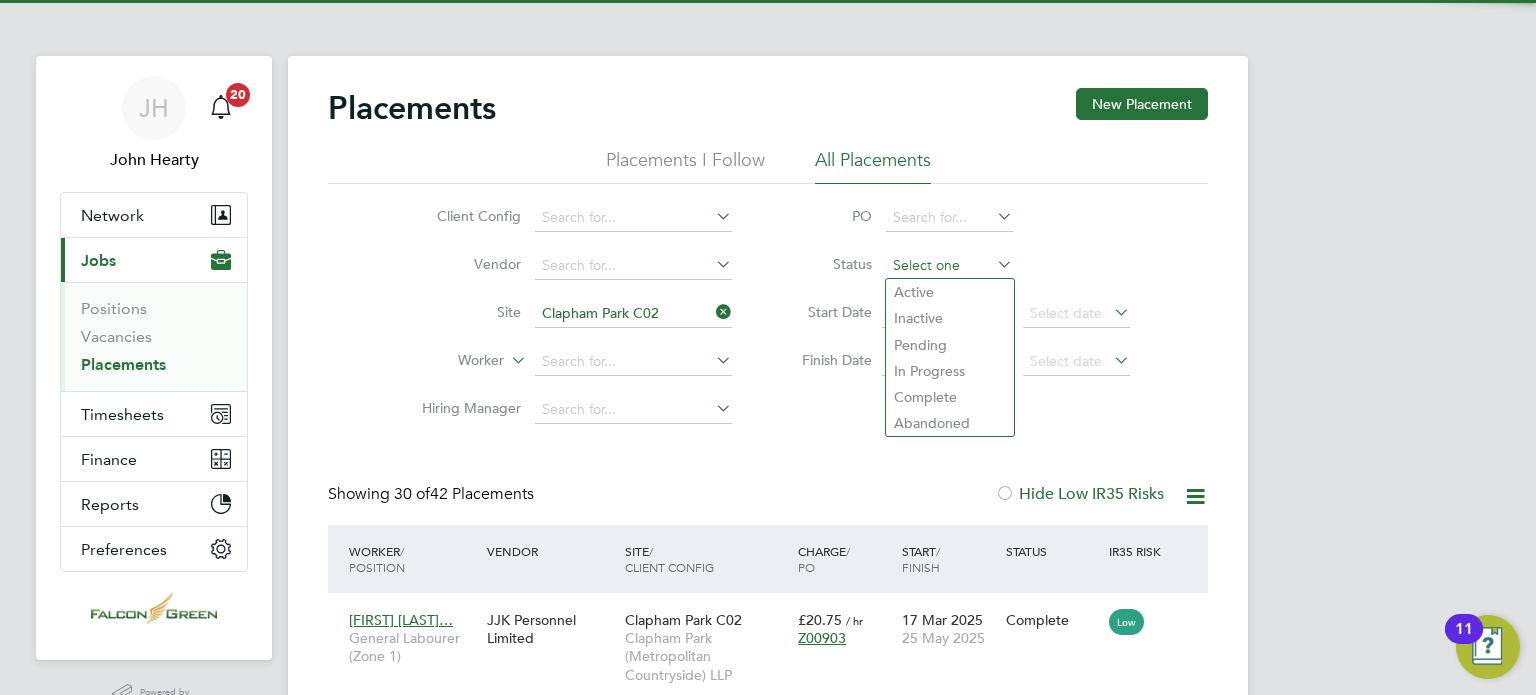 scroll, scrollTop: 10, scrollLeft: 9, axis: both 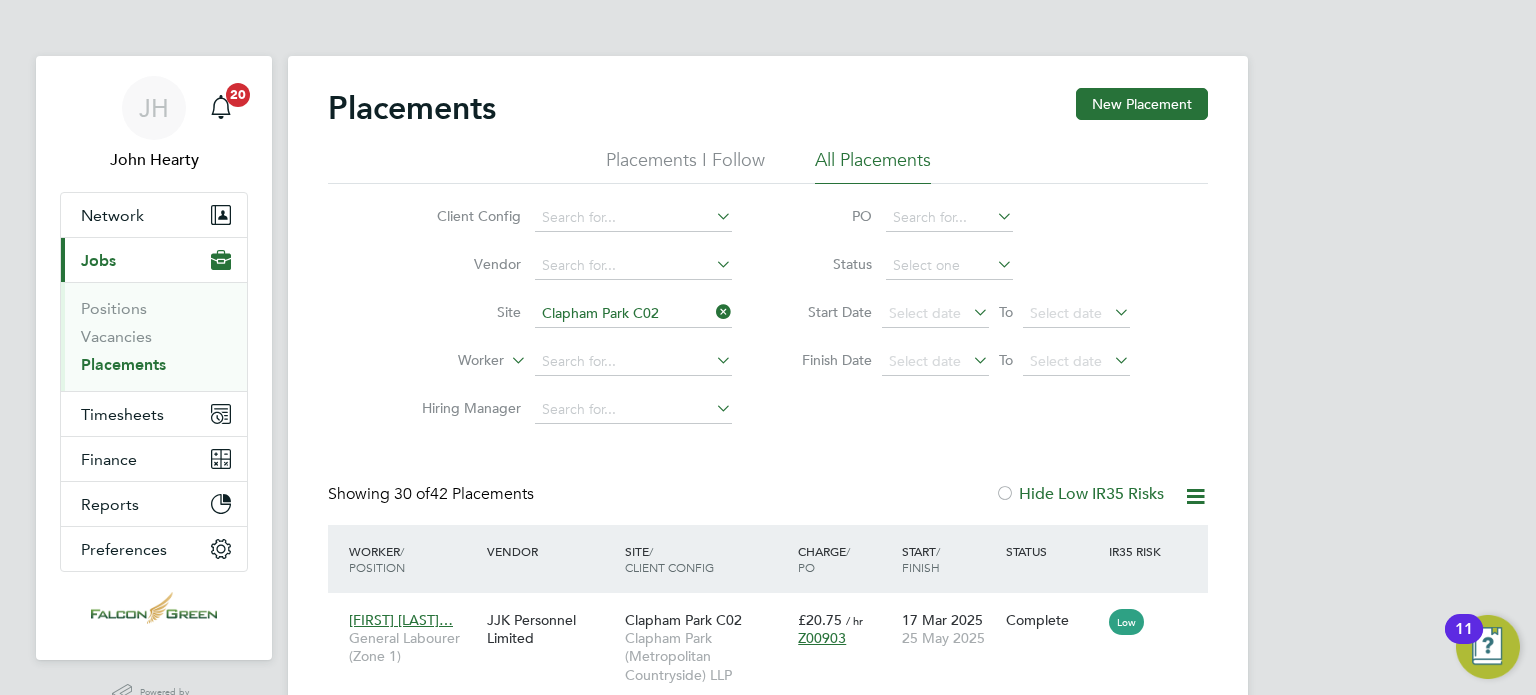 click on "Active" 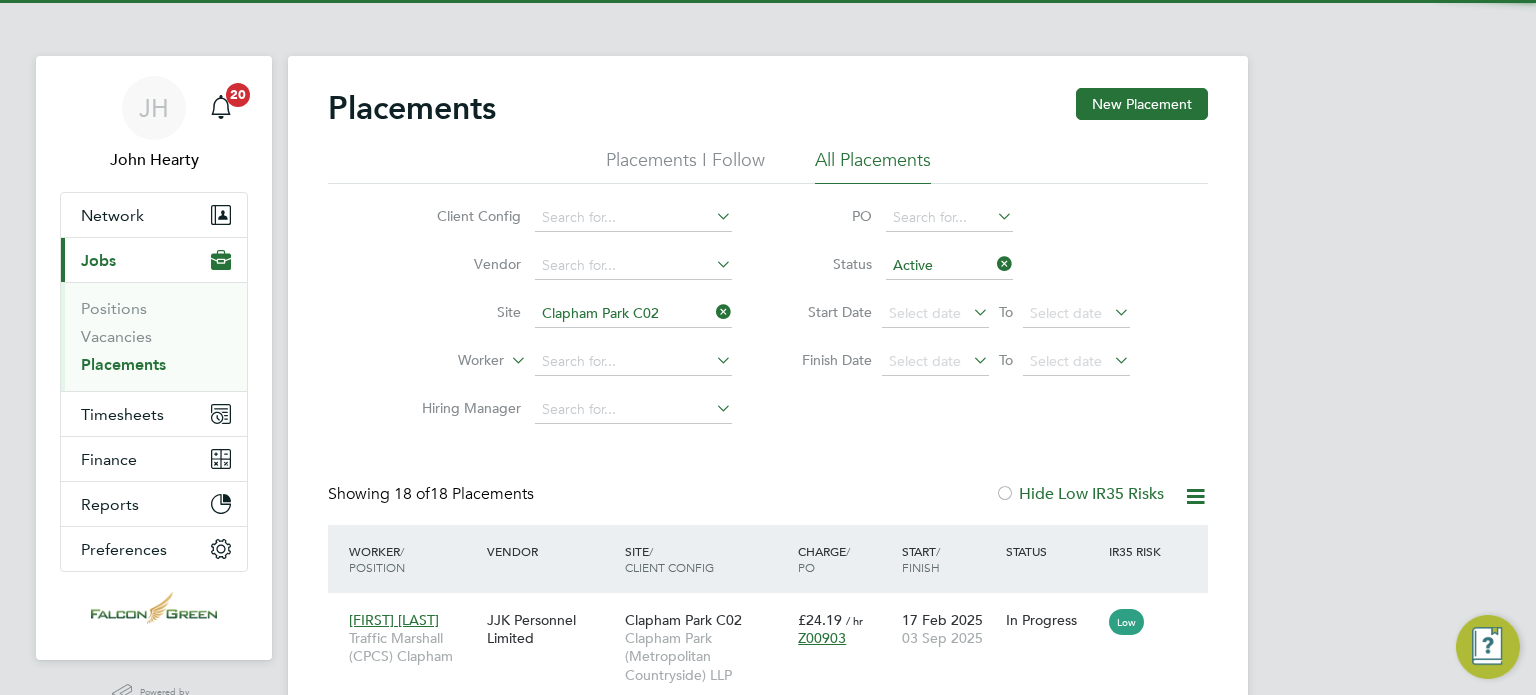 click on "Placements New Placement Placements I Follow All Placements Client Config   Vendor     Site   Clapham Park C02   Worker     Hiring Manager   PO   Status   Active Start Date
Select date
To
Select date
Finish Date
Select date
To
Select date
Showing   18 of  18 Placements Hide Low IR35 Risks Worker  / Position Vendor Site / Client Config Charge  / PO Start  / Finish Status IR35 Risk Dawit Yohannes Traffic Marshall (CPCS) Clapham JJK Personnel Limited Clapham Park C02 Clapham Park (Metropolitan Countryside) LLP £24.19   / hr Z00903 17 Feb 2025 03 Sep 2025 In Progress Low Ana Nicorici Welfare Laborer (Zone 1) JJK Personnel Limited Clapham Park C02 Clapham Park (Metropolitan Countryside) LLP £20.75   / hr Z00903 24 Feb 2025 31 Dec 2025 In Progress Low Ervin Trashaj Crane Supervisor JJK Personnel Limited Clapham Park C02 Clapham Park (Metropolitan Countryside) LLP £29.04   / hr Z00903 03 Mar 2025 02 Oct 2025 In Progress High Billy Mead Slinger & Banks Person (Zone 1)" 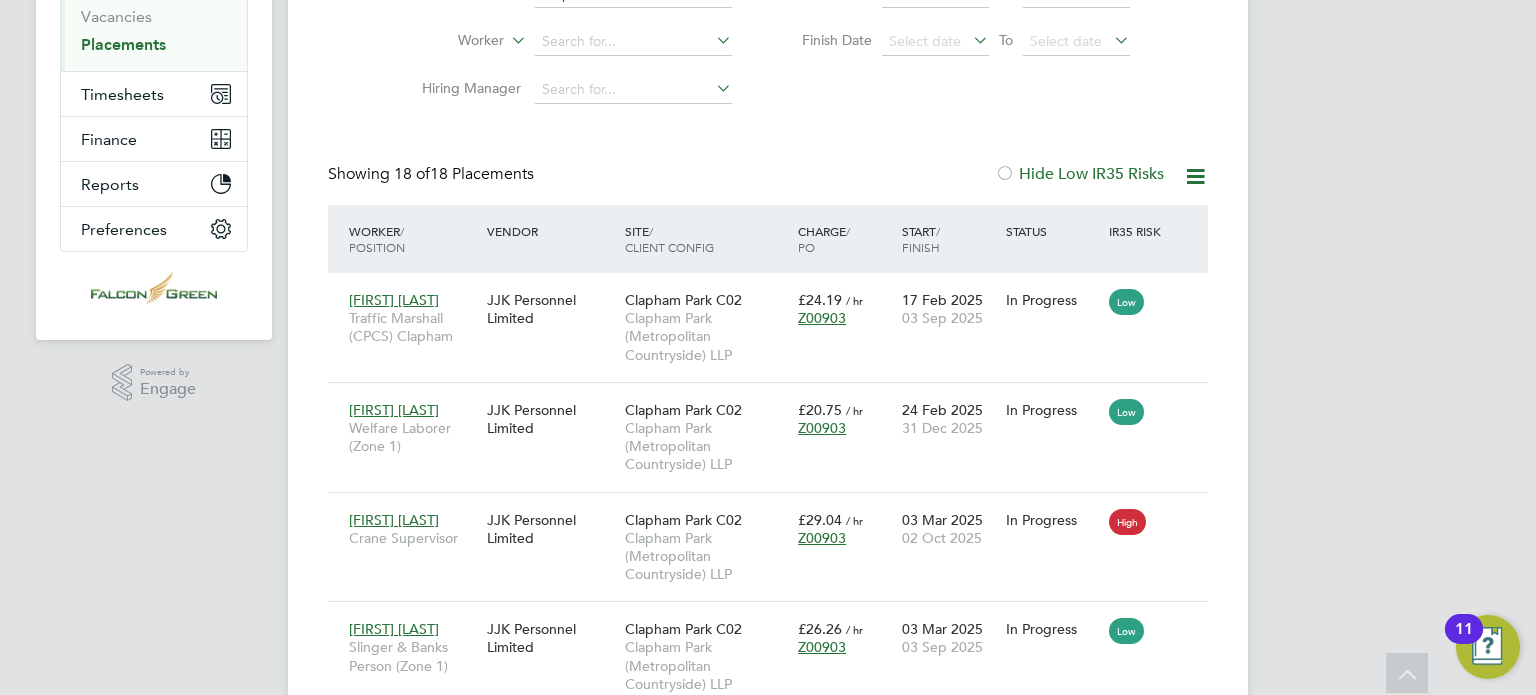 click 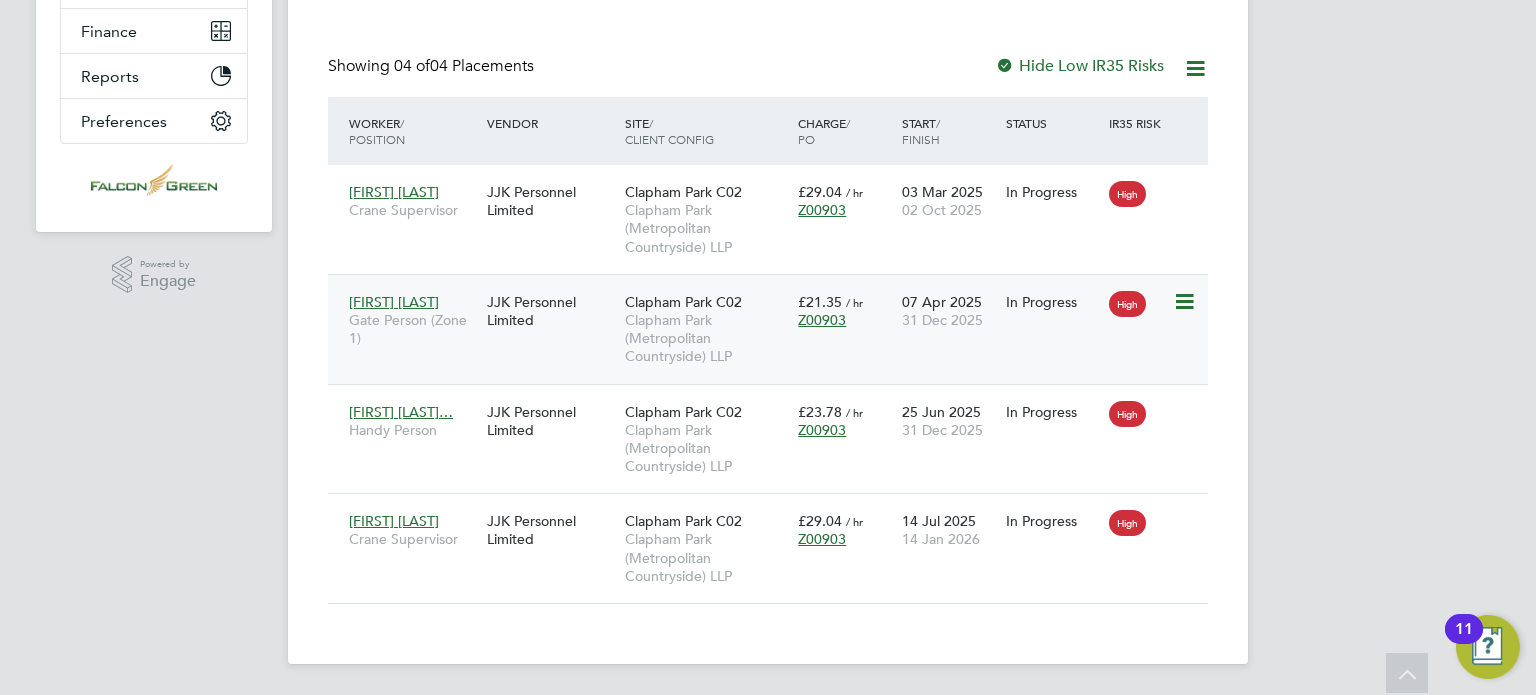 click on "JJK Personnel Limited" 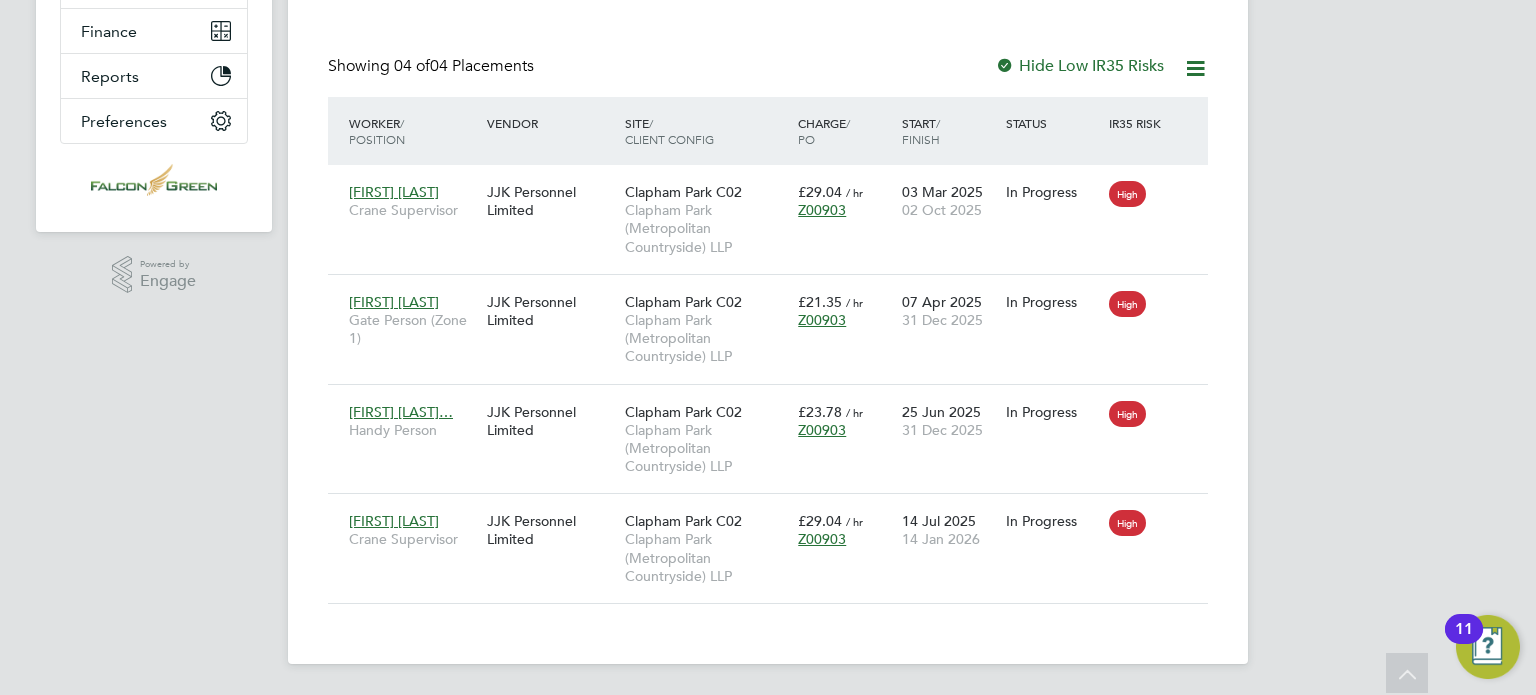click on "Showing   04 of  04 Placements Hide Low IR35 Risks" 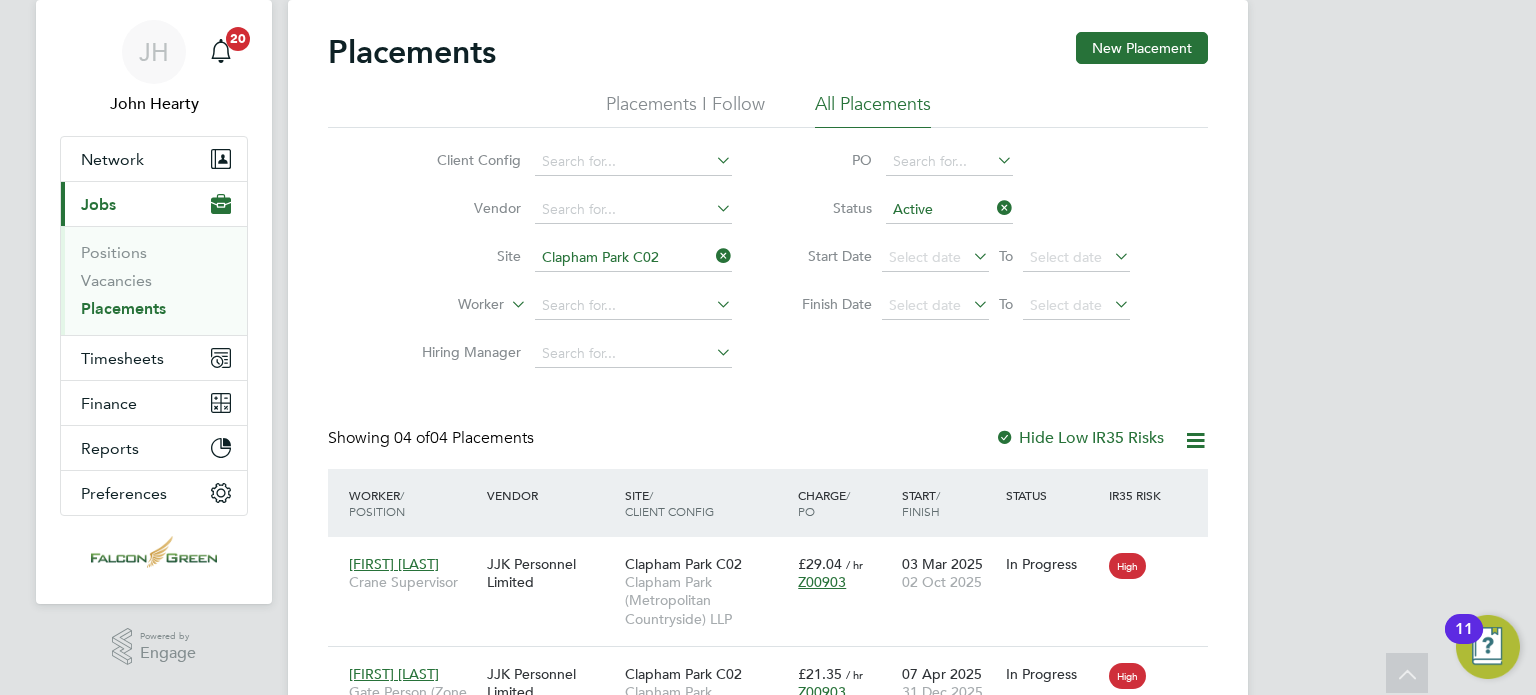 scroll, scrollTop: 28, scrollLeft: 0, axis: vertical 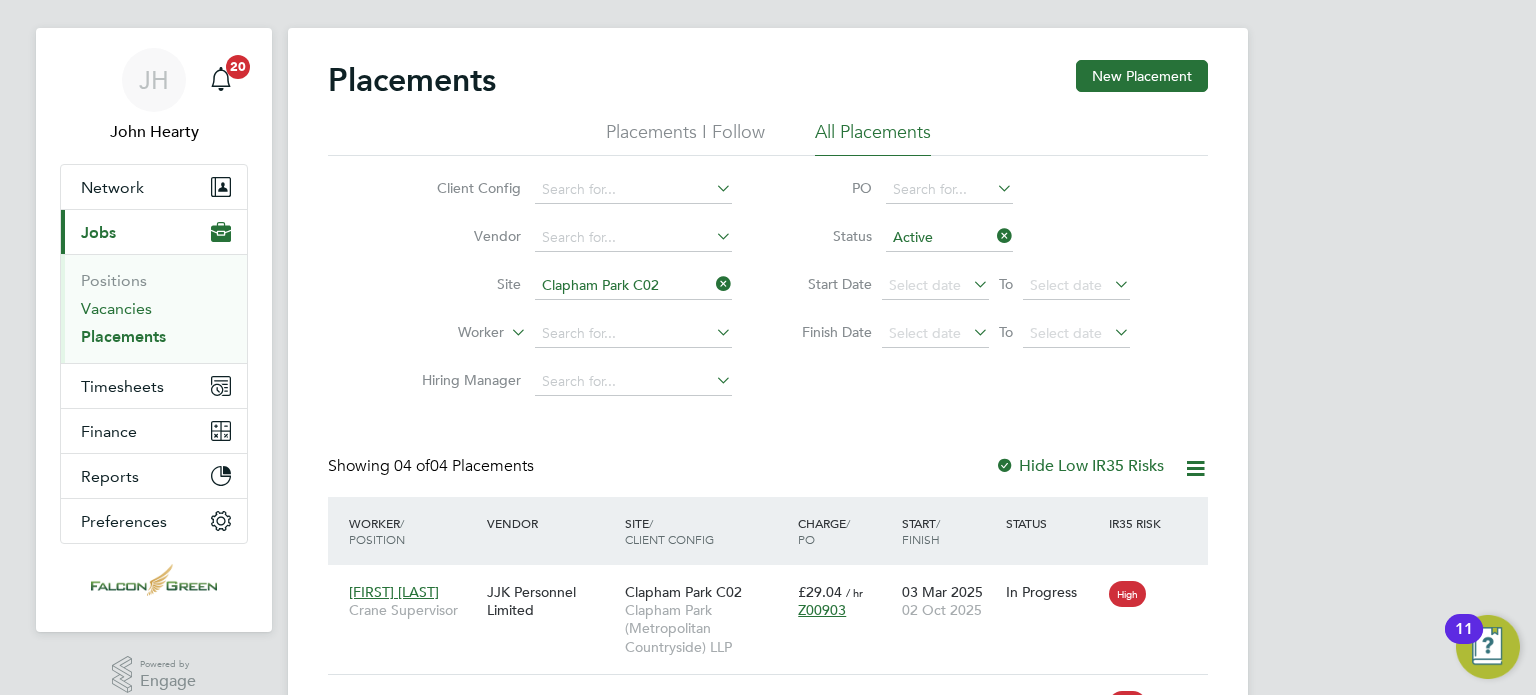 click on "Vacancies" at bounding box center [116, 308] 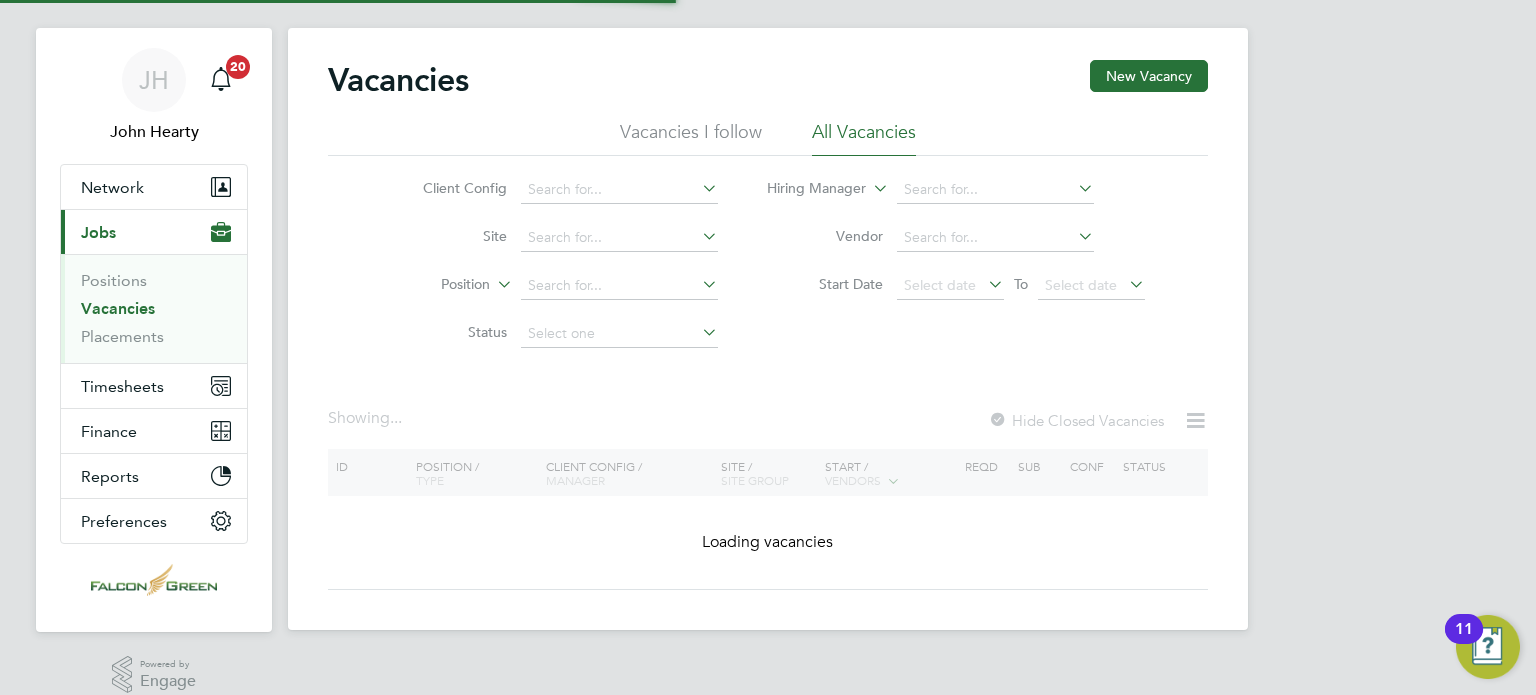scroll, scrollTop: 0, scrollLeft: 0, axis: both 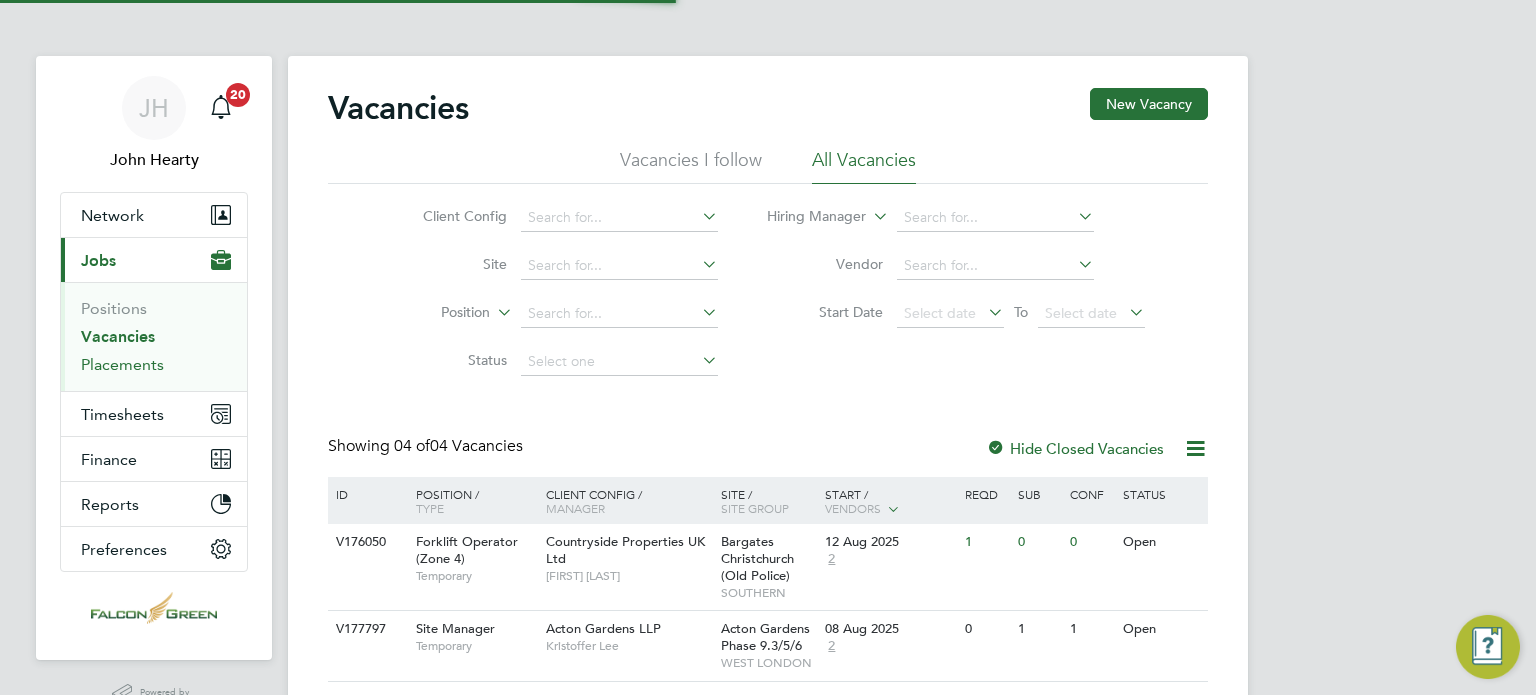 click on "Placements" at bounding box center (122, 364) 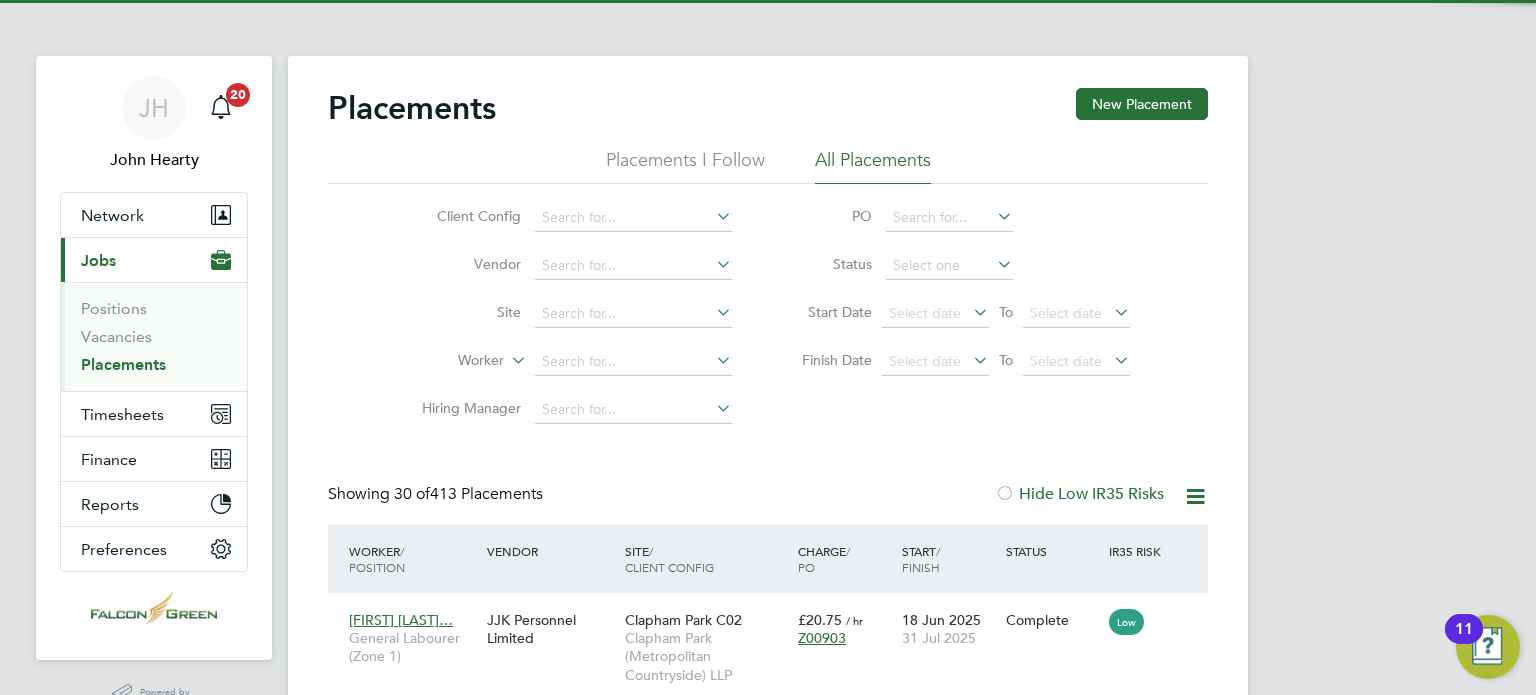 scroll, scrollTop: 10, scrollLeft: 9, axis: both 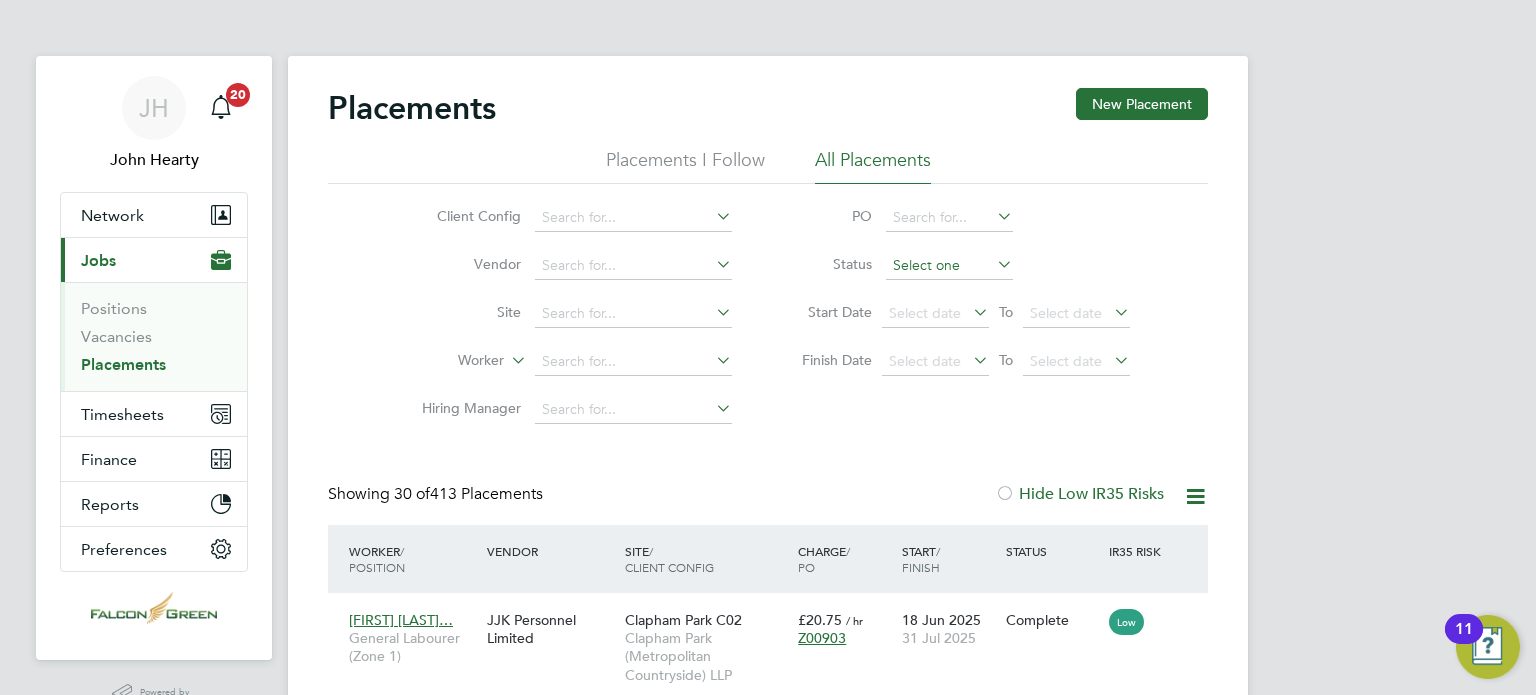 click 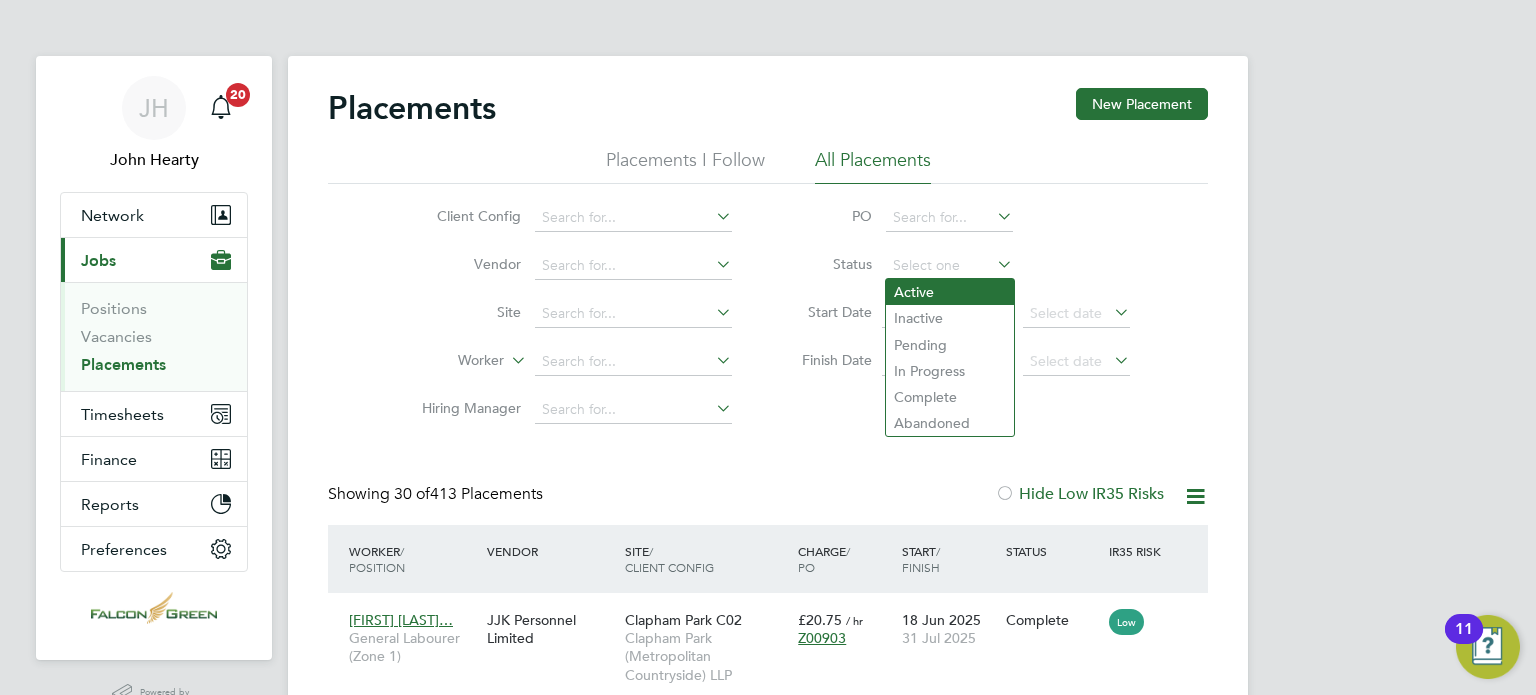 click on "Active" 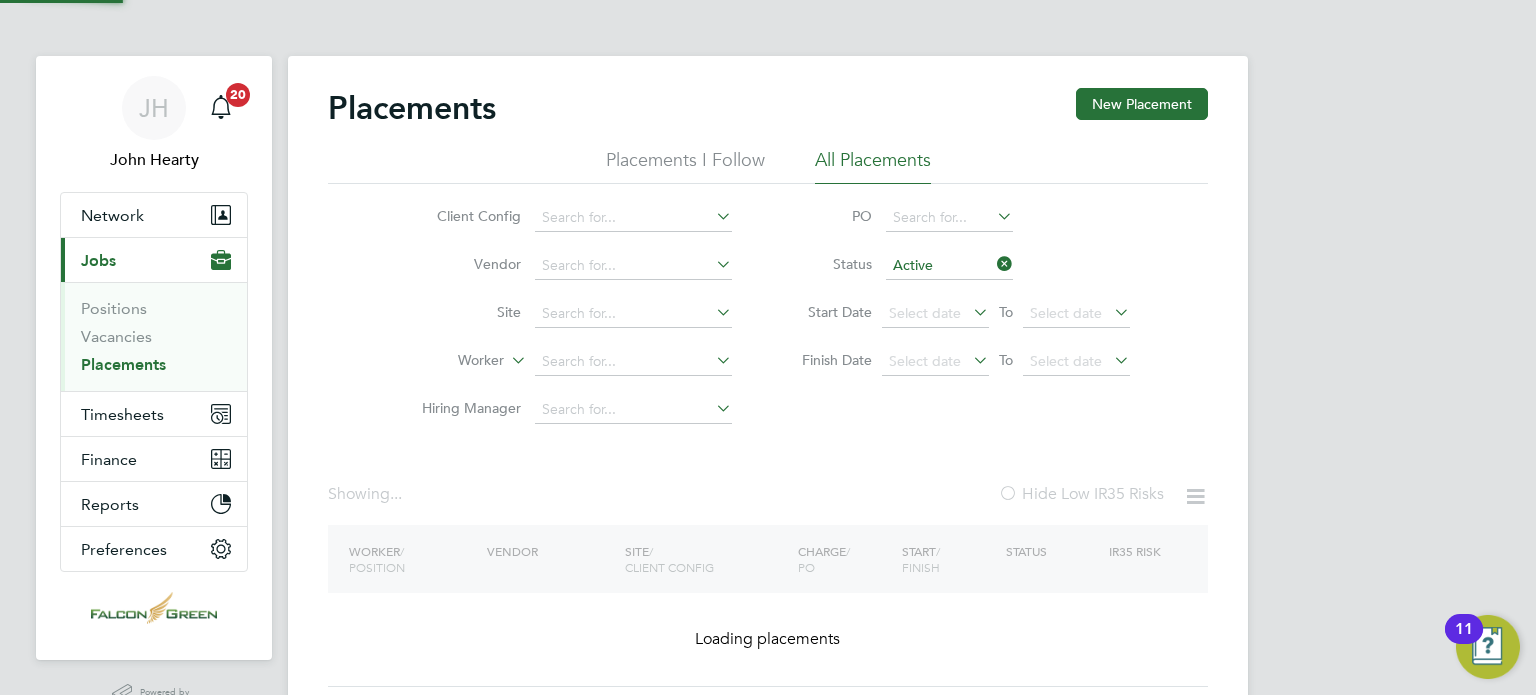 click on "Placements New Placement Placements I Follow All Placements Client Config   Vendor     Site     Worker     Hiring Manager   PO   Status   Active Start Date
Select date
To
Select date
Finish Date
Select date
To
Select date
Showing ...   Hide Low IR35 Risks Worker  / Position Vendor Site / Client Config Charge  / PO Start  / Finish Status IR35 Risk Loading placements Show  30  more" 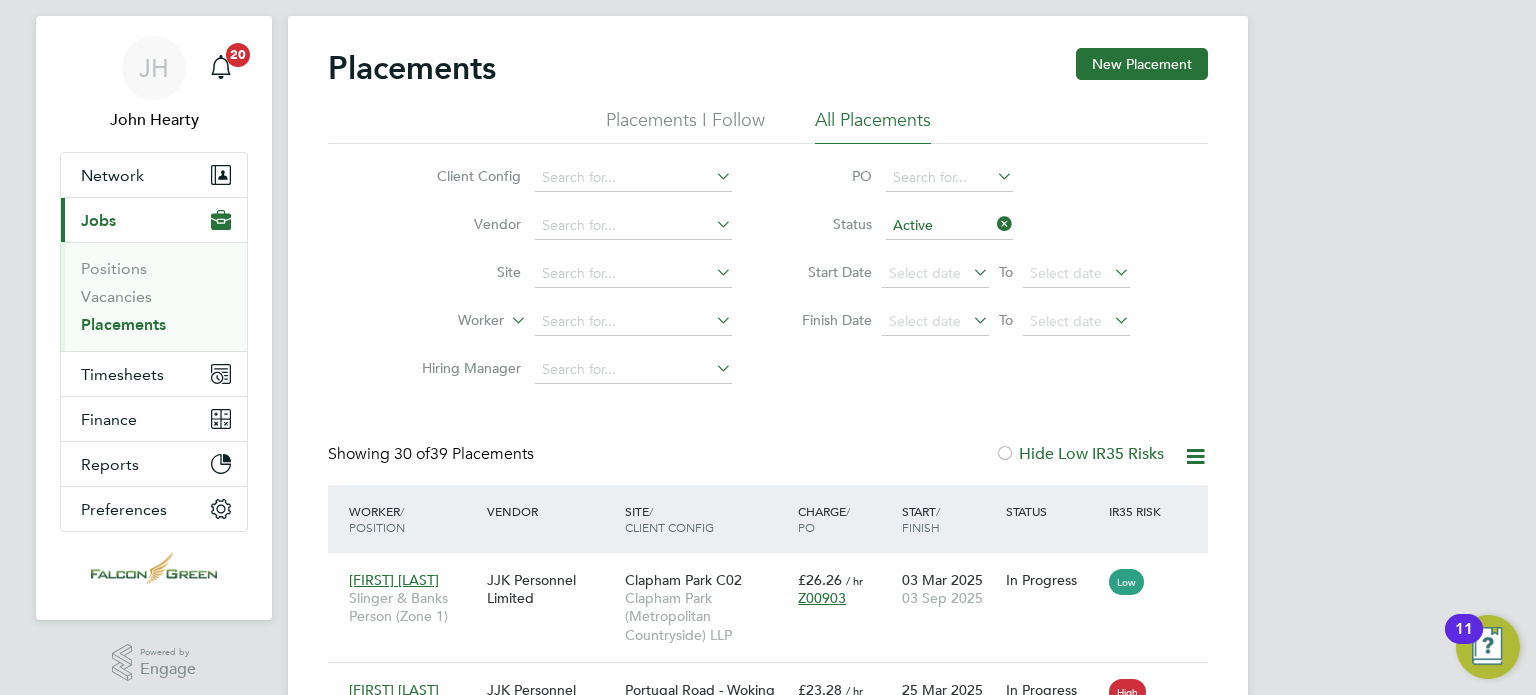 click 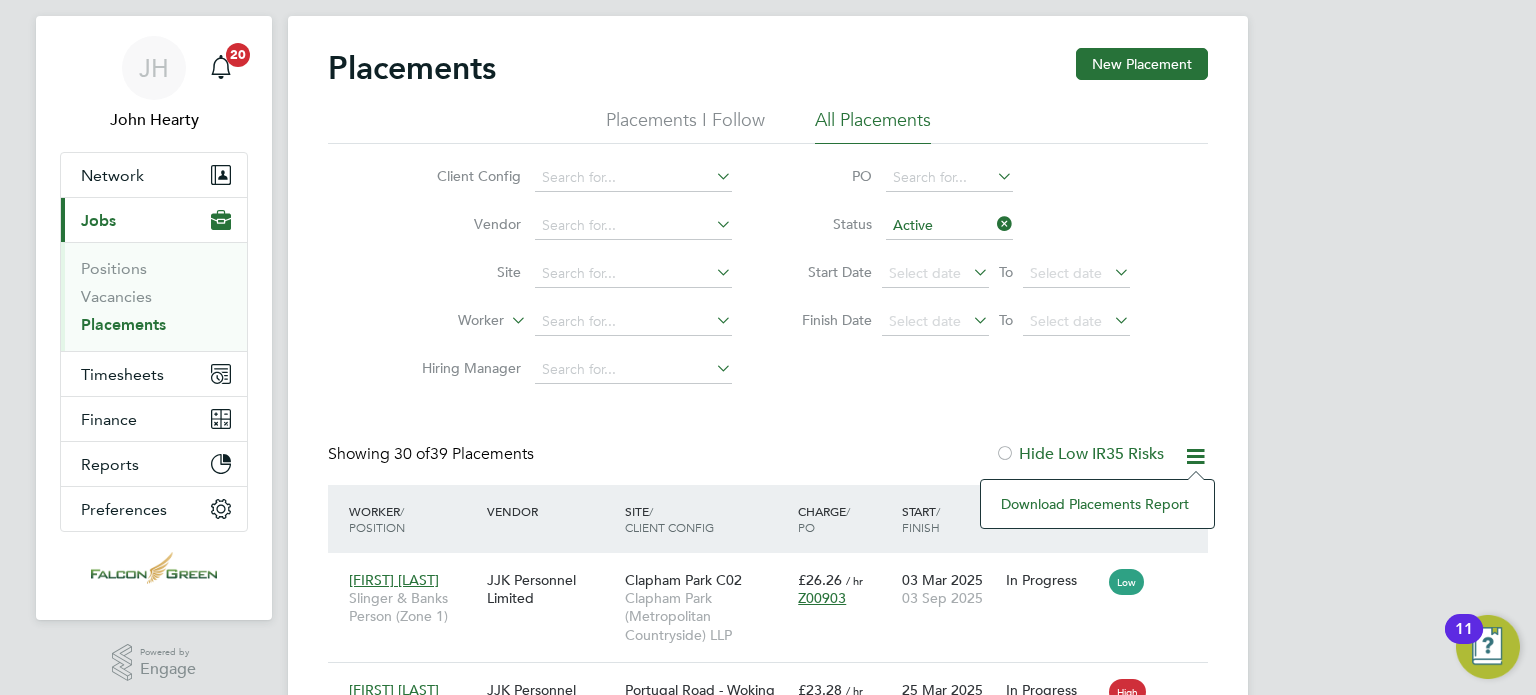 click on "Placements New Placement Placements I Follow All Placements Client Config   Vendor     Site     Worker     Hiring Manager   PO   Status   Active Start Date
Select date
To
Select date
Finish Date
Select date
To
Select date
Showing   30 of  39 Placements Hide Low IR35 Risks Worker  / Position Vendor Site / Client Config Charge  / PO Start  / Finish Status IR35 Risk Billy Mead Slinger & Banks Person (Zone 1) JJK Personnel Limited Clapham Park C02 Clapham Park (Metropolitan Countryside) LLP £26.26   / hr Z00903 03 Mar 2025 03 Sep 2025 In Progress Low Andrei Bitco Forklift Operator (Zone 3) JJK Personnel Limited Portugal Road - Woking Countryside Properties UK Ltd £23.28   / hr SZ073 25 Mar 2025 31 Oct 2025 In Progress High Akhmad Siiar Oria General Labourer (Zone 3) JJK Personnel Limited Portugal Road - Woking Countryside Properties UK Ltd £18.88   / hr SZ073 07 Apr 2025 23 Dec 2025 In Progress Low Sunday Ezeofor General Labourer (Zone 1) JJK Personnel Limited" 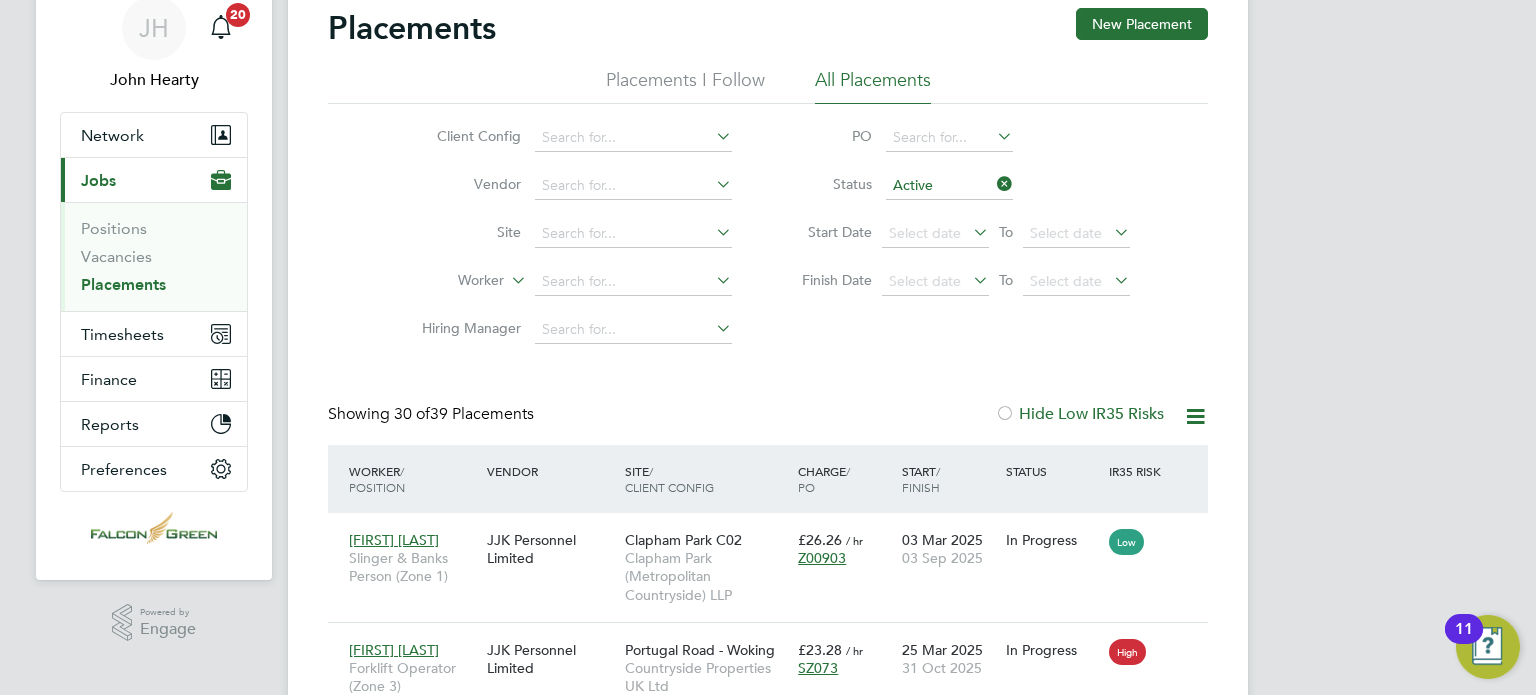 click 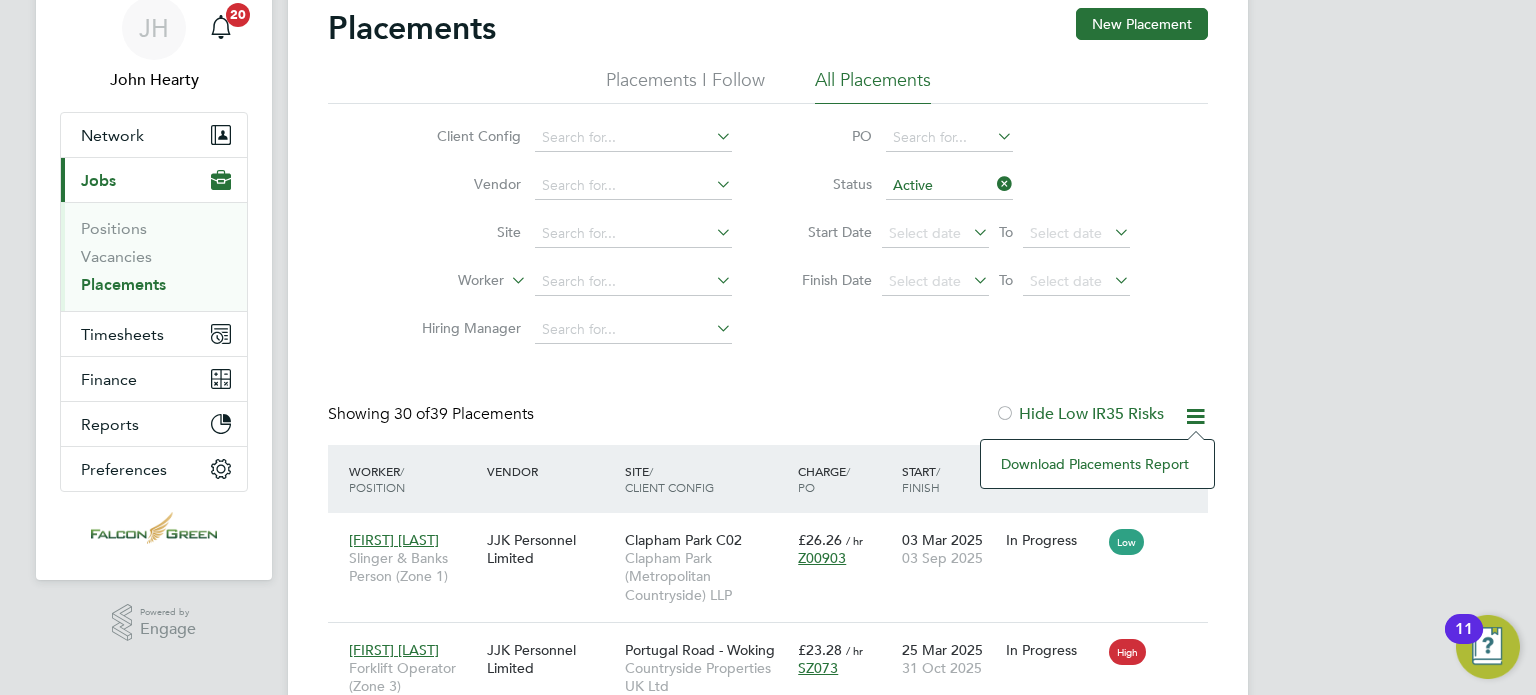 click on "Download Placements Report" 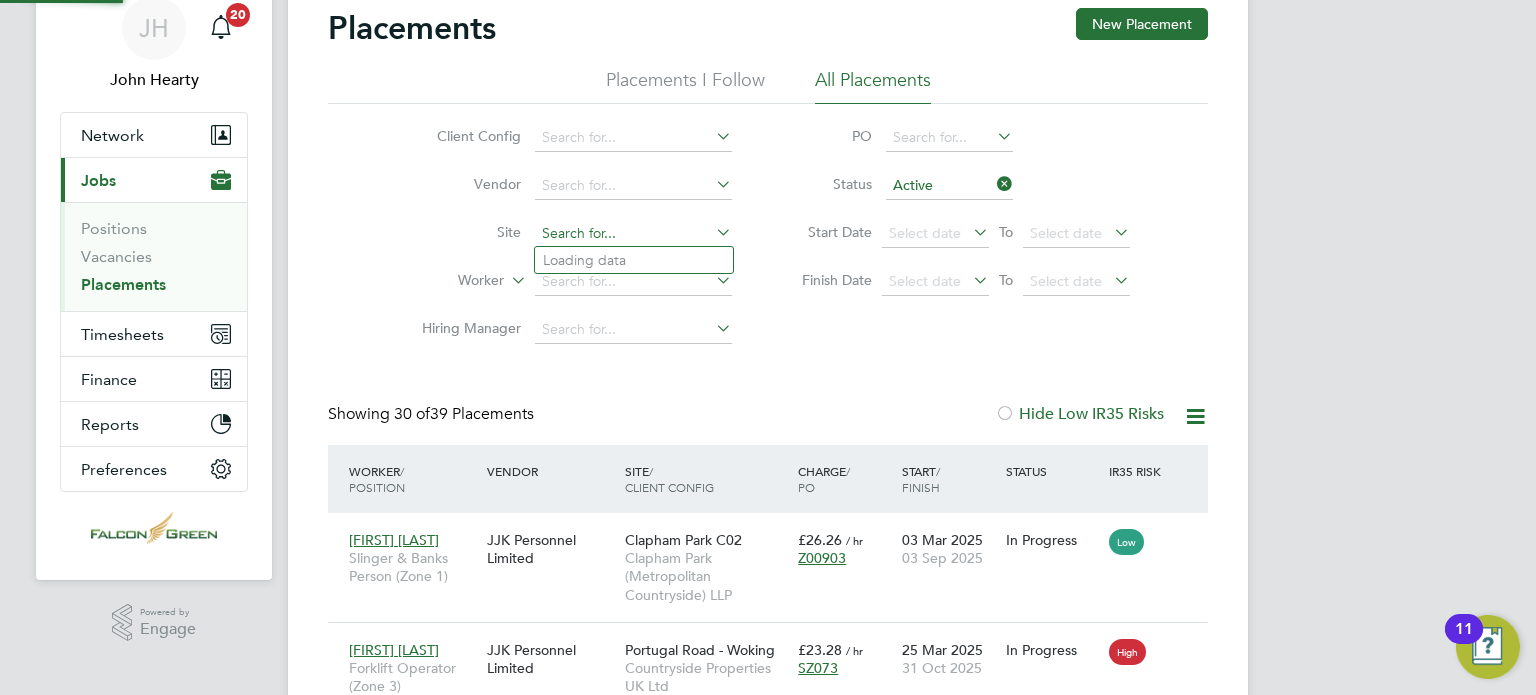 click 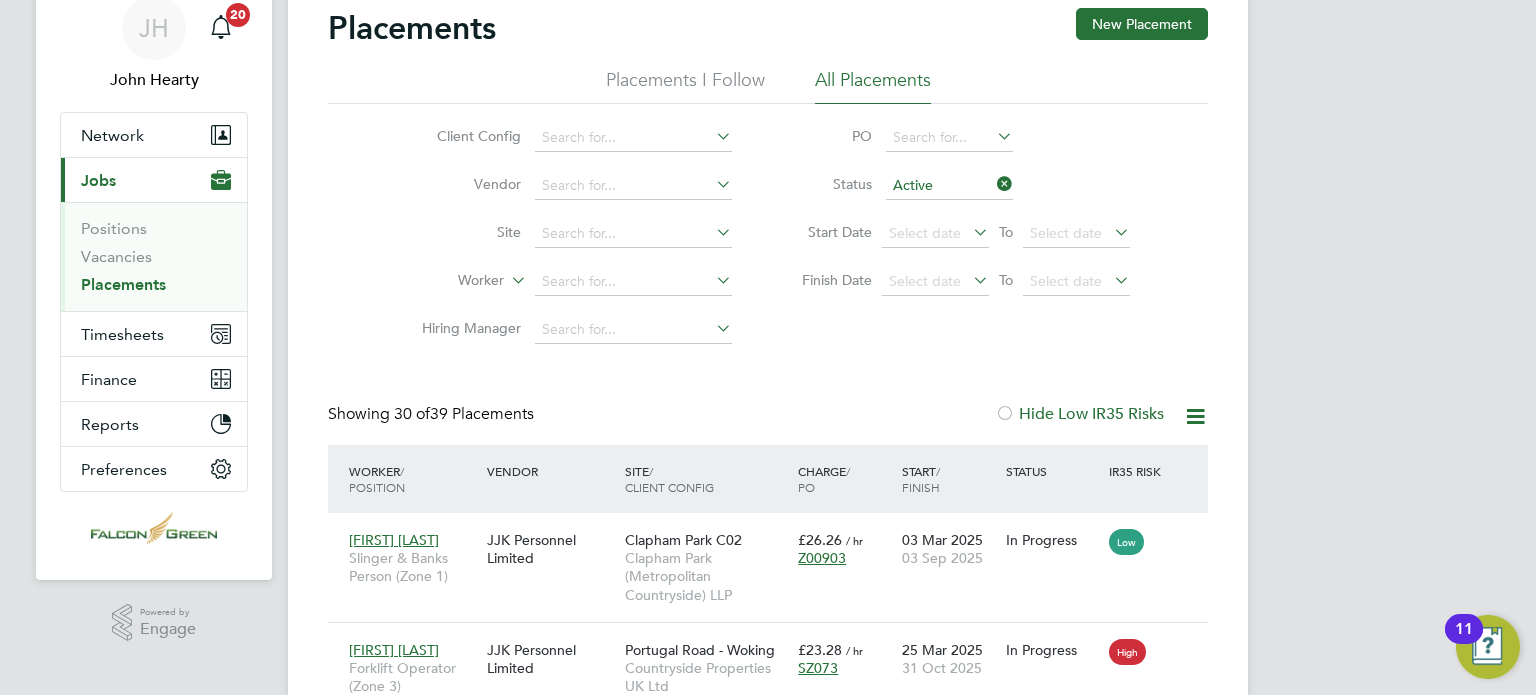 click on "Placements New Placement Placements I Follow All Placements Client Config   Vendor     Site     Worker     Hiring Manager   PO   Status   Active Start Date
Select date
To
Select date
Finish Date
Select date
To
Select date
Showing   30 of  39 Placements Hide Low IR35 Risks Worker  / Position Vendor Site / Client Config Charge  / PO Start  / Finish Status IR35 Risk Billy Mead Slinger & Banks Person (Zone 1) JJK Personnel Limited Clapham Park C02 Clapham Park (Metropolitan Countryside) LLP £26.26   / hr Z00903 03 Mar 2025 03 Sep 2025 In Progress Low Andrei Bitco Forklift Operator (Zone 3) JJK Personnel Limited Portugal Road - Woking Countryside Properties UK Ltd £23.28   / hr SZ073 25 Mar 2025 31 Oct 2025 In Progress High Akhmad Siiar Oria General Labourer (Zone 3) JJK Personnel Limited Portugal Road - Woking Countryside Properties UK Ltd £18.88   / hr SZ073 07 Apr 2025 23 Dec 2025 In Progress Low Sunday Ezeofor General Labourer (Zone 1) JJK Personnel Limited" 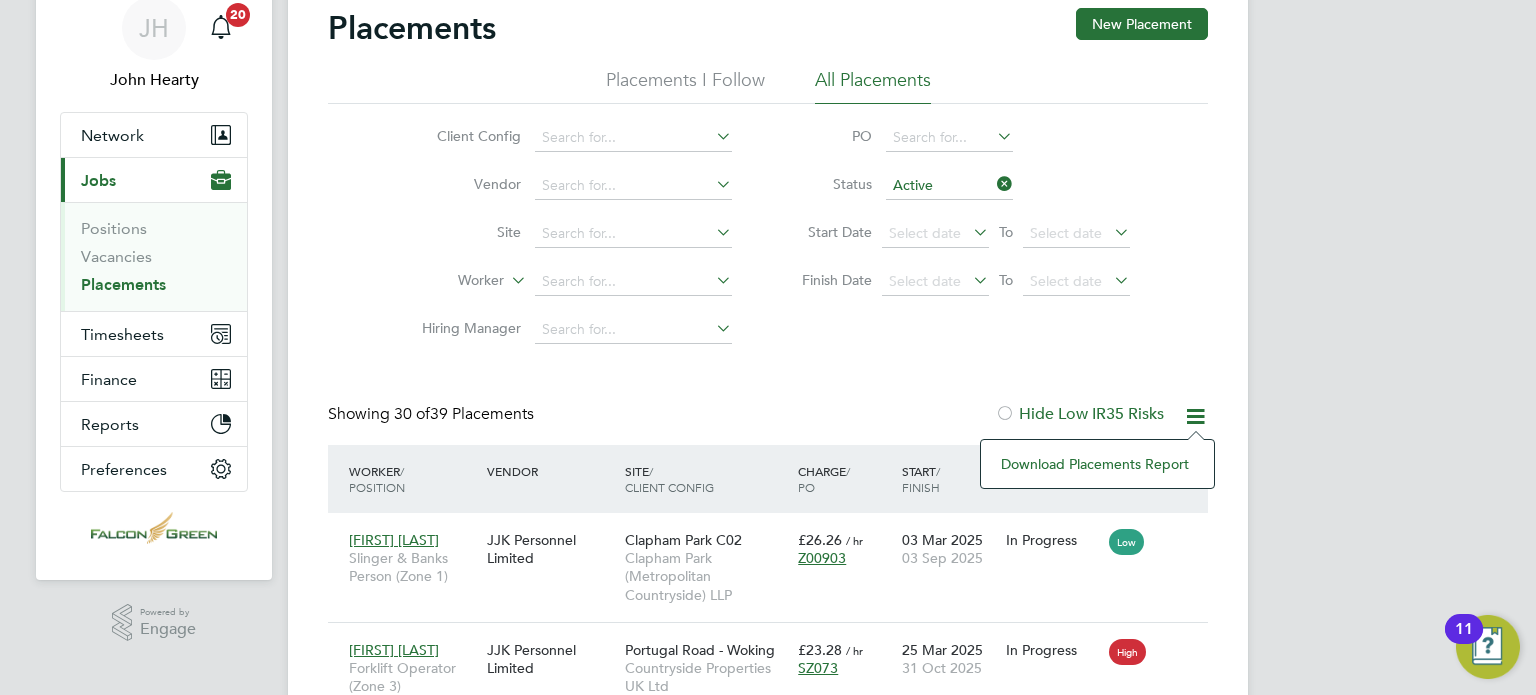 click on "Download Placements Report" 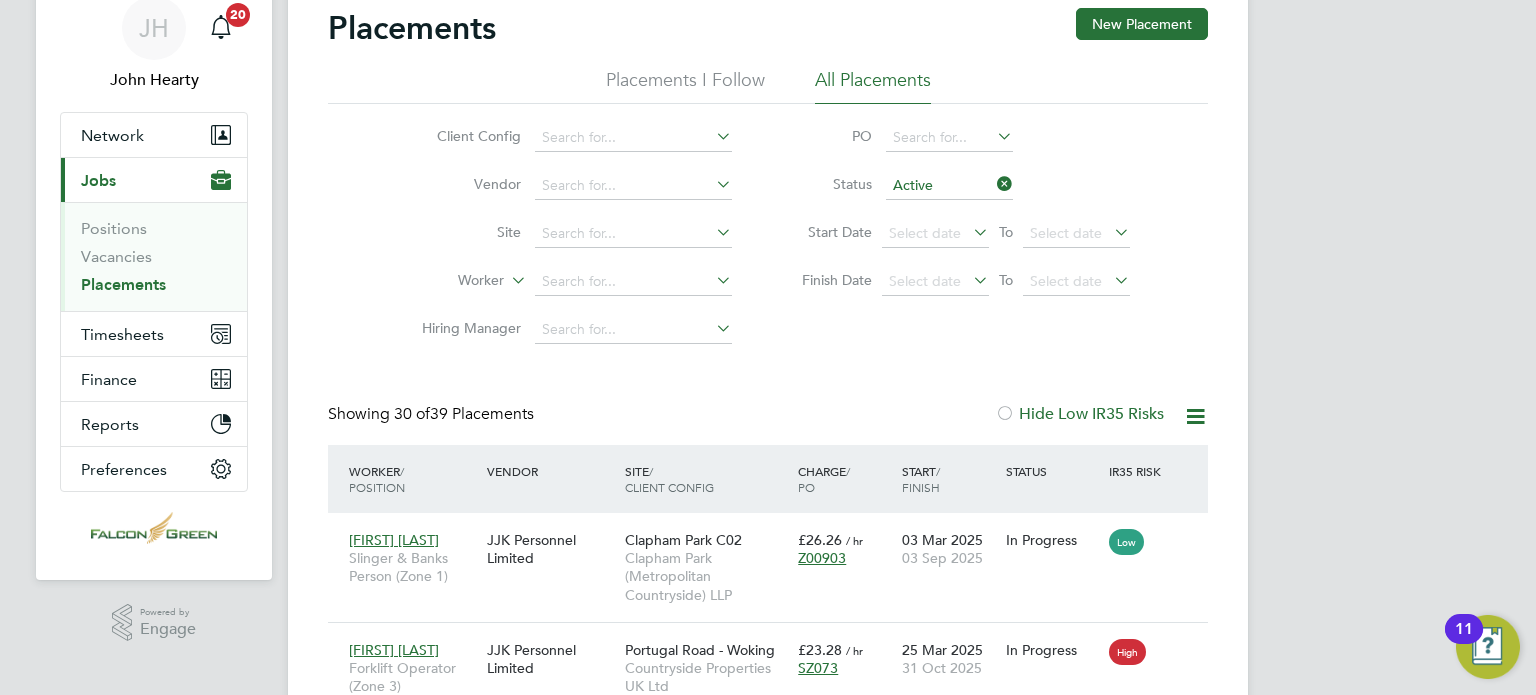click on "Client Config   Vendor     Site     Worker     Hiring Manager   PO   Status   Active Start Date
Select date
To
Select date
Finish Date
Select date
To
Select date" 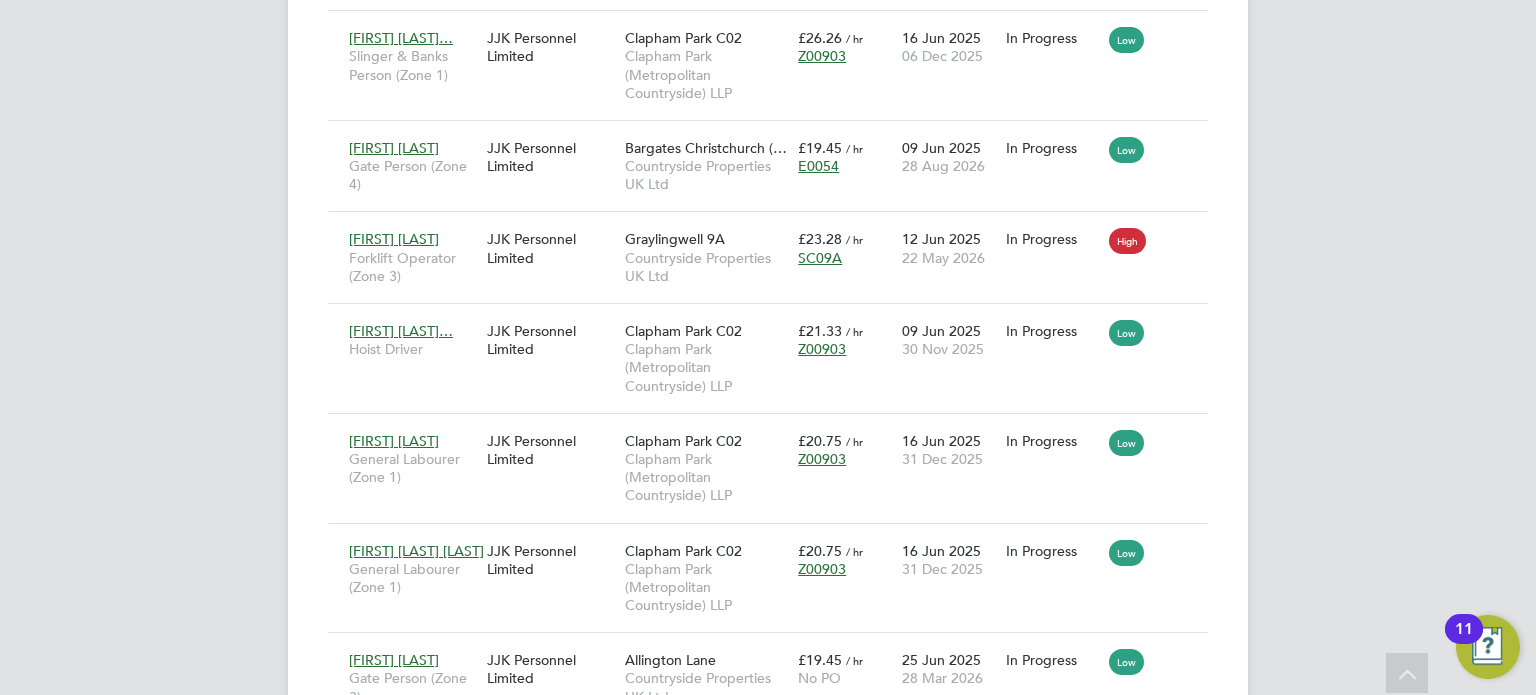 scroll, scrollTop: 1720, scrollLeft: 0, axis: vertical 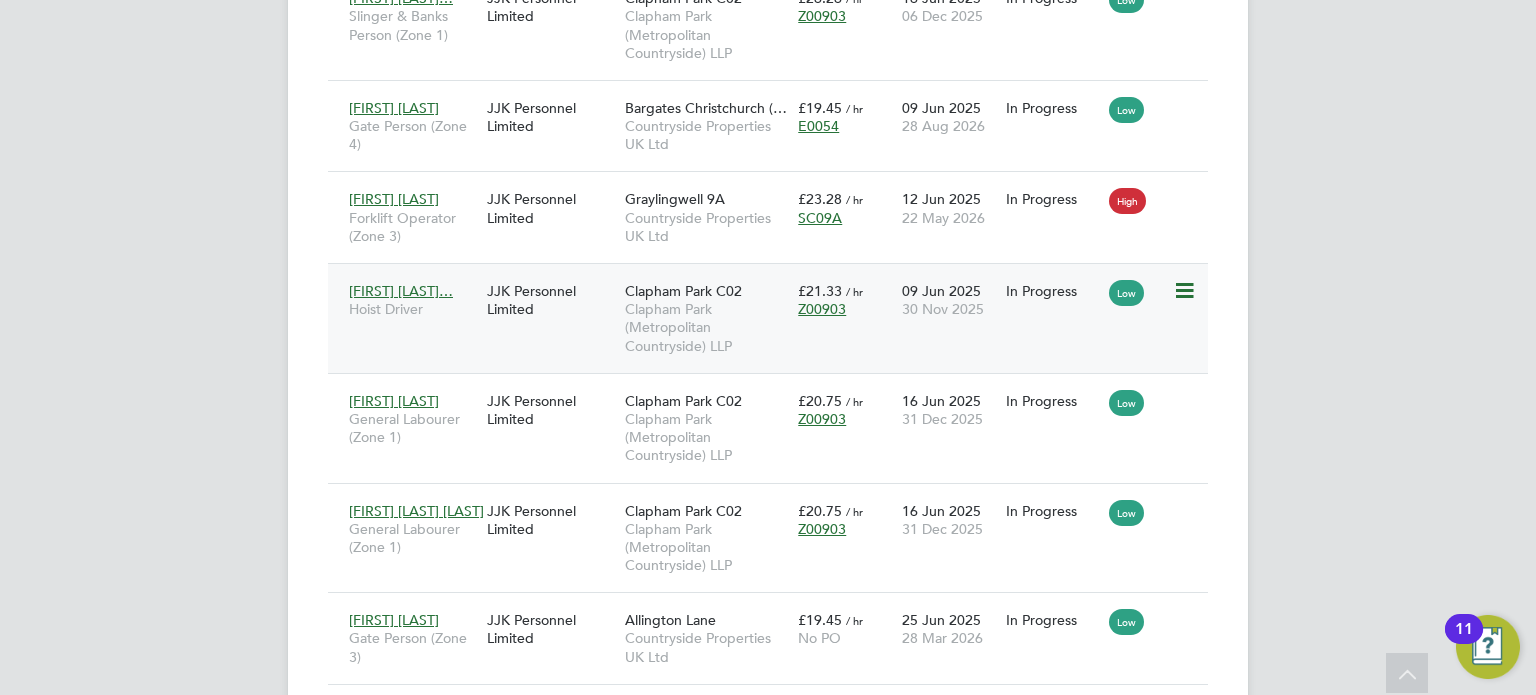 click on "Abdelkadr Hussei…" 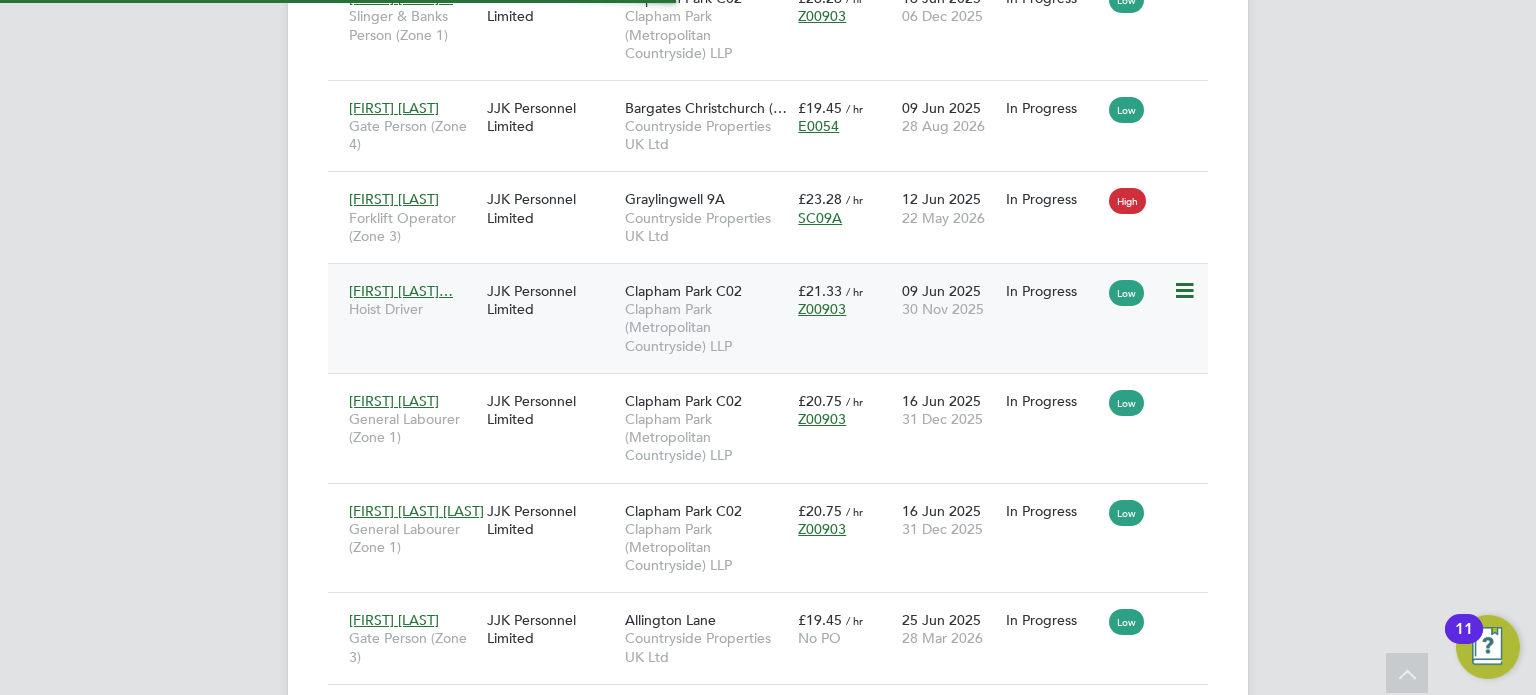 scroll, scrollTop: 10, scrollLeft: 9, axis: both 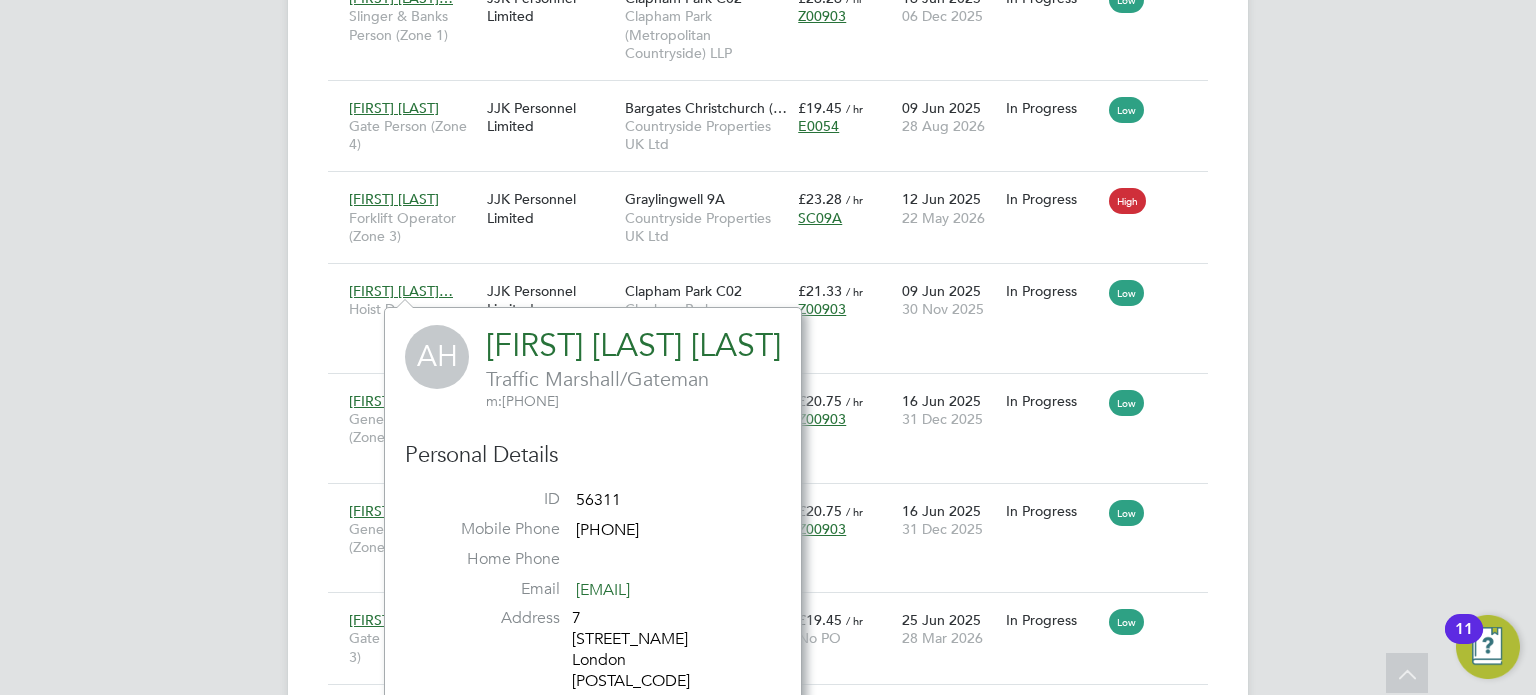 click on "Abdelkadr Hussein Osman" 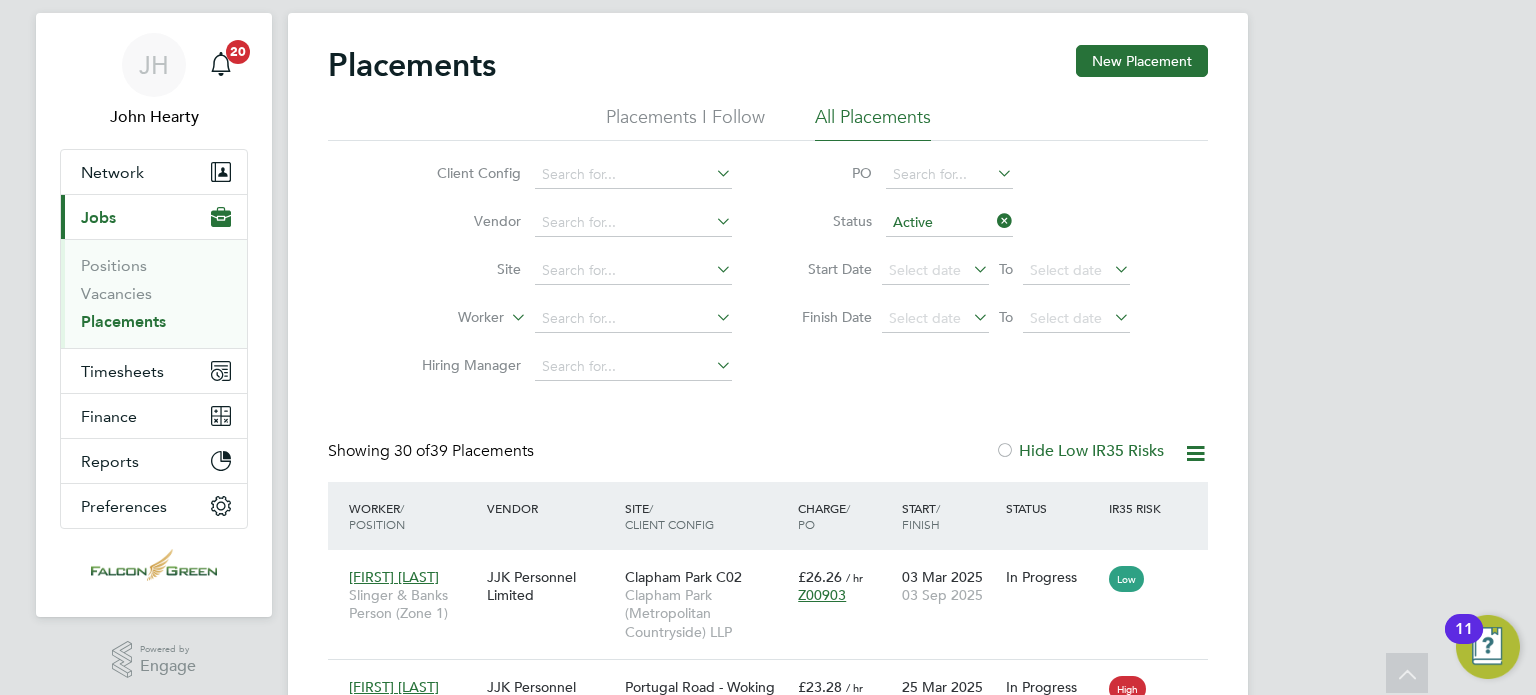 scroll, scrollTop: 0, scrollLeft: 0, axis: both 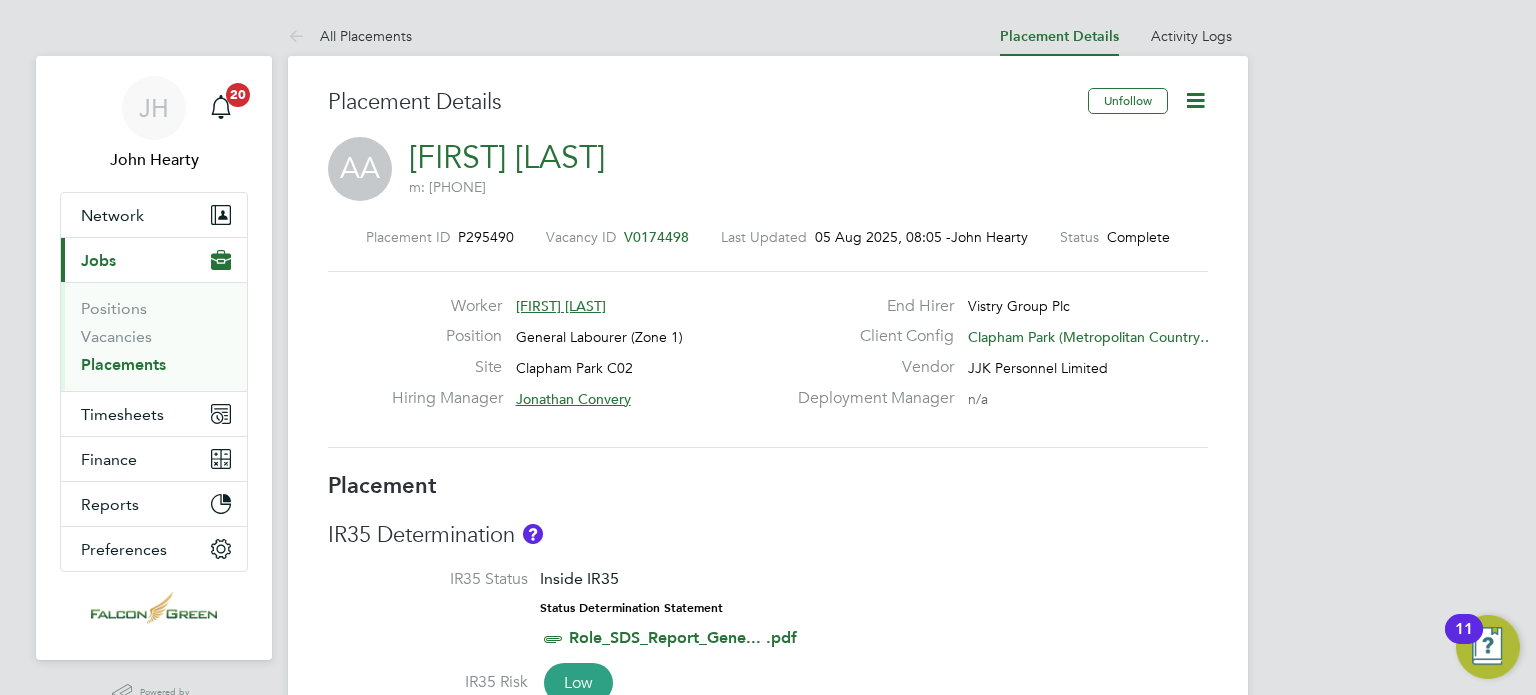 drag, startPoint x: 676, startPoint y: 307, endPoint x: 458, endPoint y: 331, distance: 219.31712 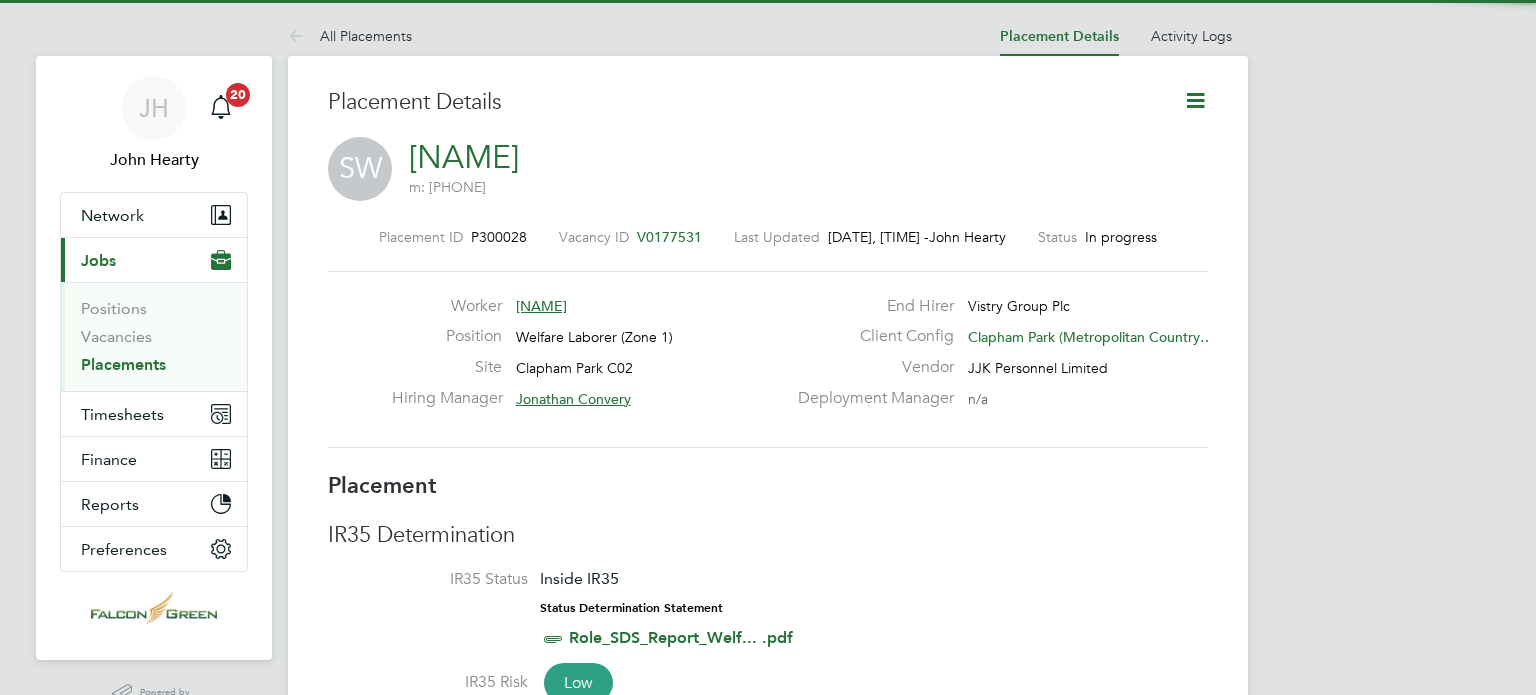 scroll, scrollTop: 0, scrollLeft: 0, axis: both 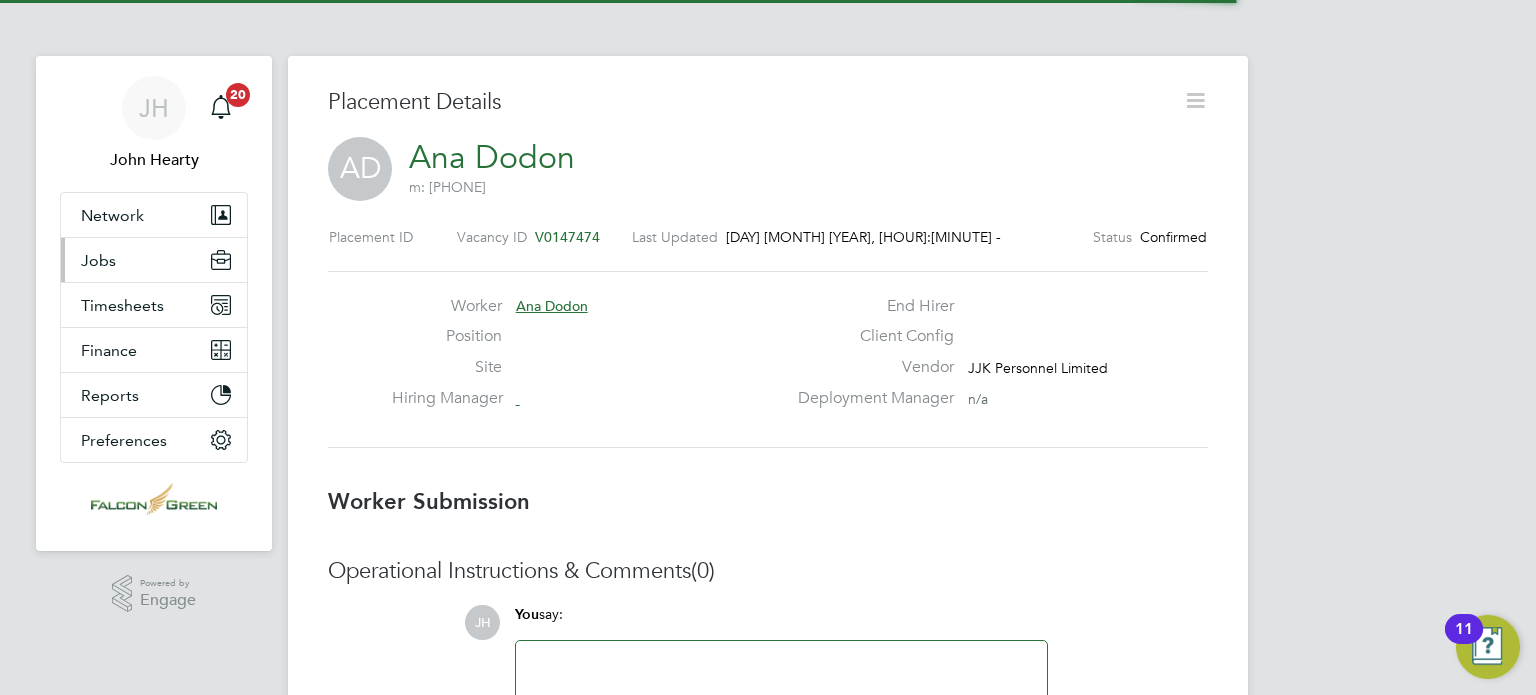 type 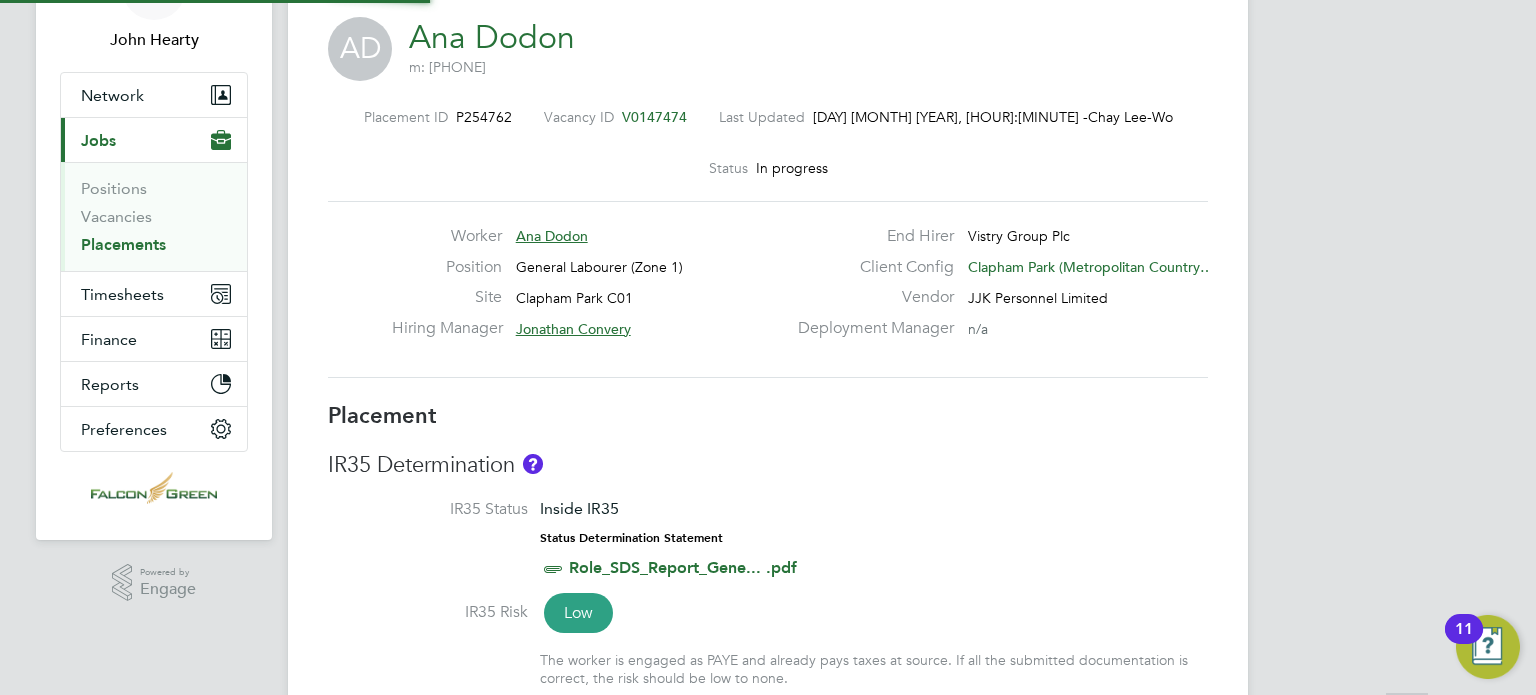 scroll, scrollTop: 200, scrollLeft: 0, axis: vertical 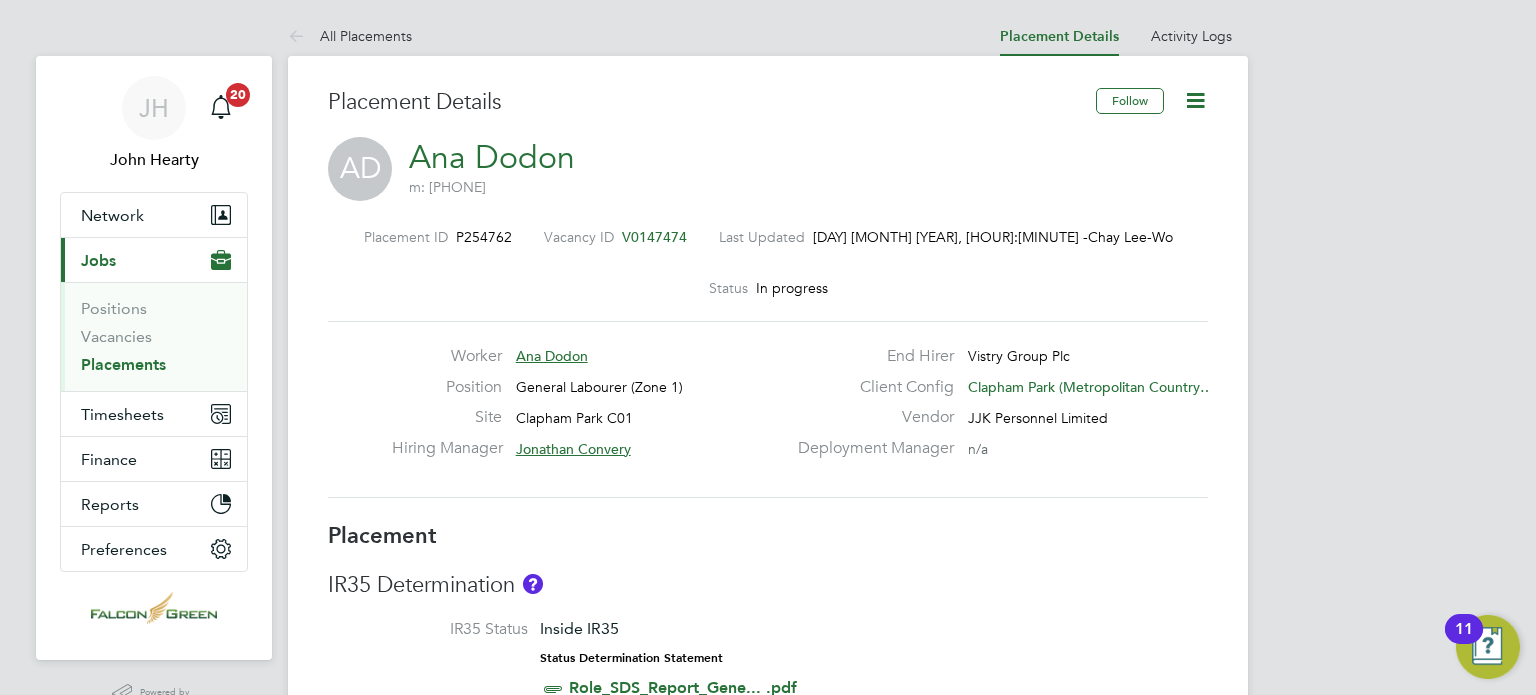 click 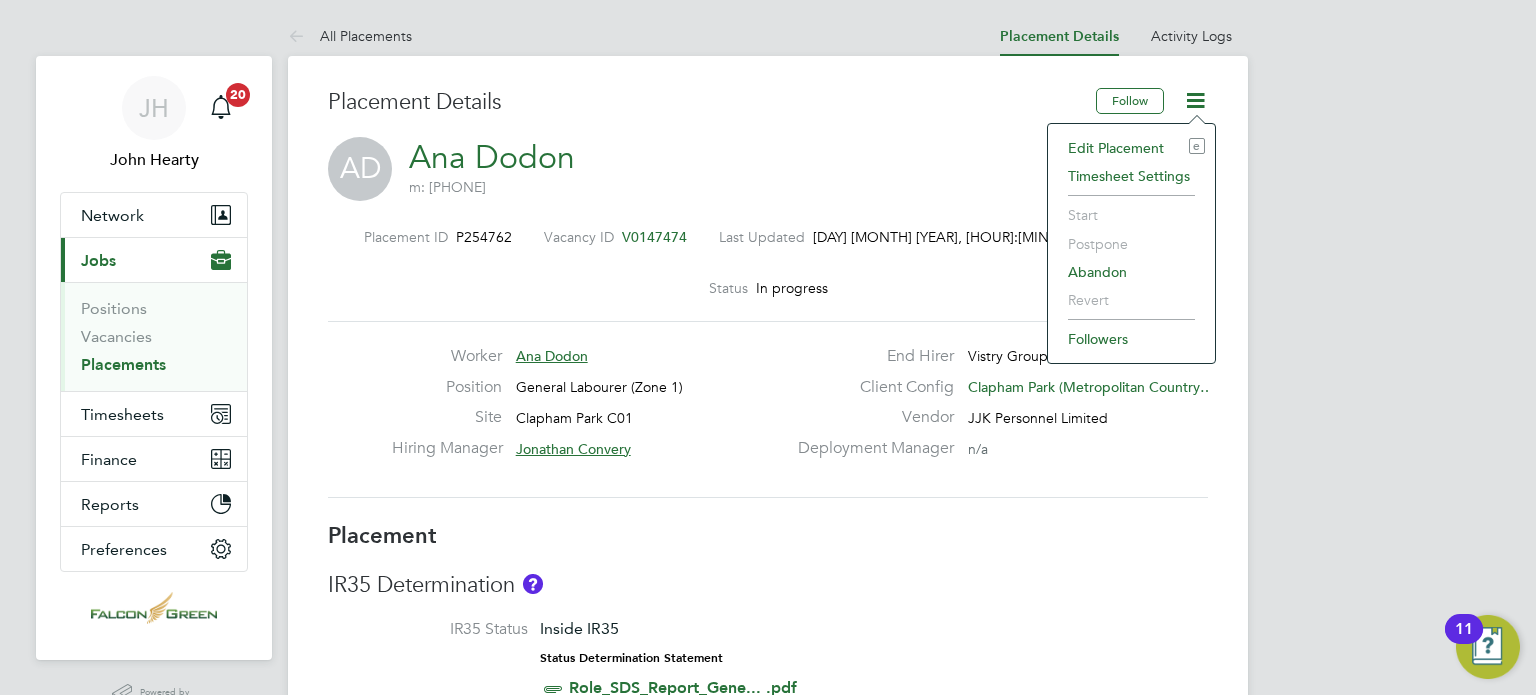 click on "Edit Placement e" 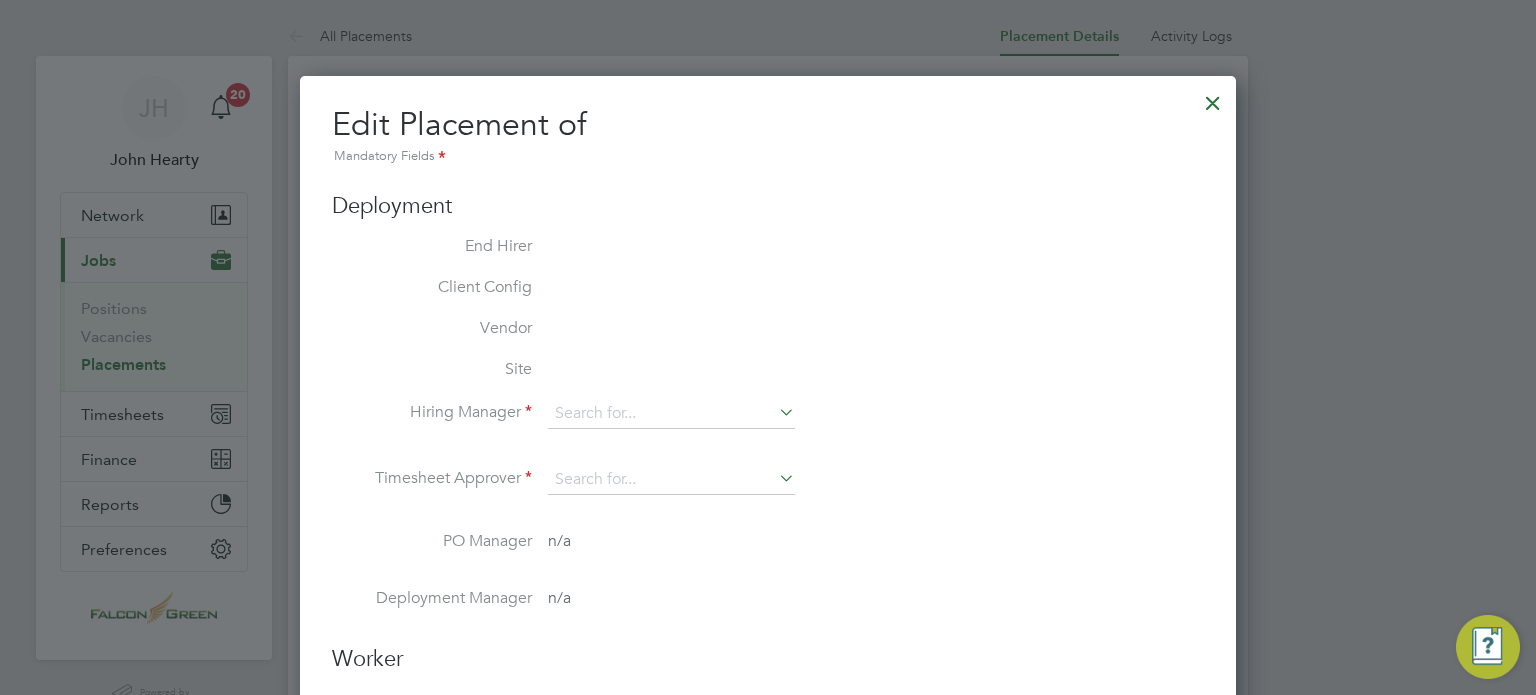 type on "Jonathan Convery" 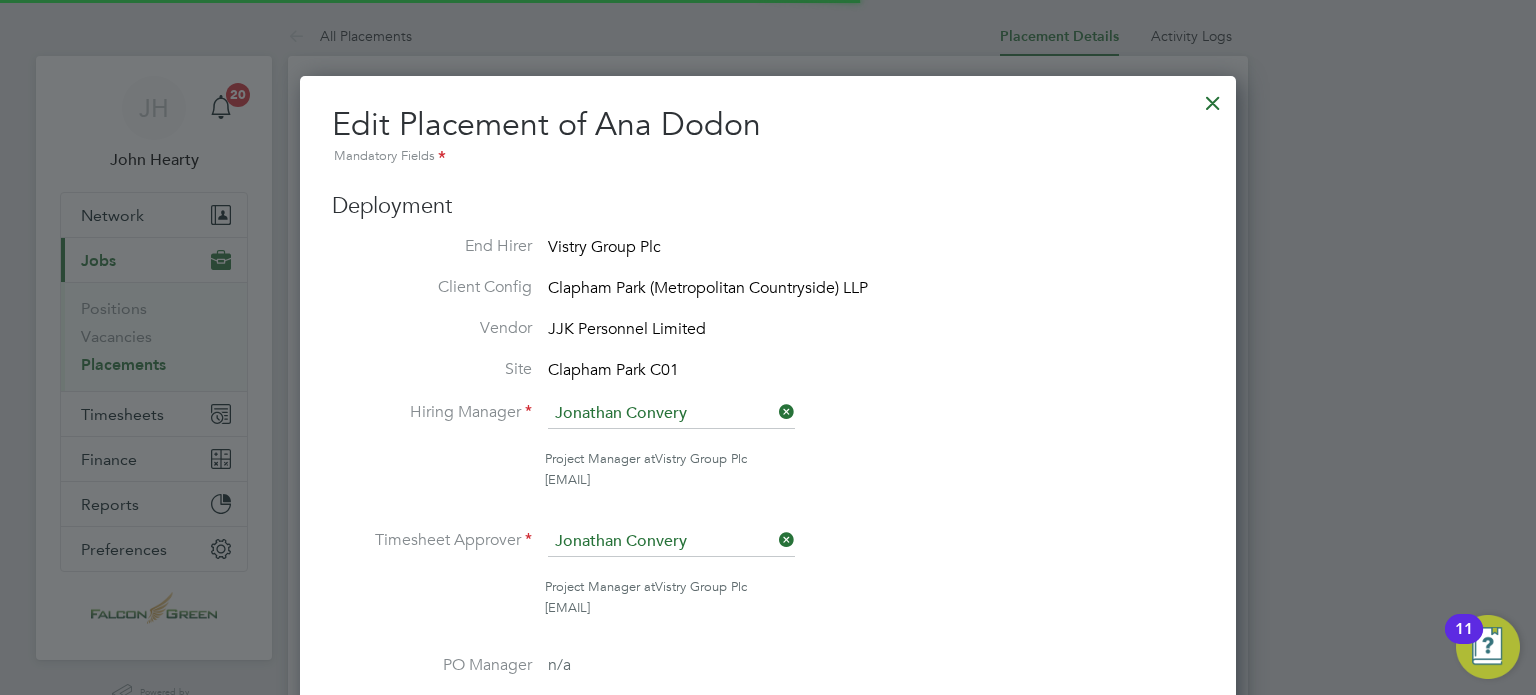click on "End Hirer   Vistry Group Plc Client Config   Clapham Park (Metropolitan Countryside) LLP Vendor   JJK Personnel Limited Site   Clapham Park C01 Hiring Manager   Jonathan Convery Project Manager at  Vistry Group Plc jonathan.convery@countrysidepartnerships.com Timesheet Approver   Jonathan Convery Project Manager at  Vistry Group Plc jonathan.convery@countrysidepartnerships.com PO Manager   n/a Deployment Manager   n/a PO No PO Number Valid From Valid To Expiry   Z00901 30 Jan 2023     No Expiry  Add PO" at bounding box center (768, 595) 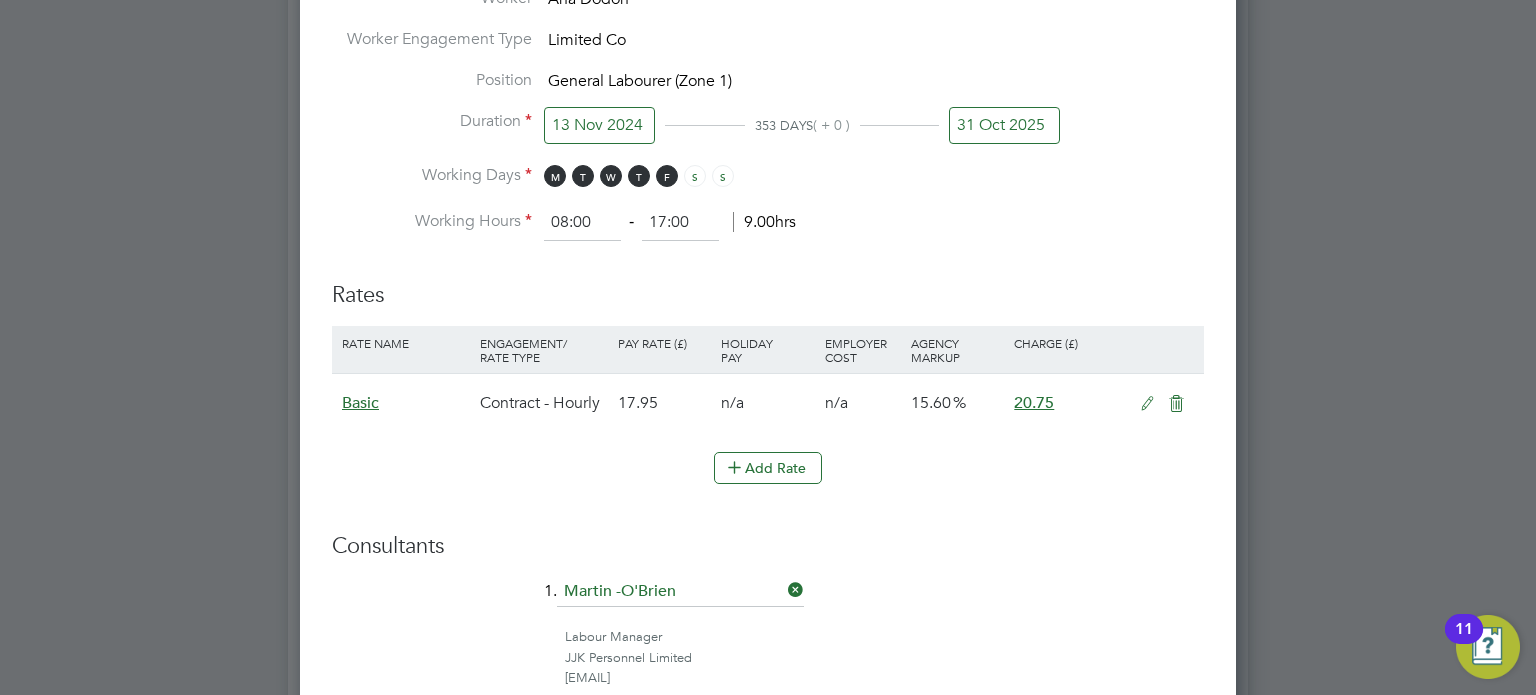 click at bounding box center (1147, 404) 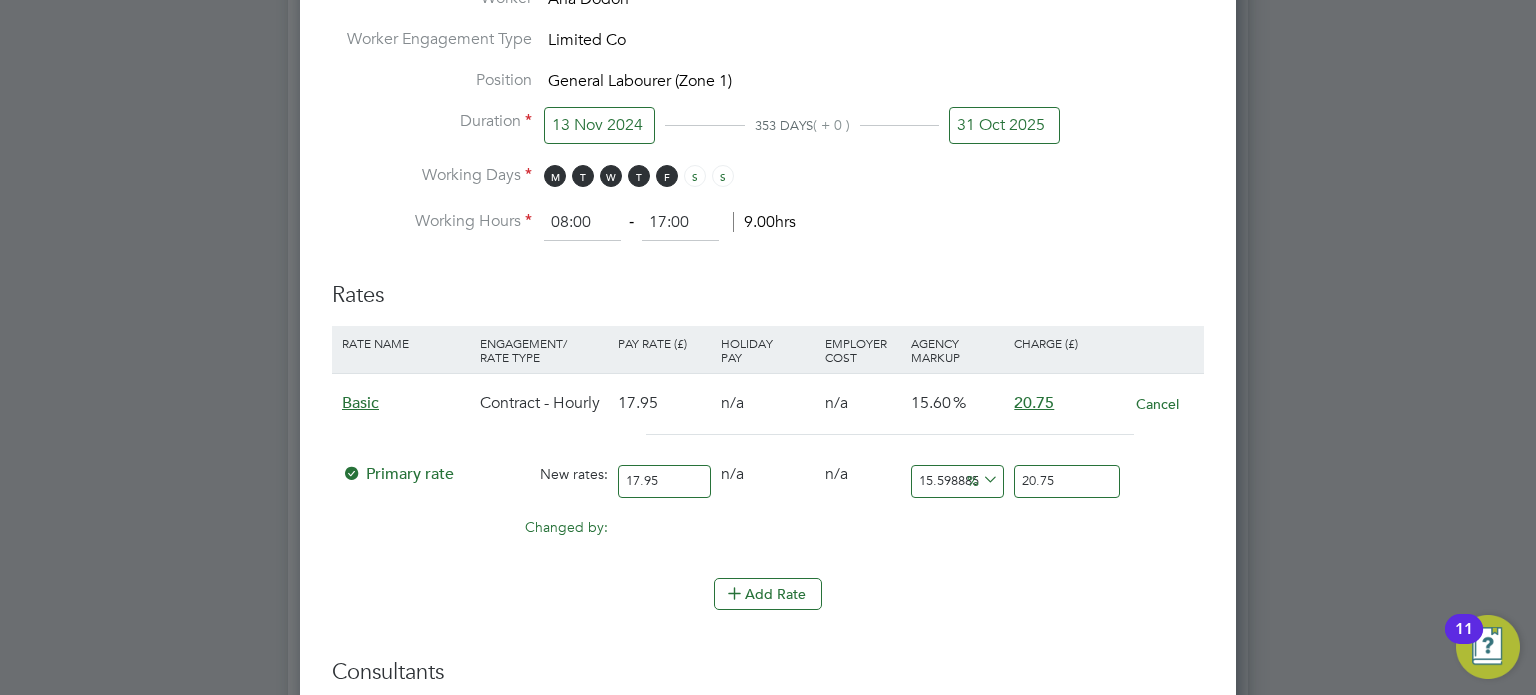 drag, startPoint x: 658, startPoint y: 465, endPoint x: 537, endPoint y: 465, distance: 121 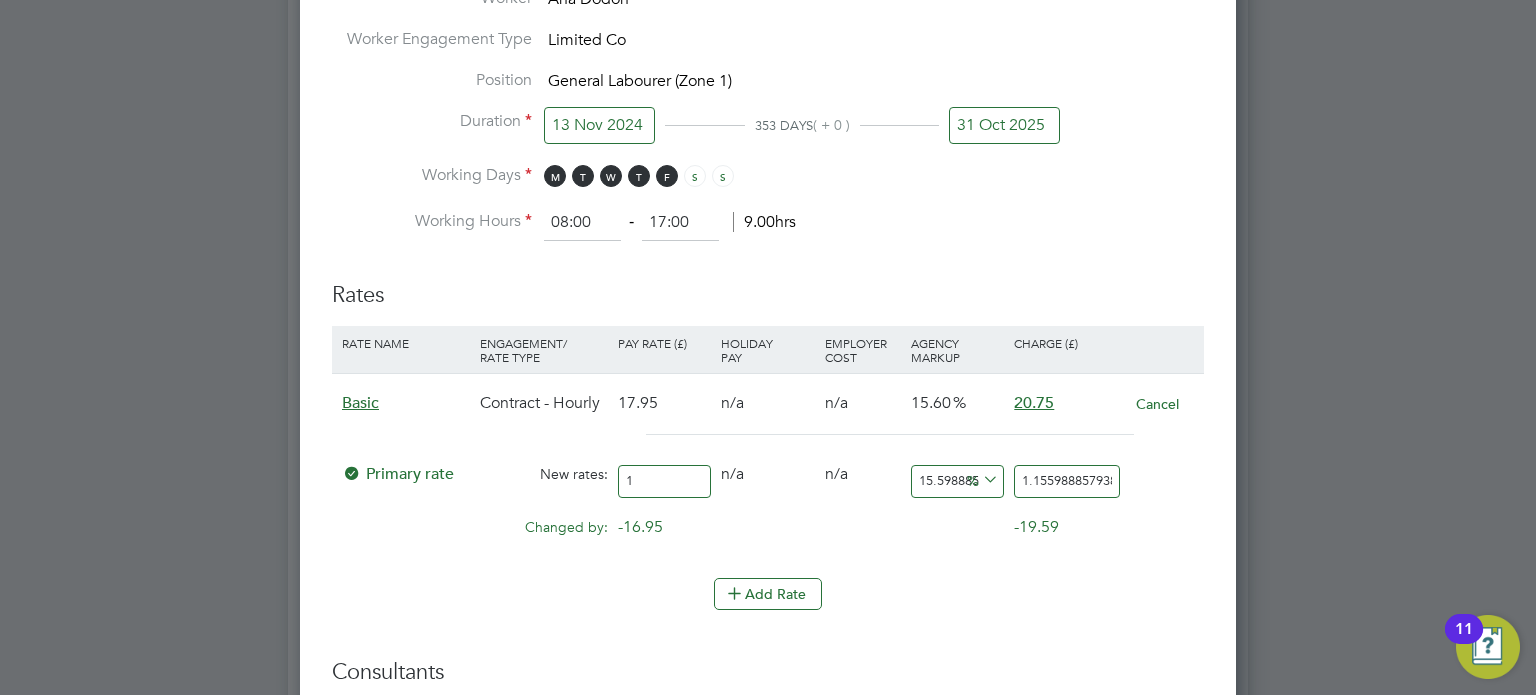 type on "18" 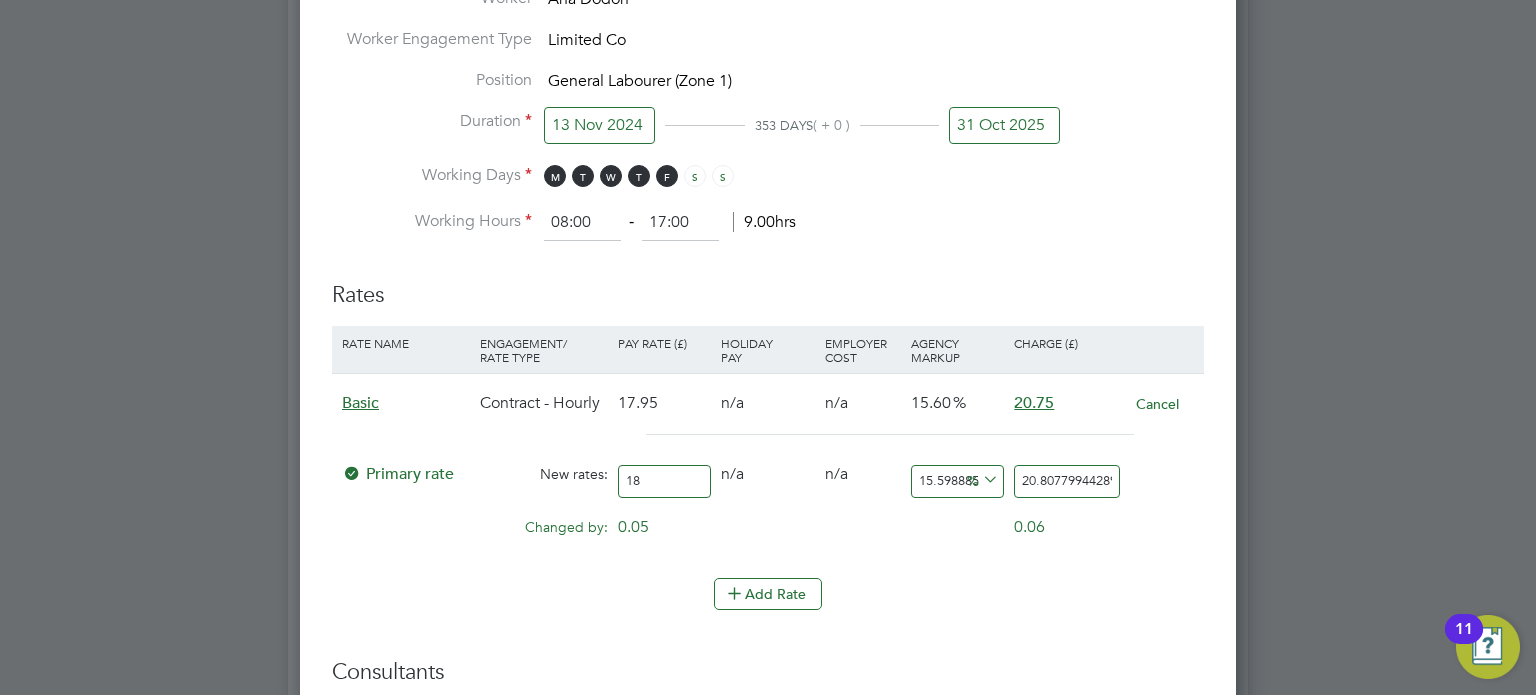 type on "18.4" 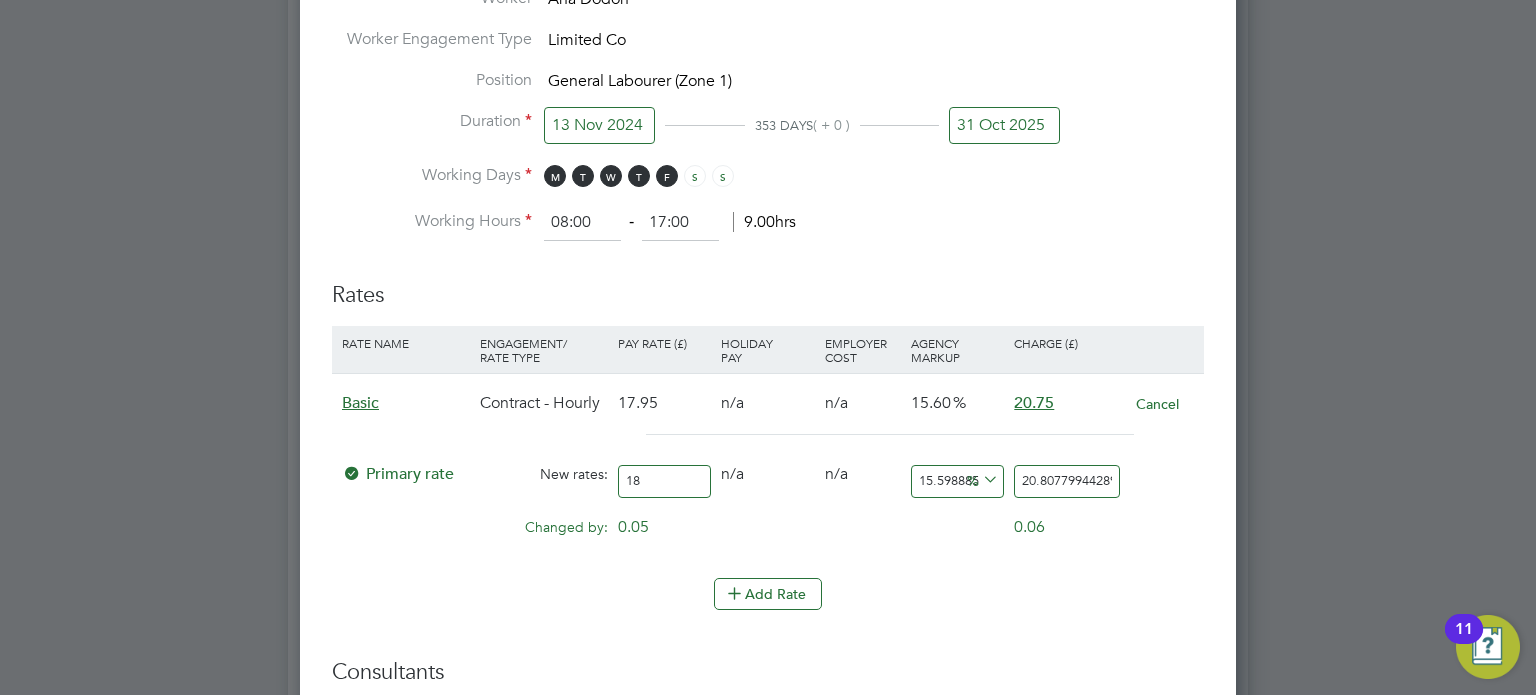 type on "21.270194986072422" 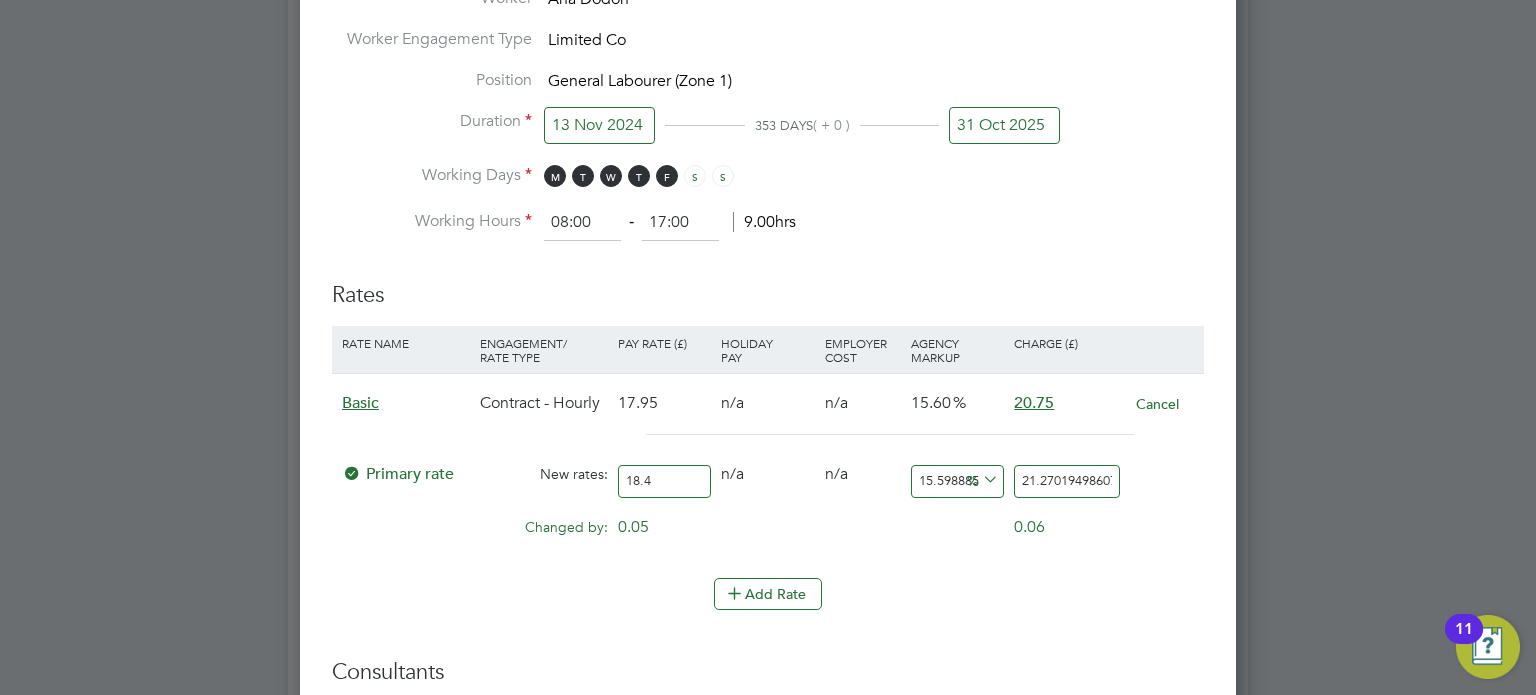 type on "18.45" 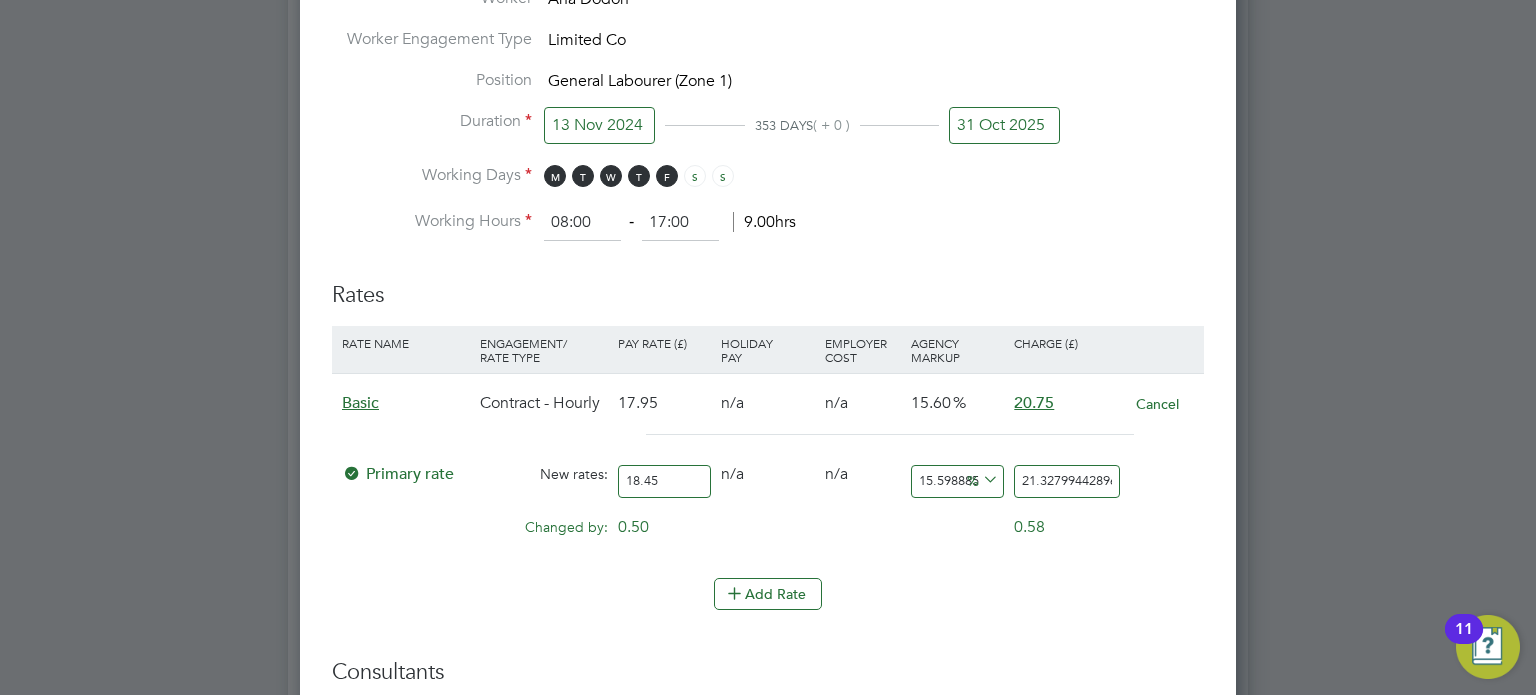 type on "18.45" 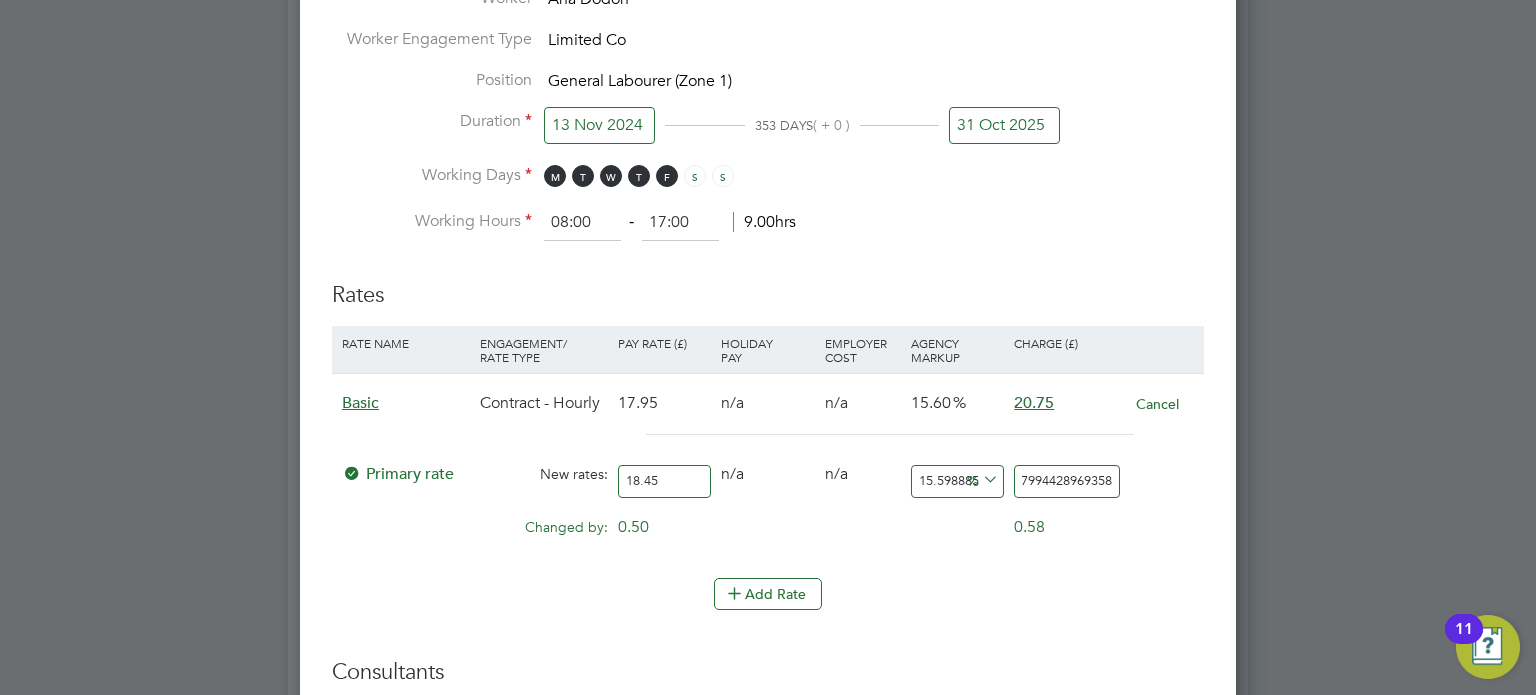 drag, startPoint x: 1016, startPoint y: 471, endPoint x: 1284, endPoint y: 478, distance: 268.0914 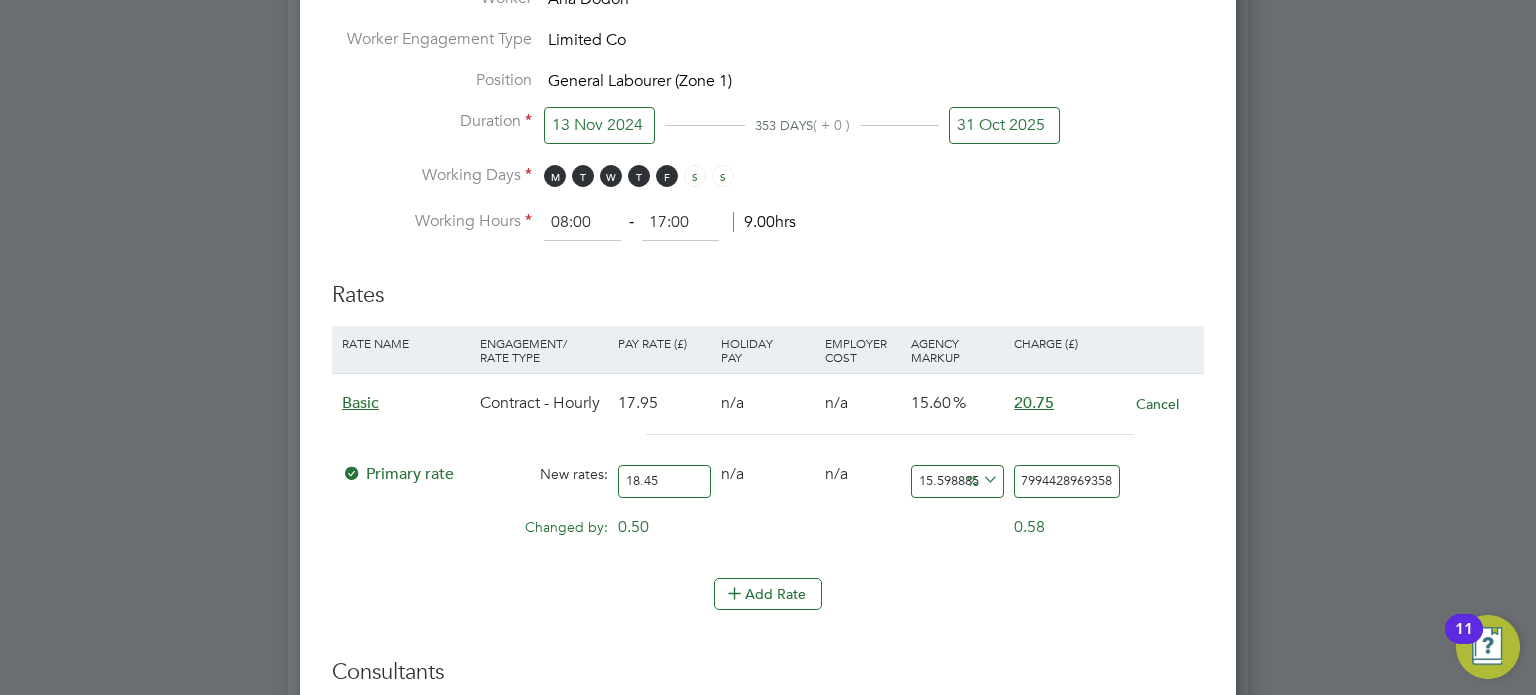type on "-89.15989159891599" 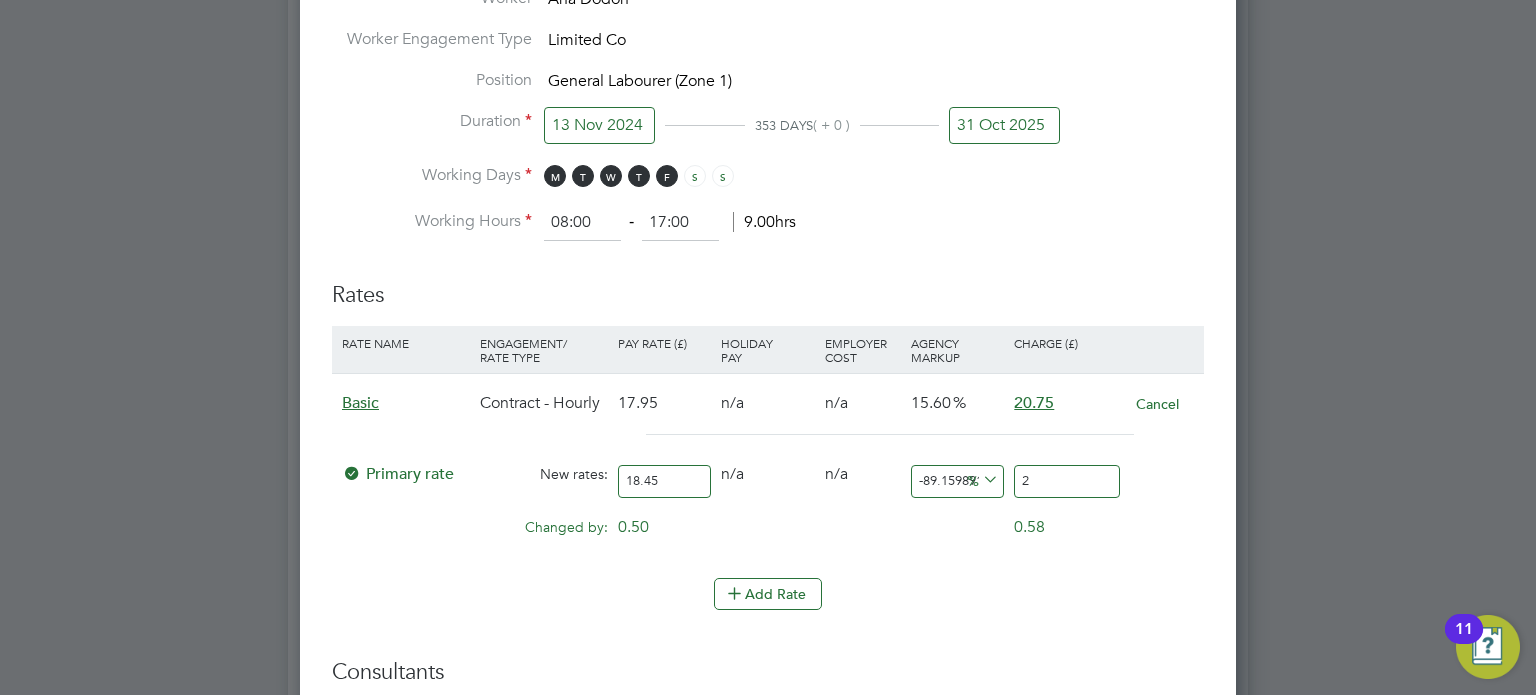 type on "20" 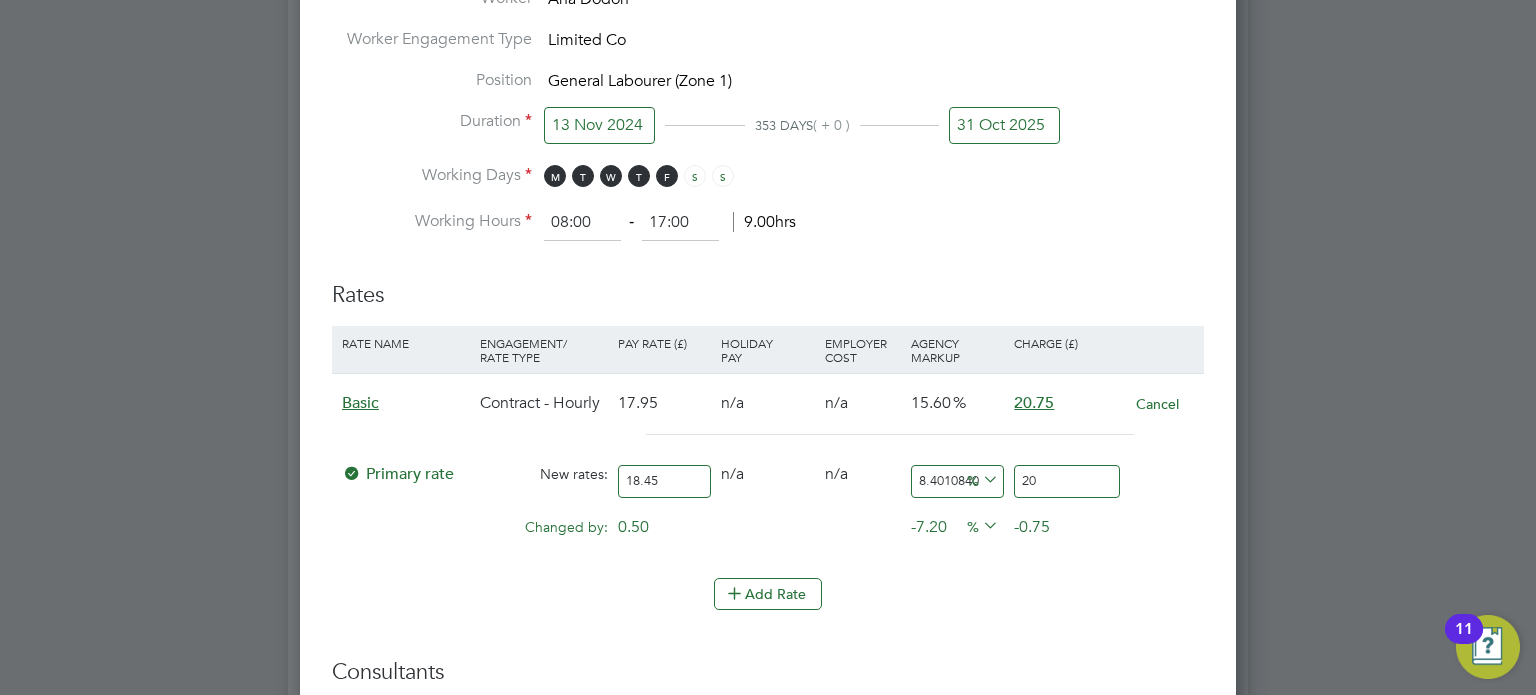 type on "12.195121951219512" 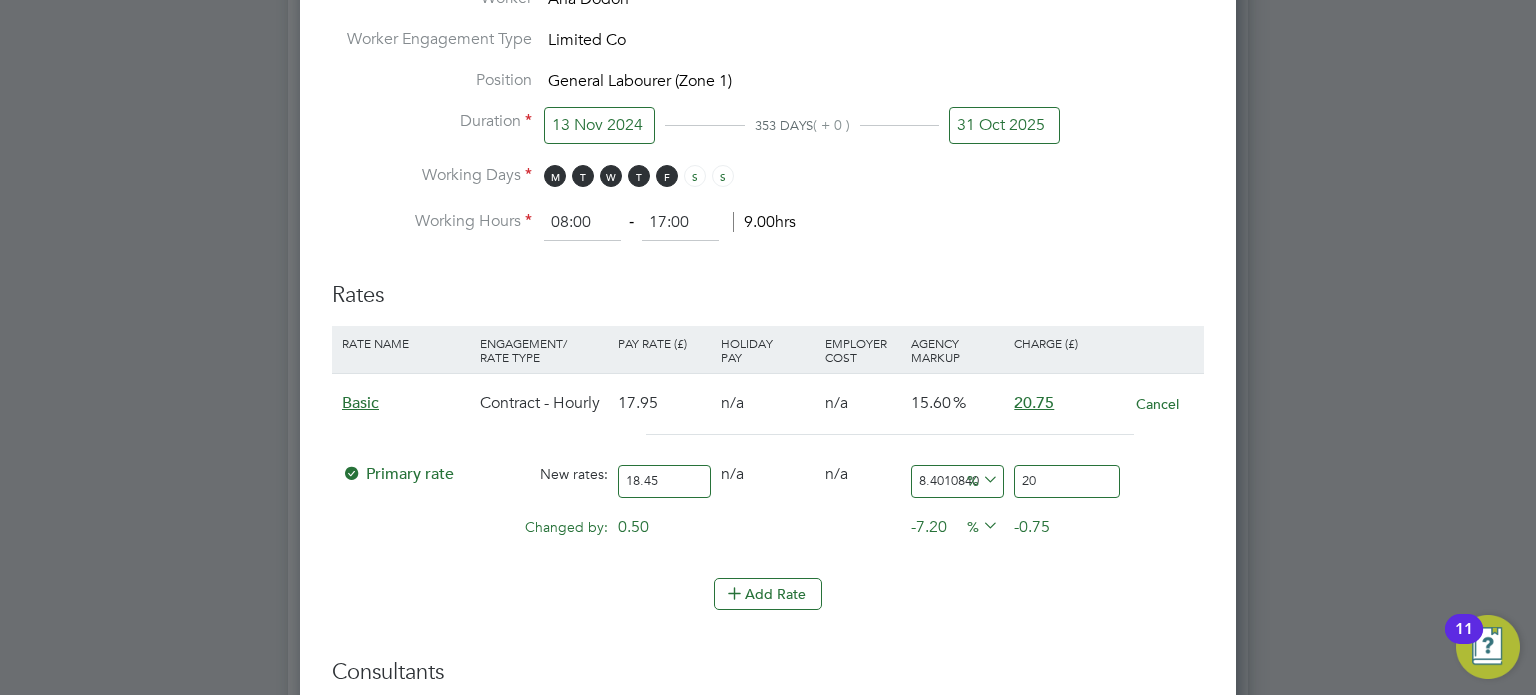 type on "20.7" 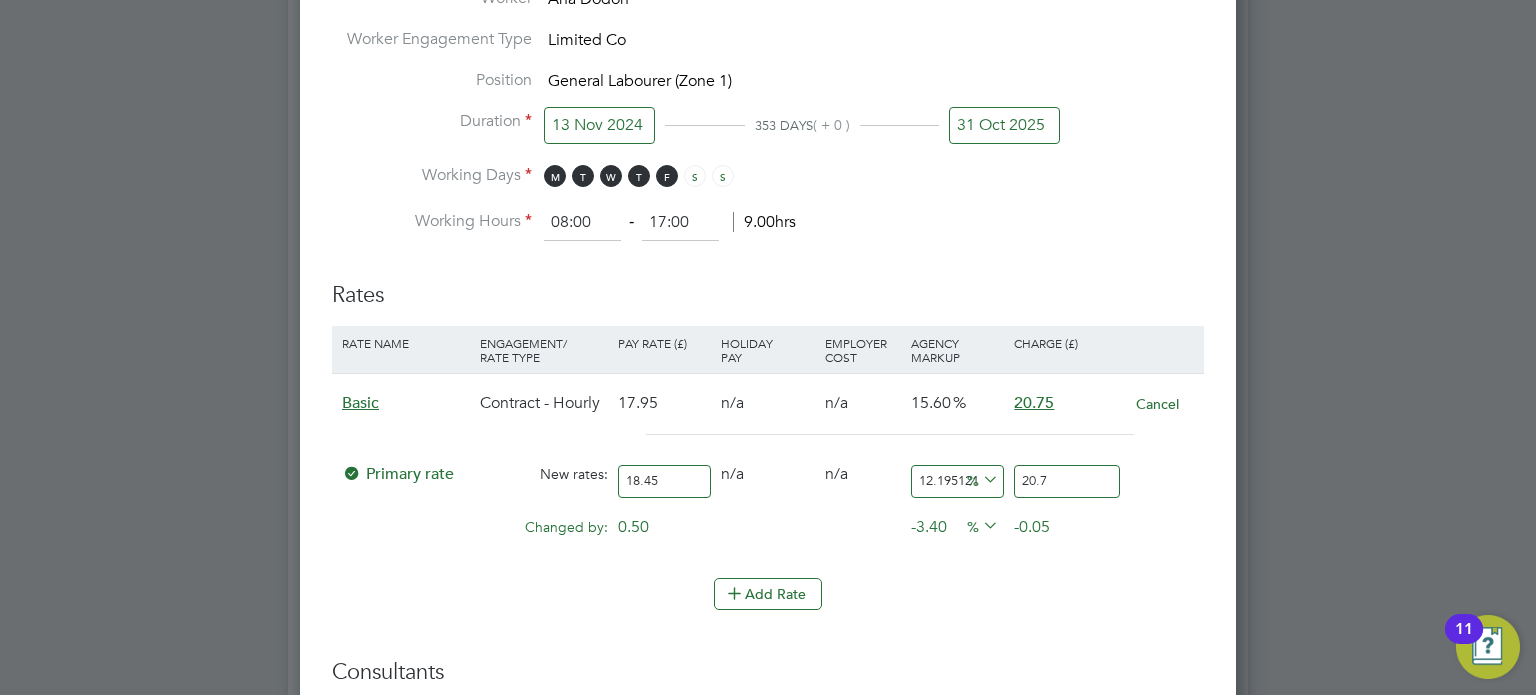 type on "12.466124661246612" 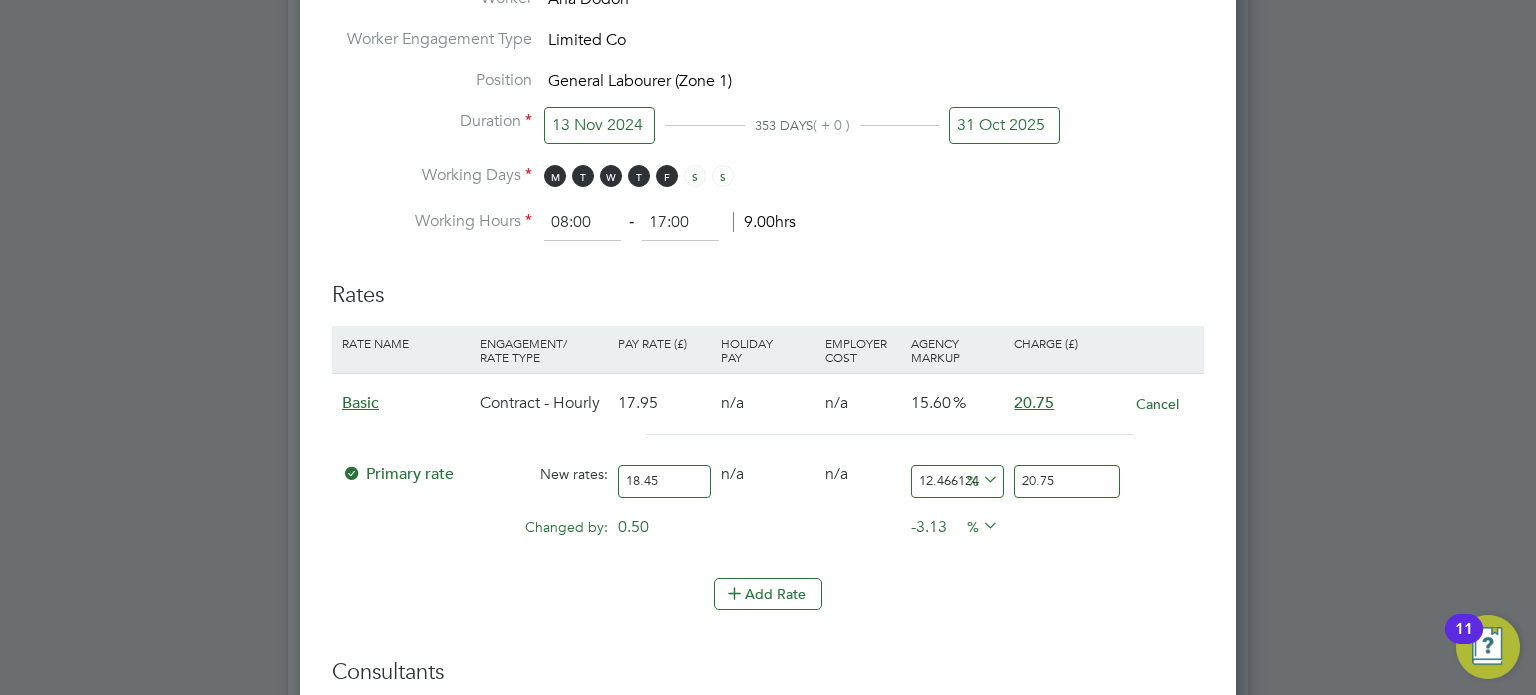 type on "20.75" 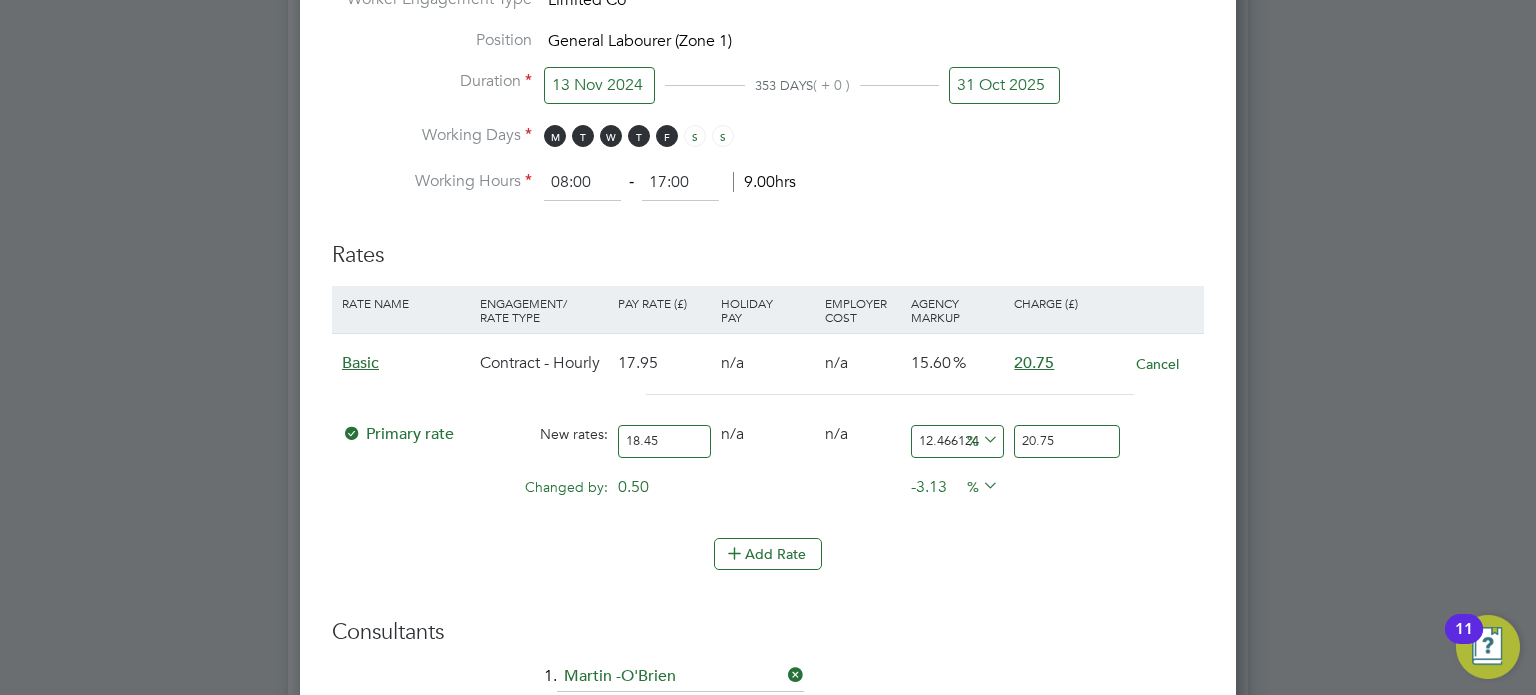 click on "Add Rate" at bounding box center (768, 554) 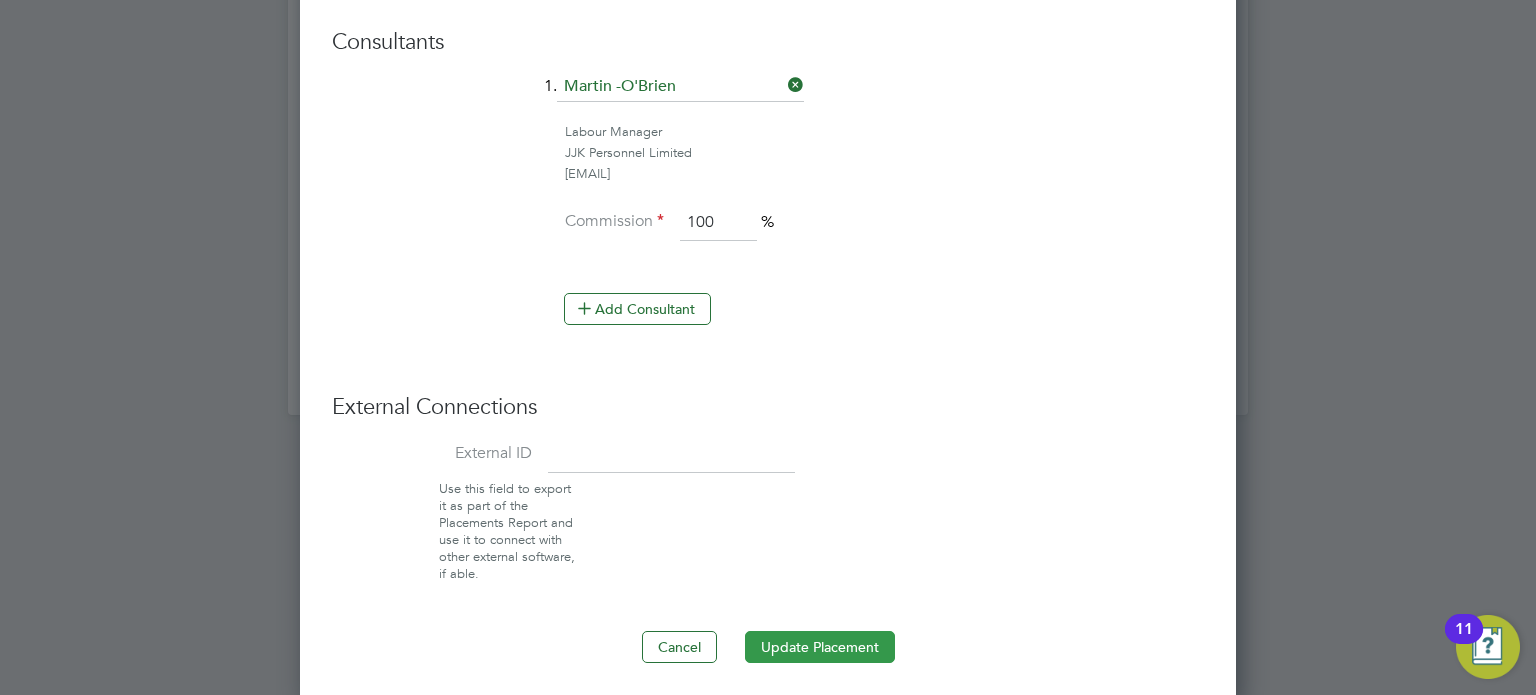click on "Update Placement" at bounding box center (820, 647) 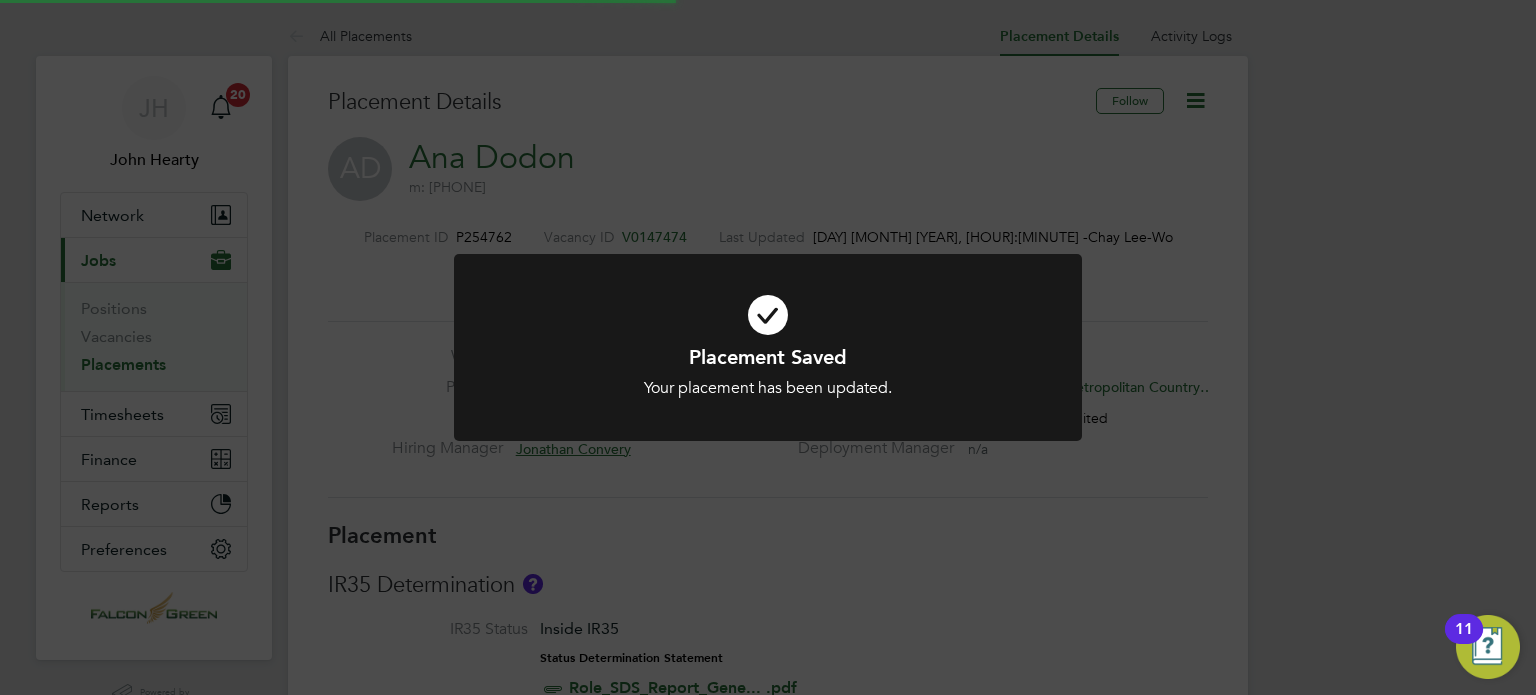 click on "Placement Saved Your placement has been updated. Cancel Okay" 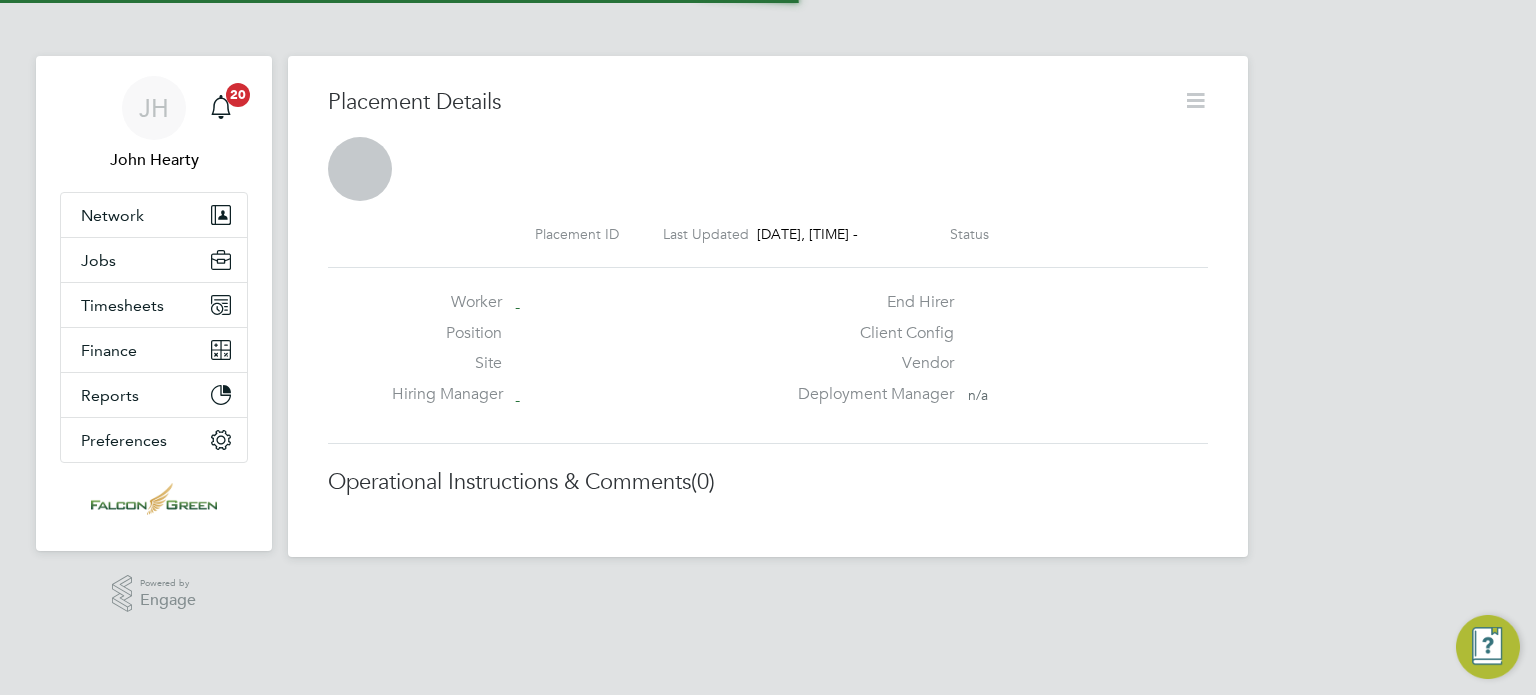 scroll, scrollTop: 0, scrollLeft: 0, axis: both 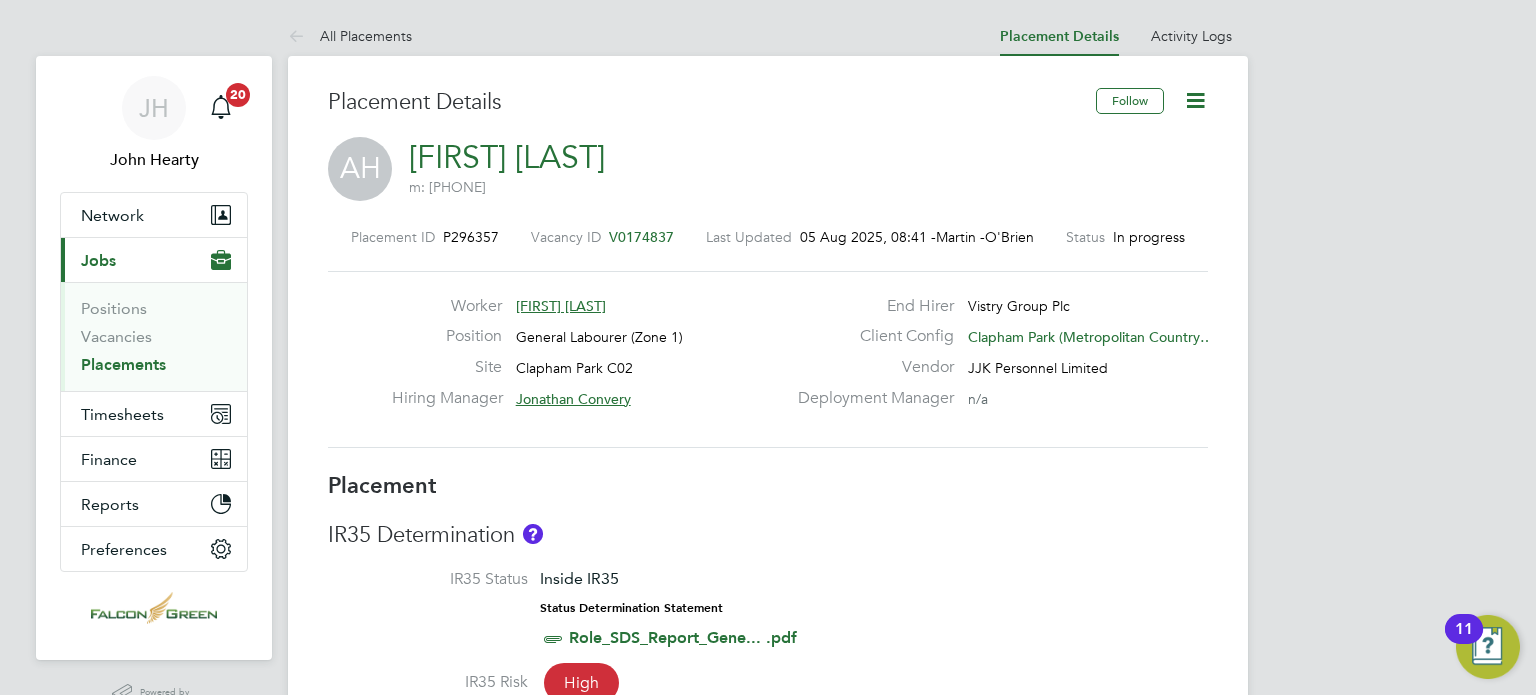 click on "IR35 Determination IR35 Status Inside IR35 Status Determination Statement   Role_SDS_Report_Gene... .pdf IR35 Risk   High Missing Worker Engagement This worker seems to be missing an engagement type, which could be a conflict with the IR35 status of this placement." at bounding box center (768, 662) 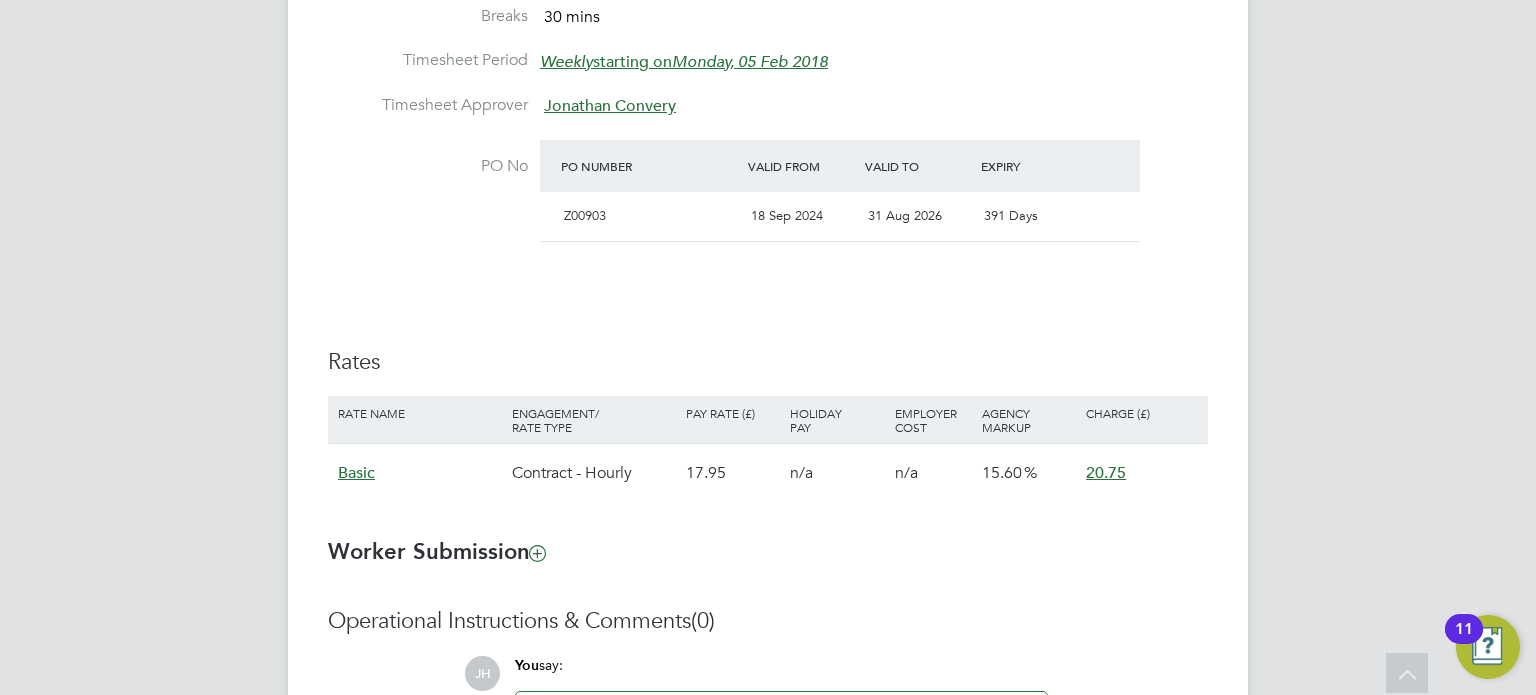 scroll, scrollTop: 1200, scrollLeft: 0, axis: vertical 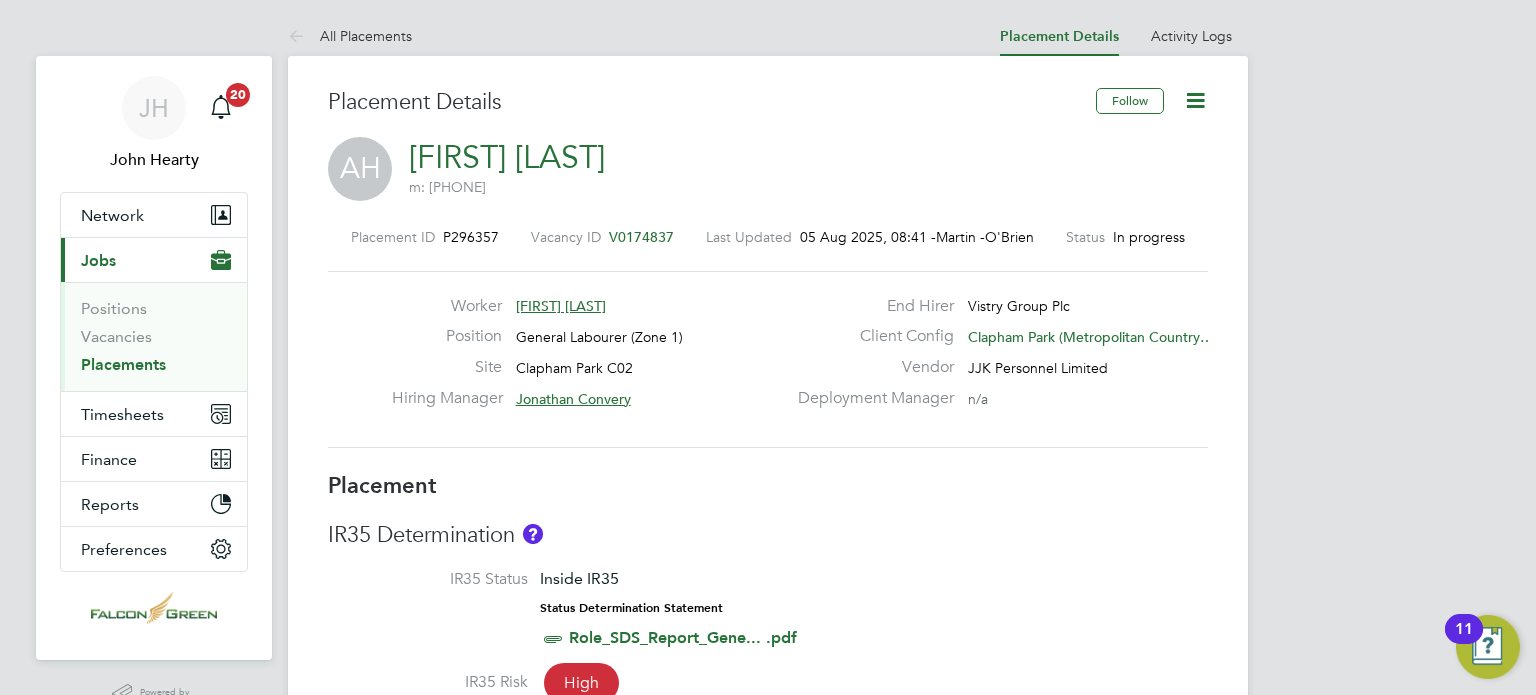 click on "[FIRST] [LAST]" 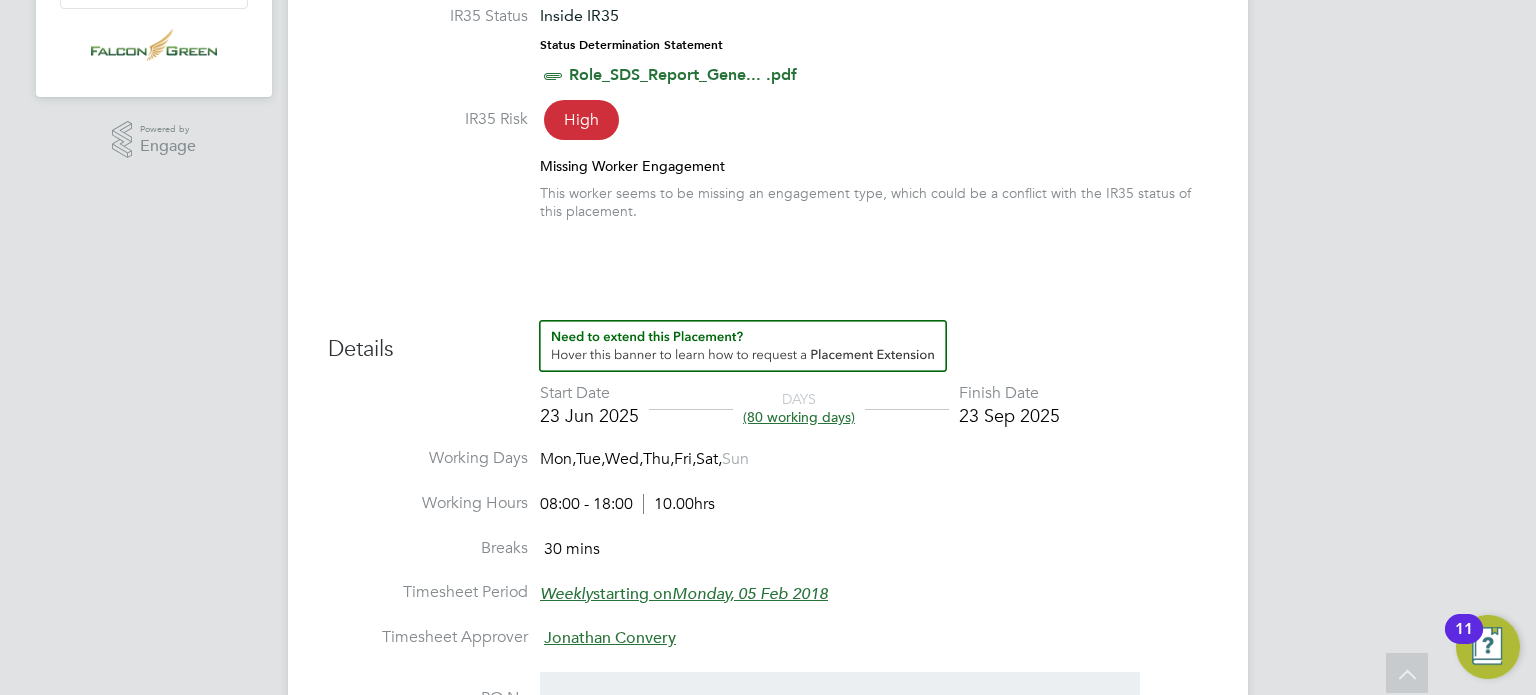 type 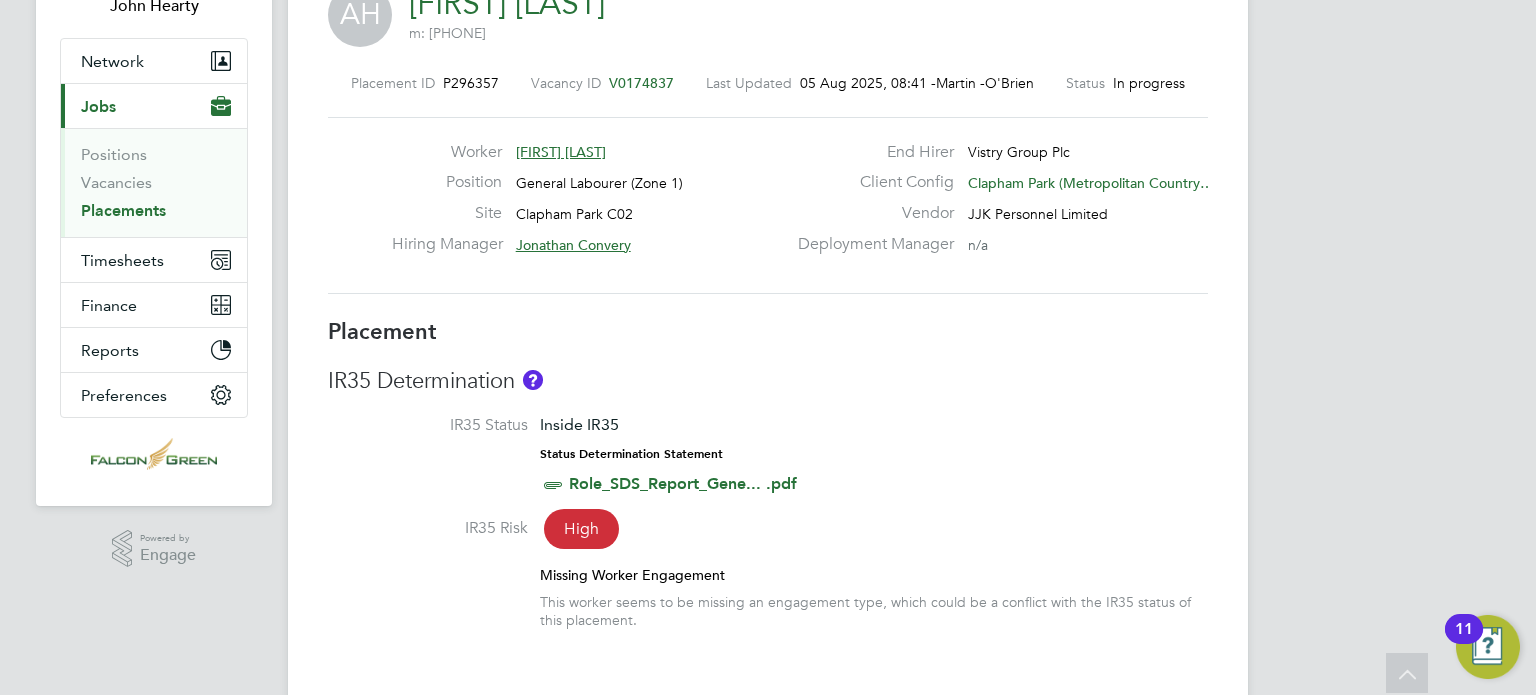 scroll, scrollTop: 0, scrollLeft: 0, axis: both 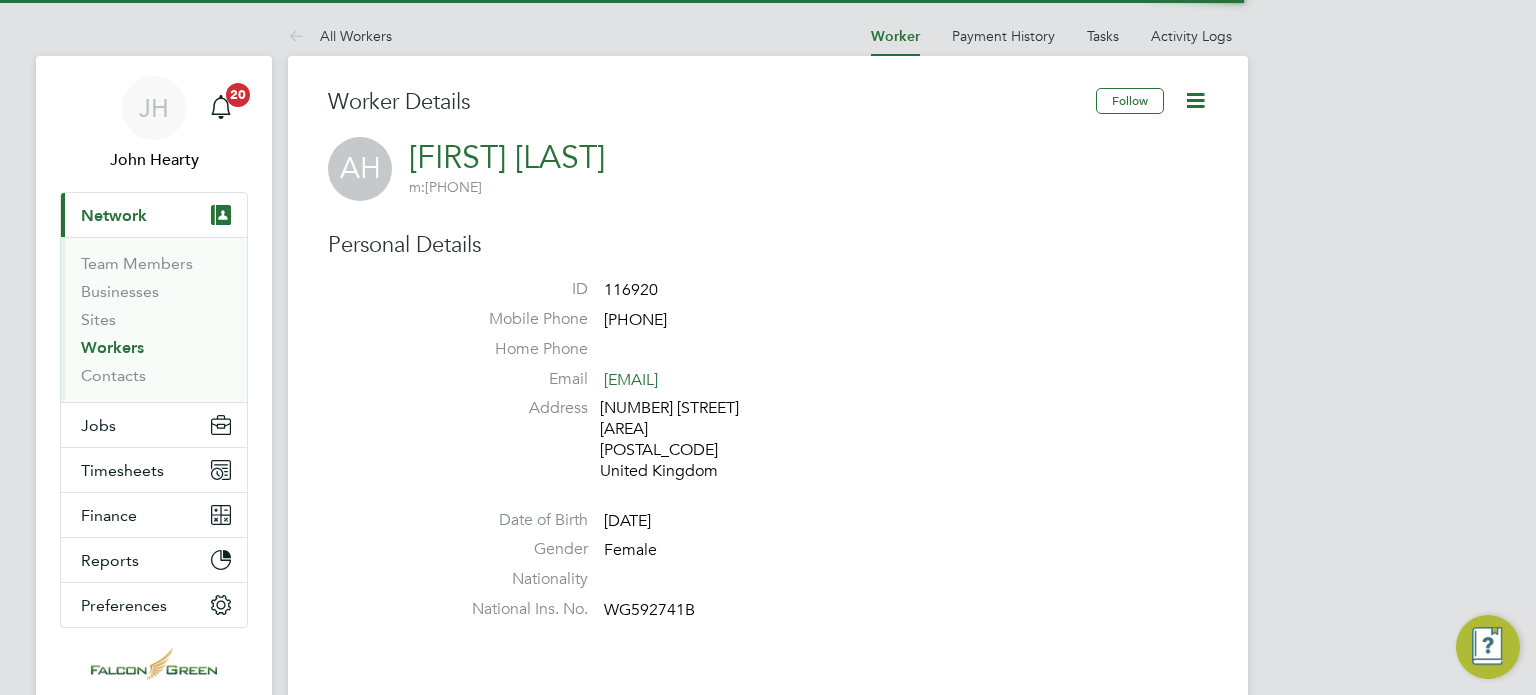 type 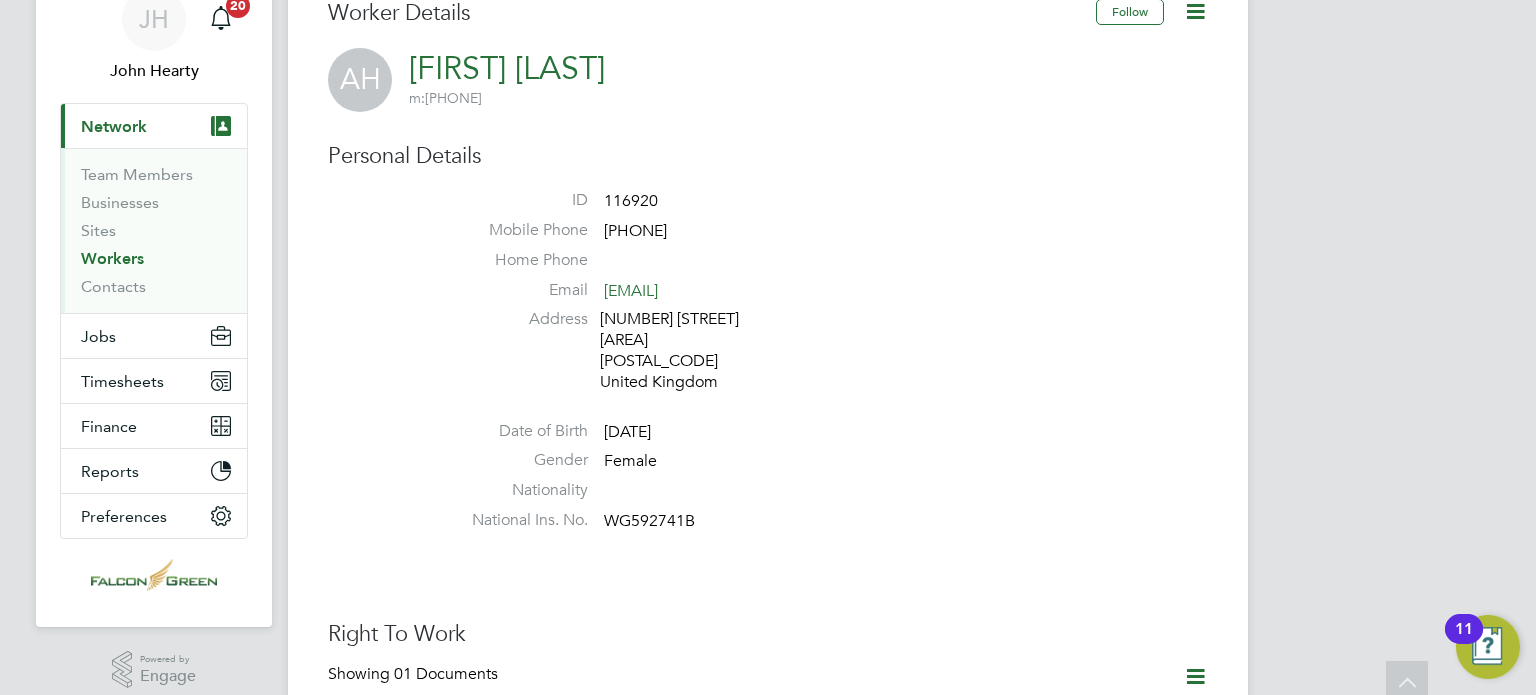 scroll, scrollTop: 40, scrollLeft: 0, axis: vertical 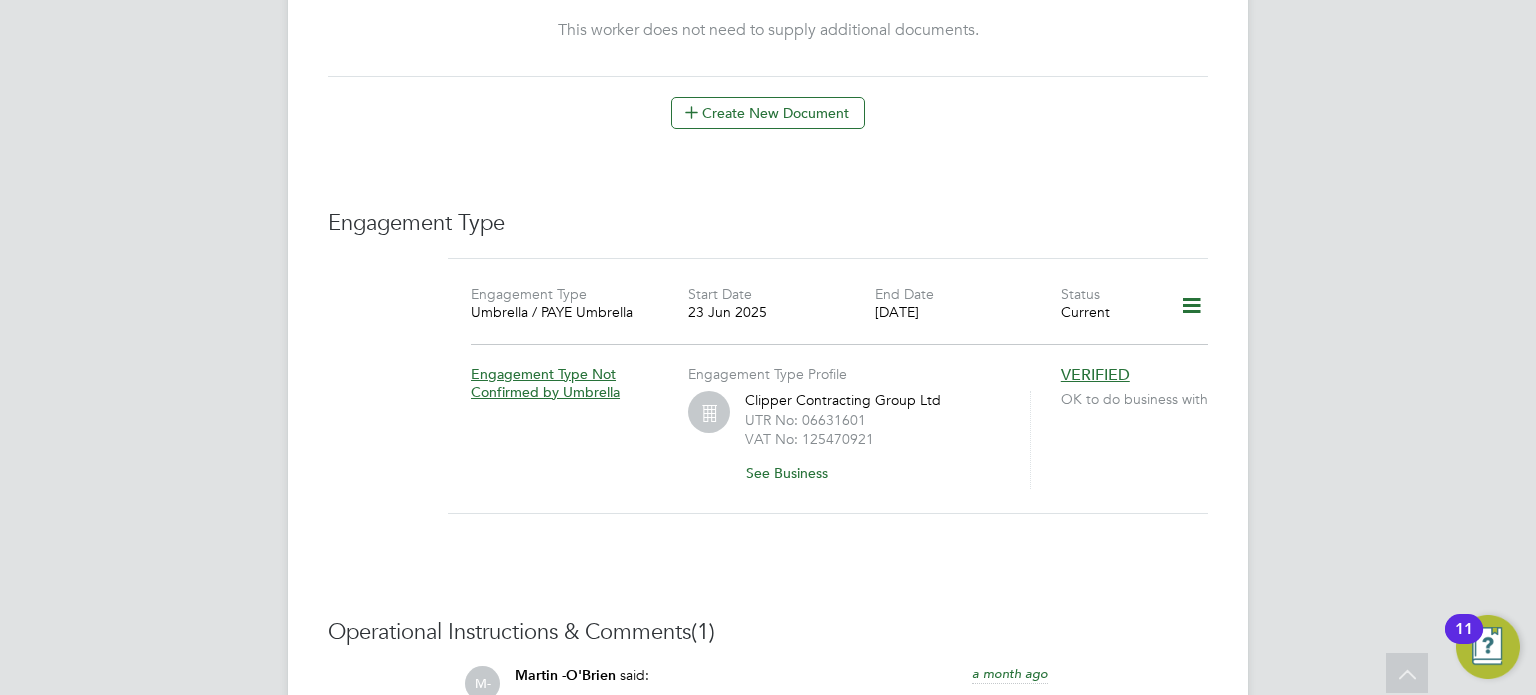 click 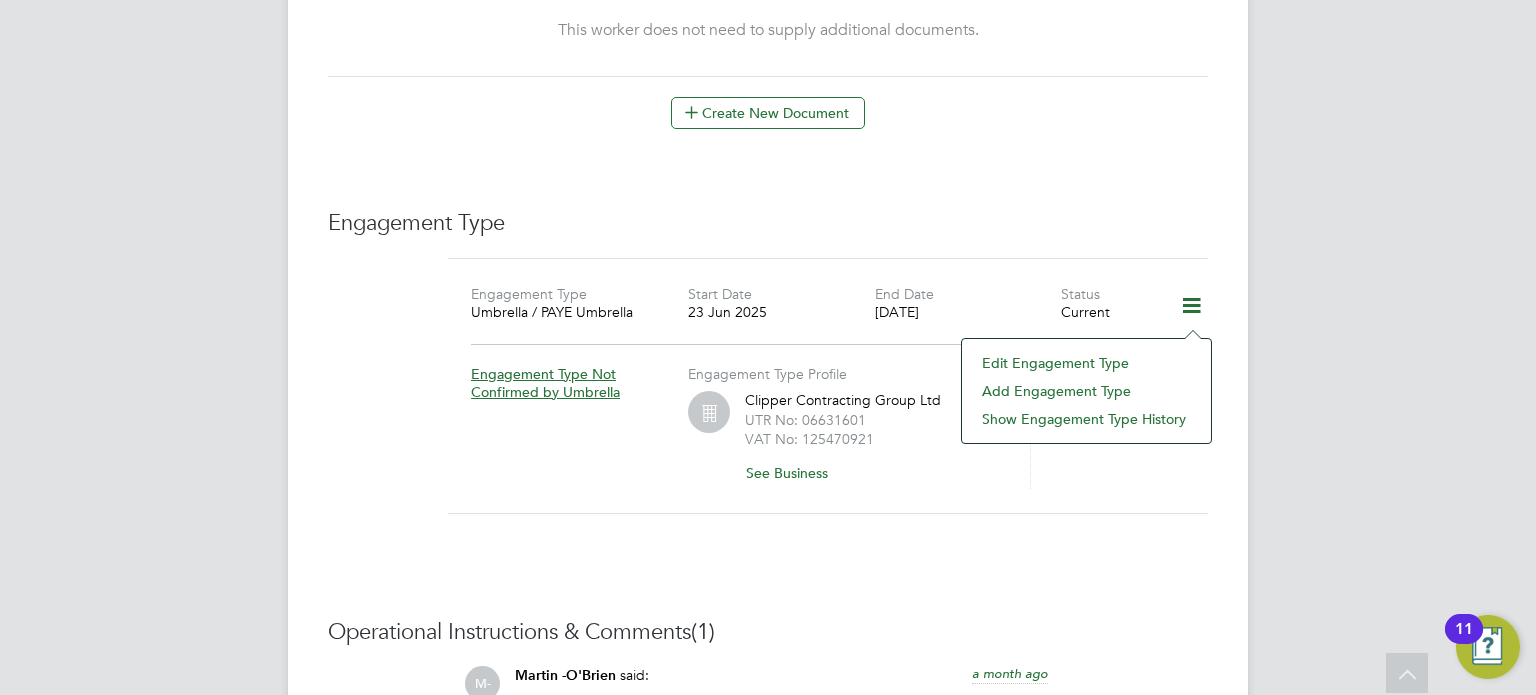 click on "Edit Engagement Type" 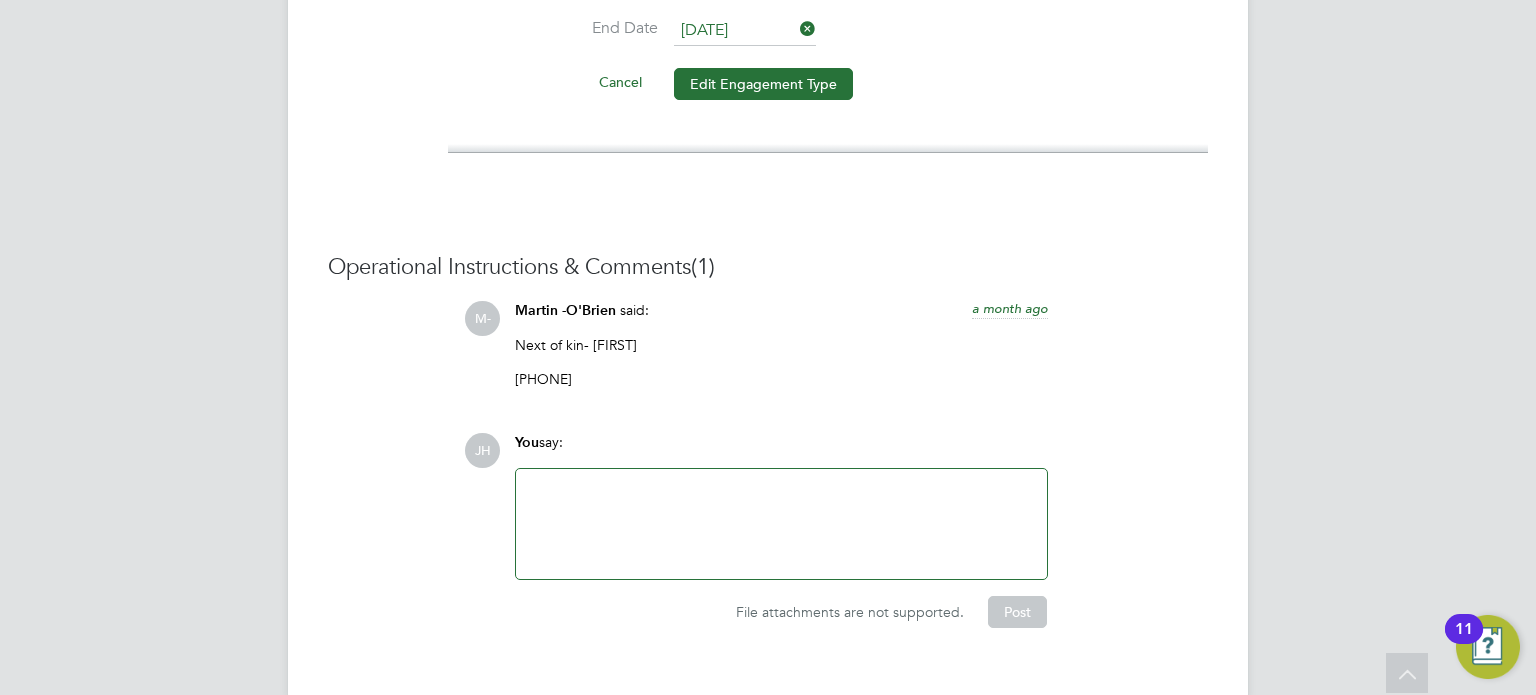 scroll, scrollTop: 2040, scrollLeft: 0, axis: vertical 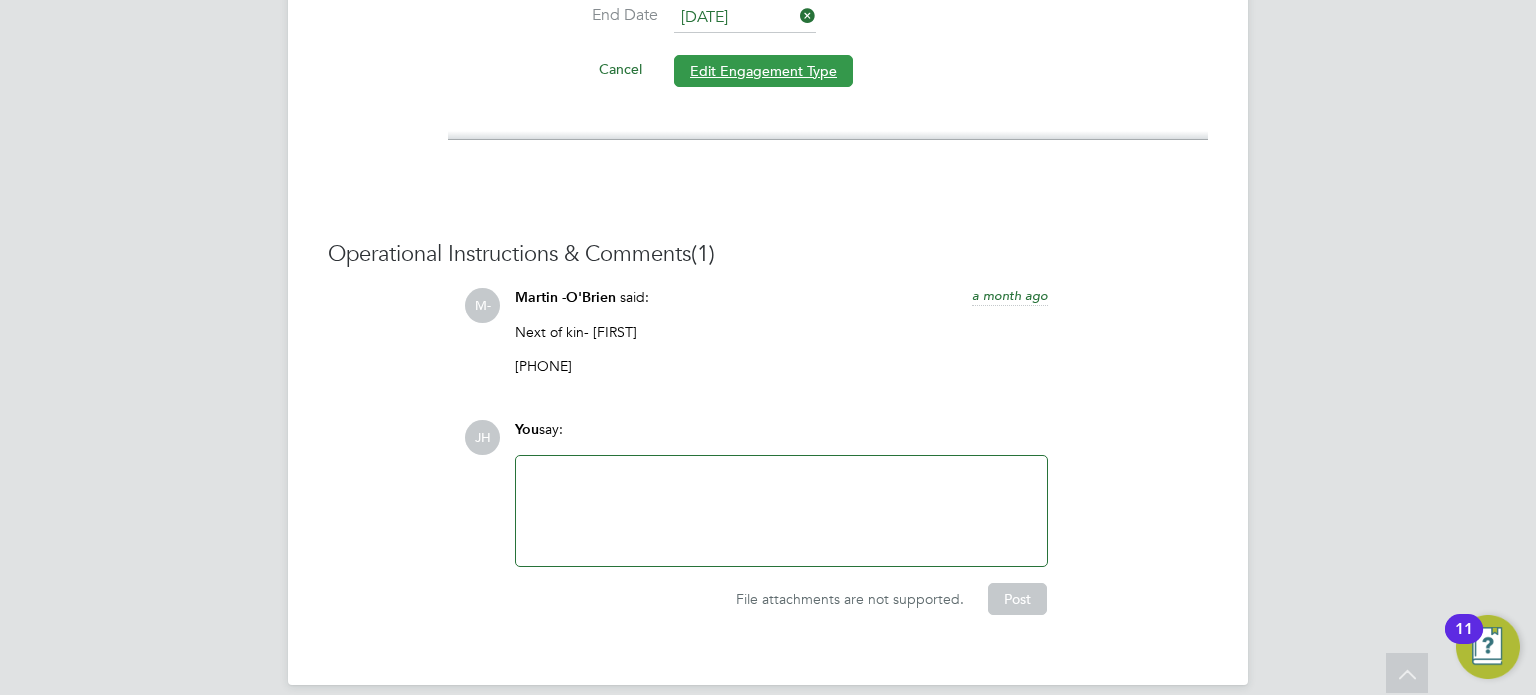 click on "Edit Engagement Type" 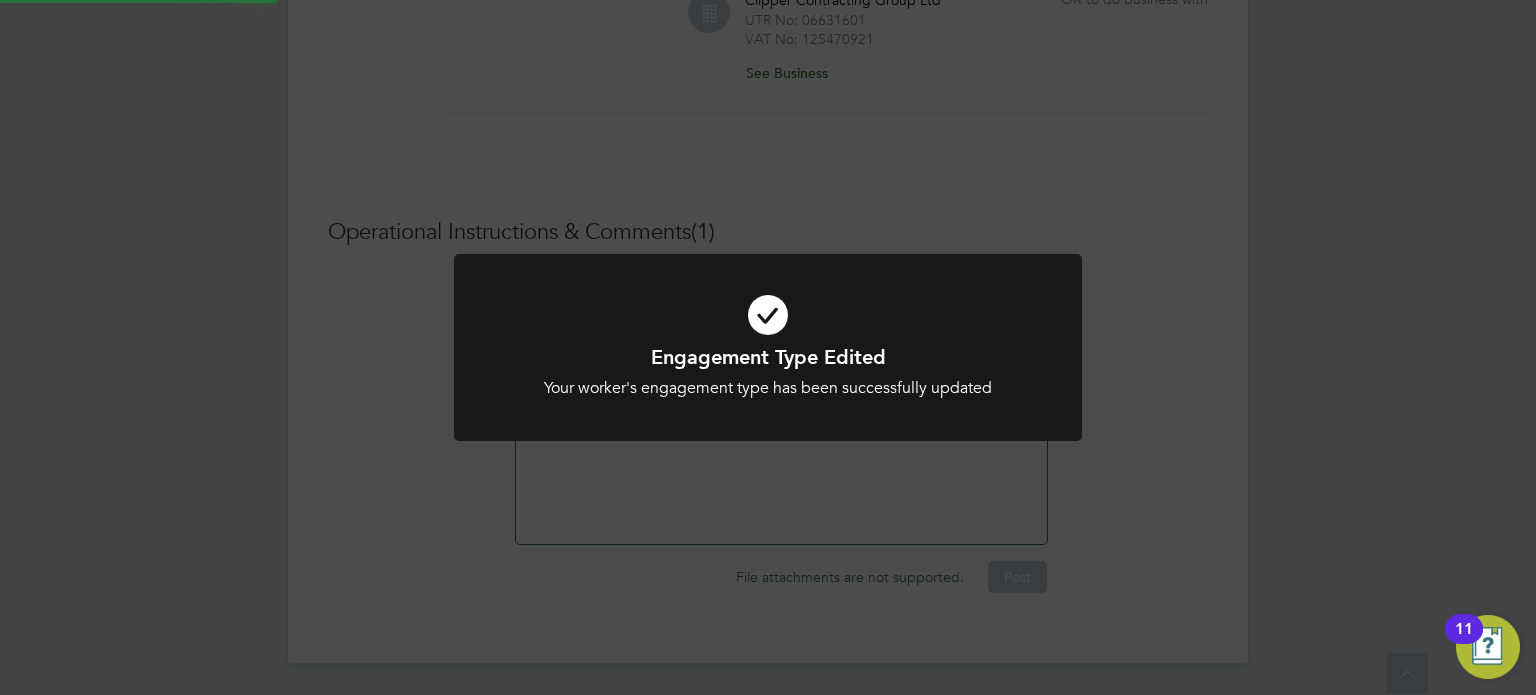 scroll, scrollTop: 1595, scrollLeft: 0, axis: vertical 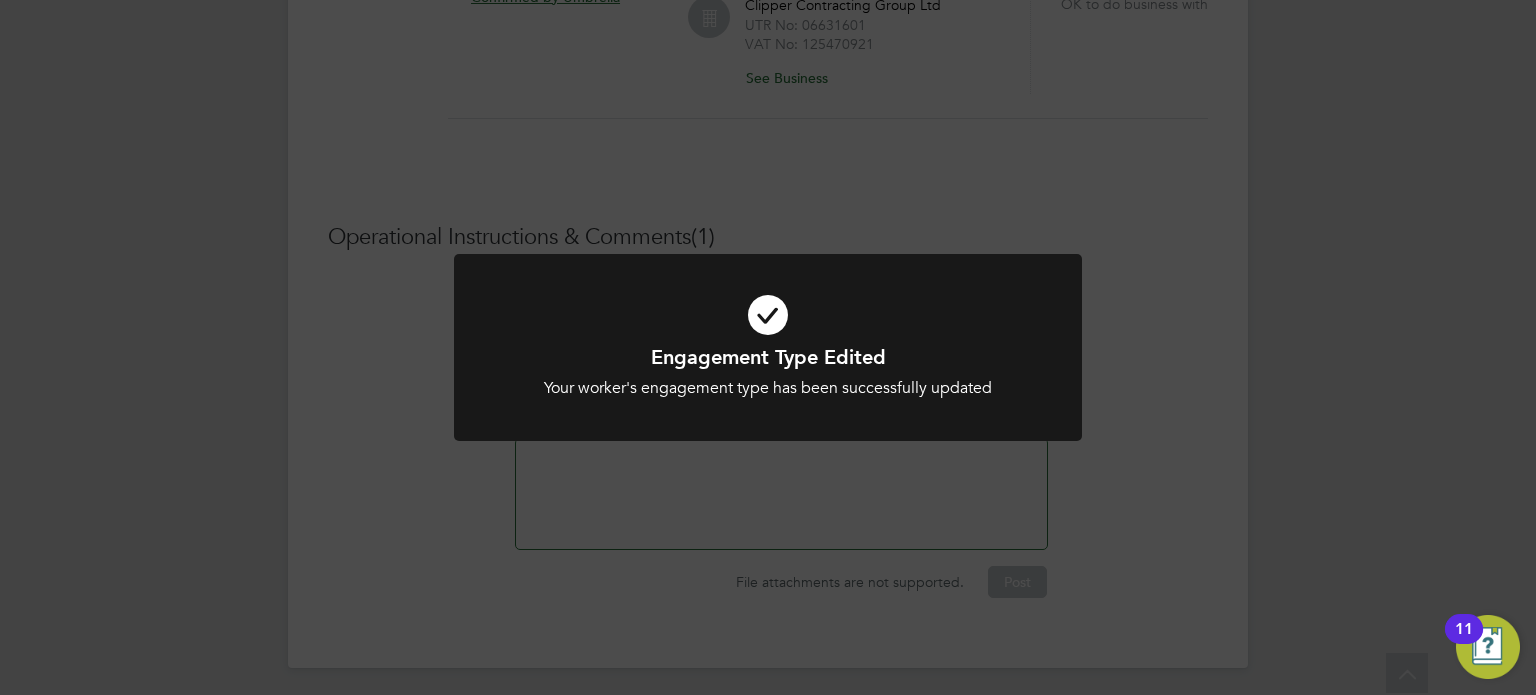 click on "Engagement Type Edited Your worker's engagement type has been successfully updated Cancel Okay" 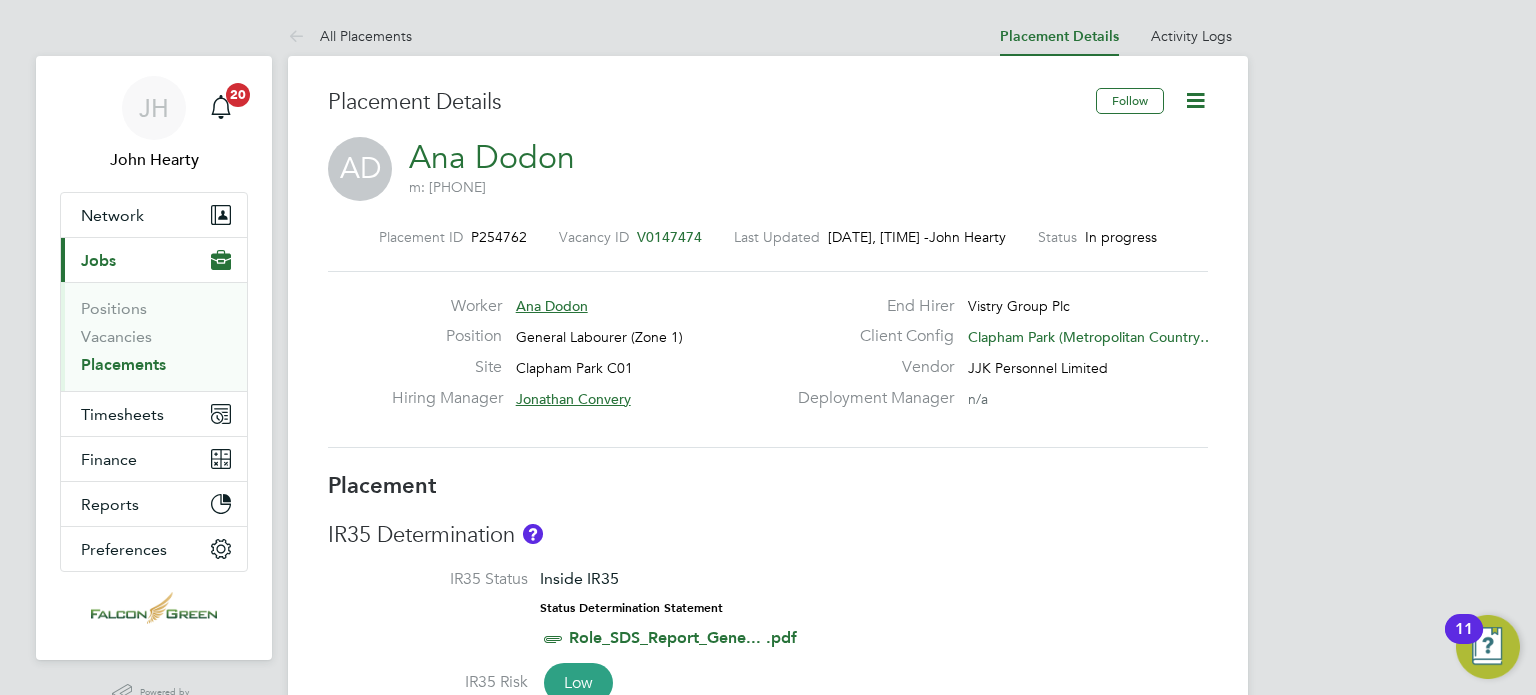 scroll, scrollTop: 0, scrollLeft: 0, axis: both 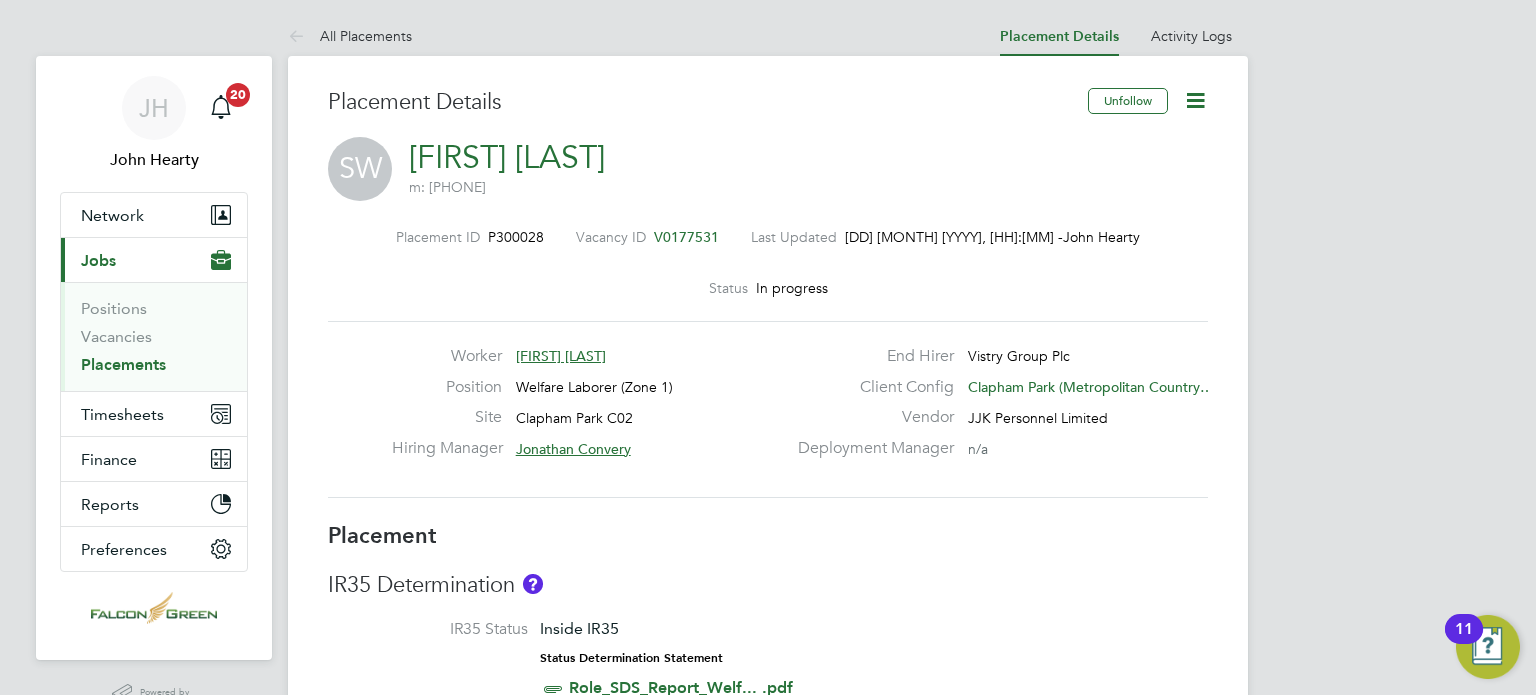 type 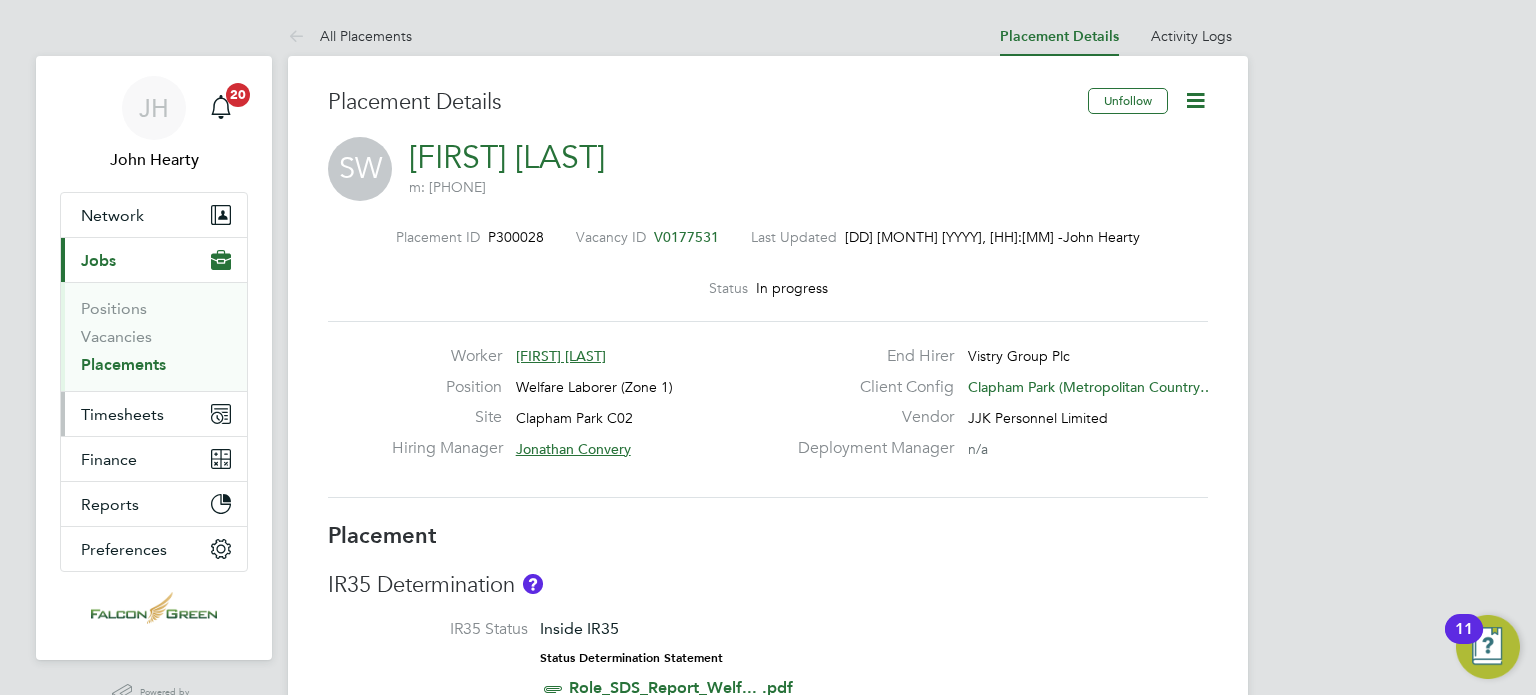 click on "Timesheets" at bounding box center (122, 414) 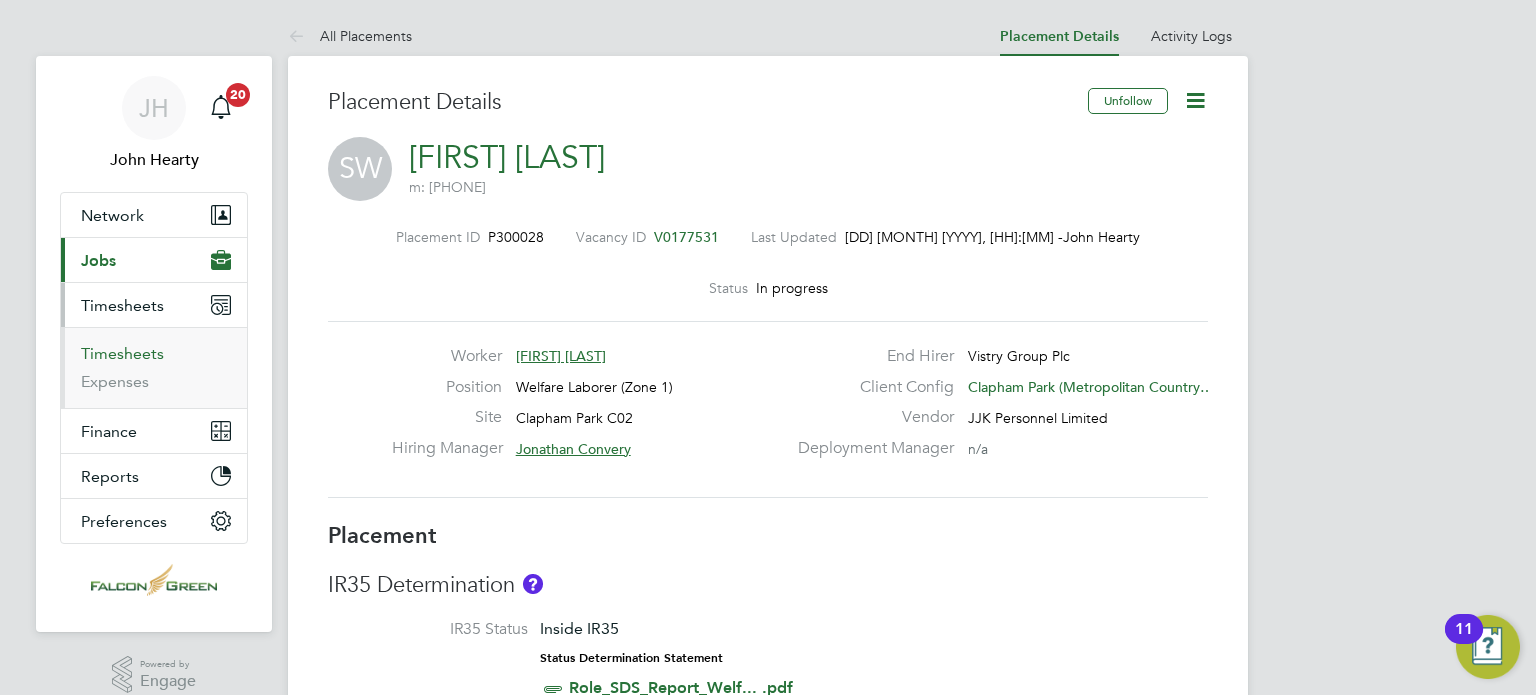 click on "Timesheets" at bounding box center [122, 353] 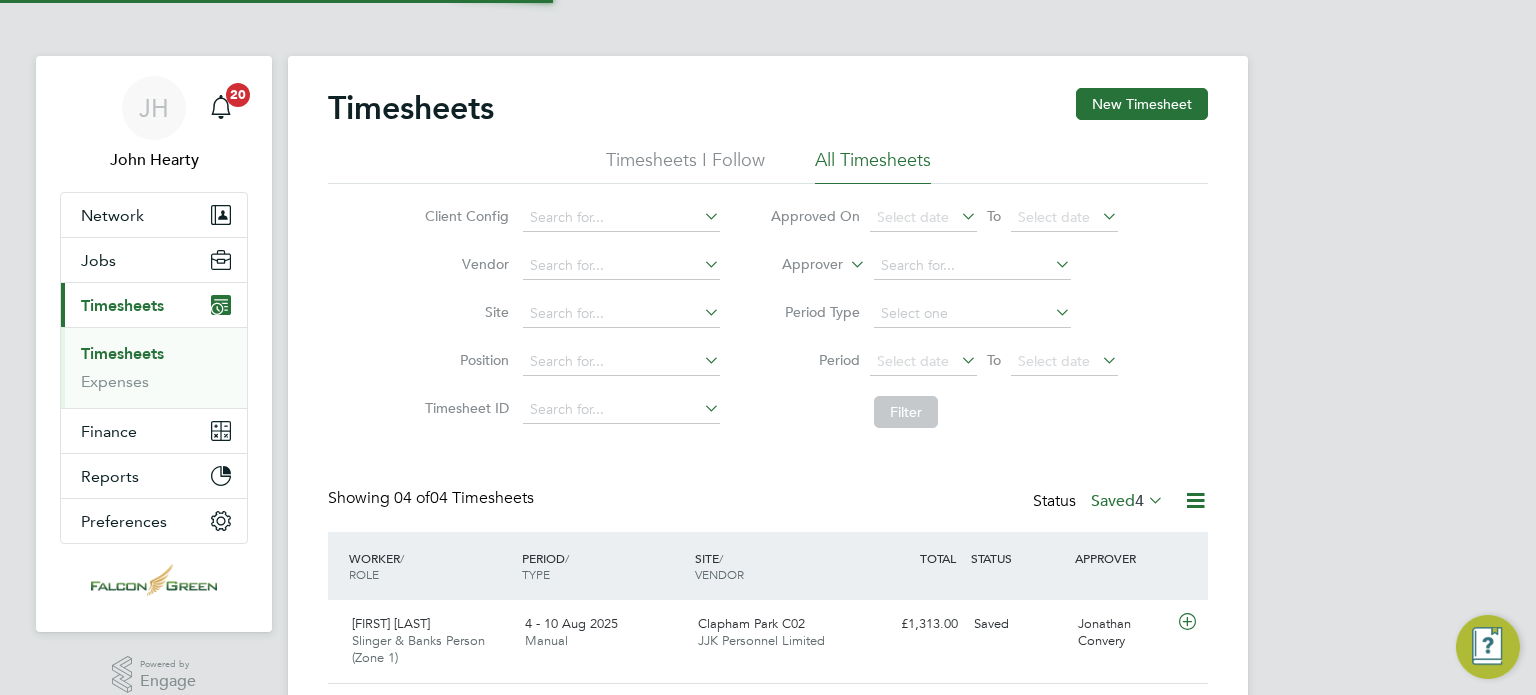 scroll, scrollTop: 10, scrollLeft: 10, axis: both 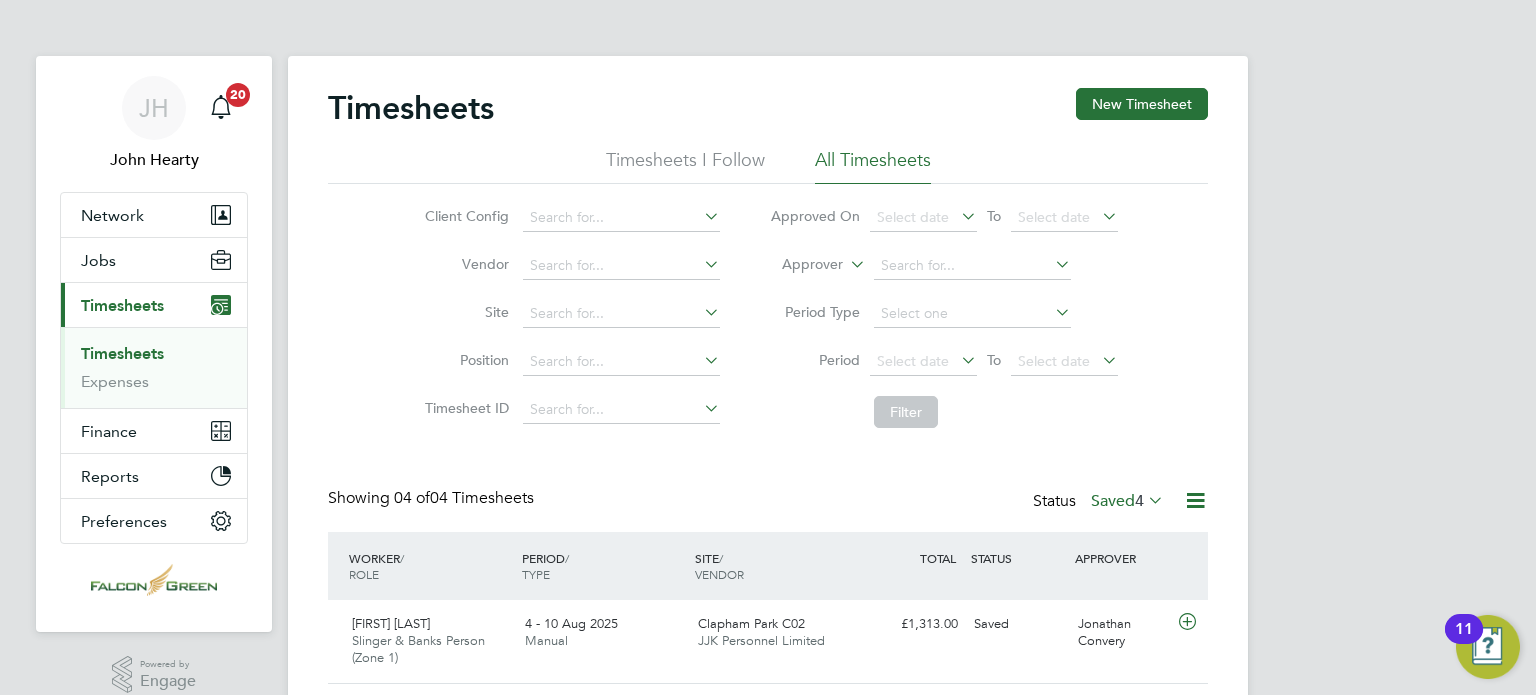 click on "Showing   04 of  04 Timesheets Status  Saved  4" 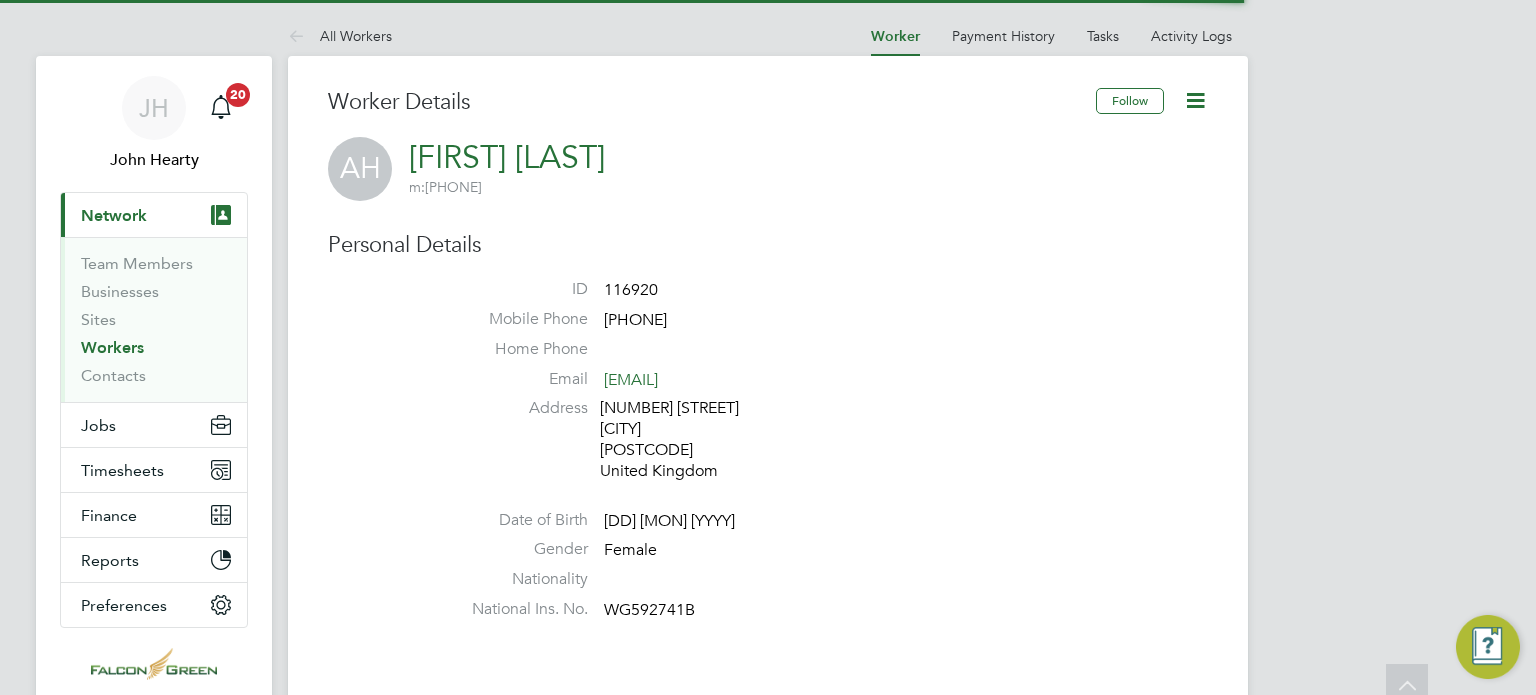 type 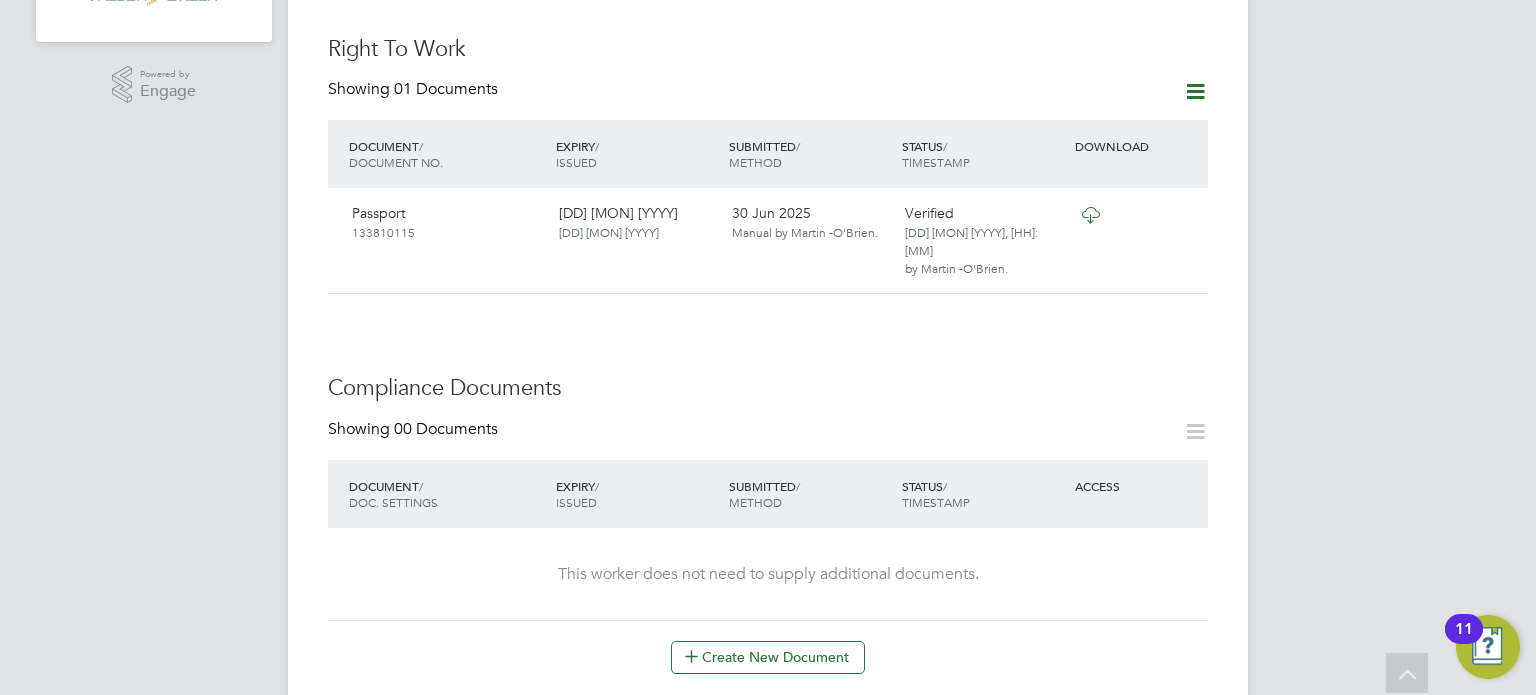 scroll, scrollTop: 680, scrollLeft: 0, axis: vertical 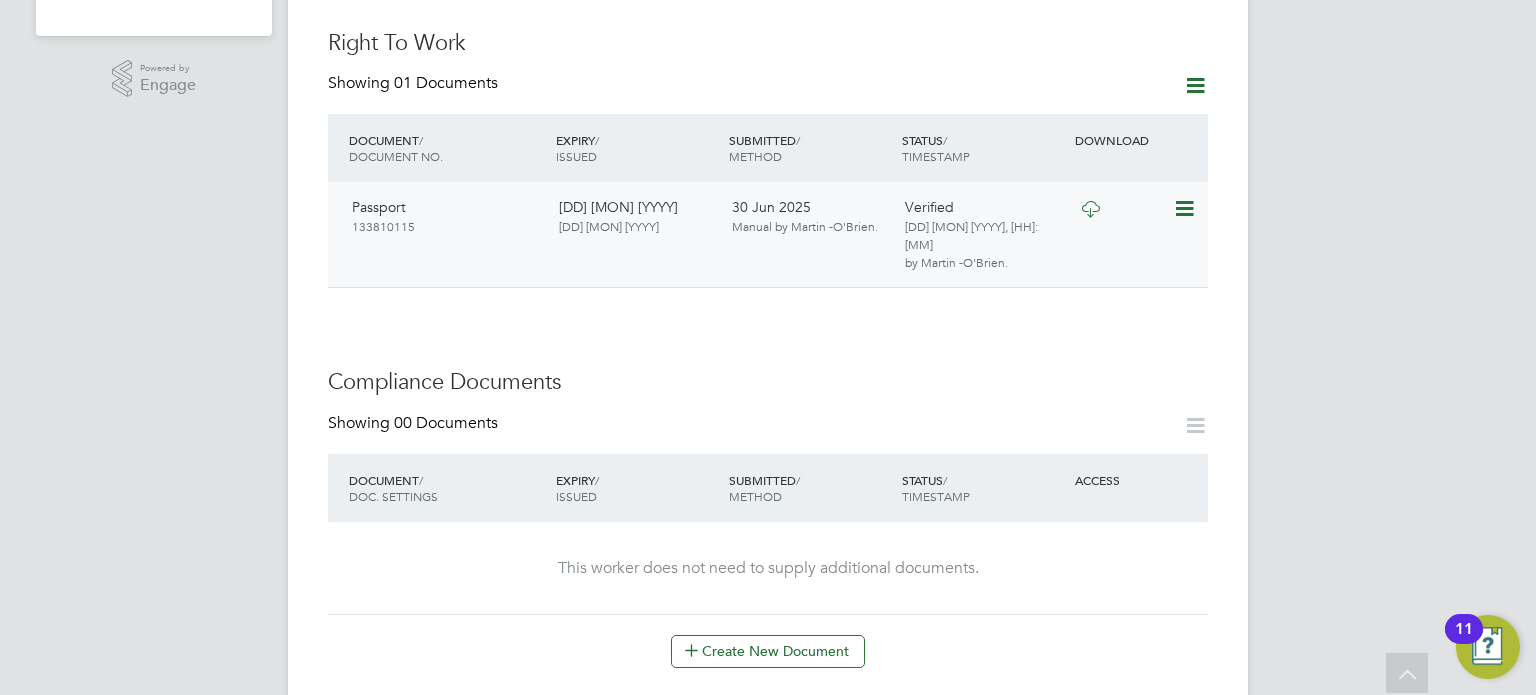 click on "Passport [NUMBER]" 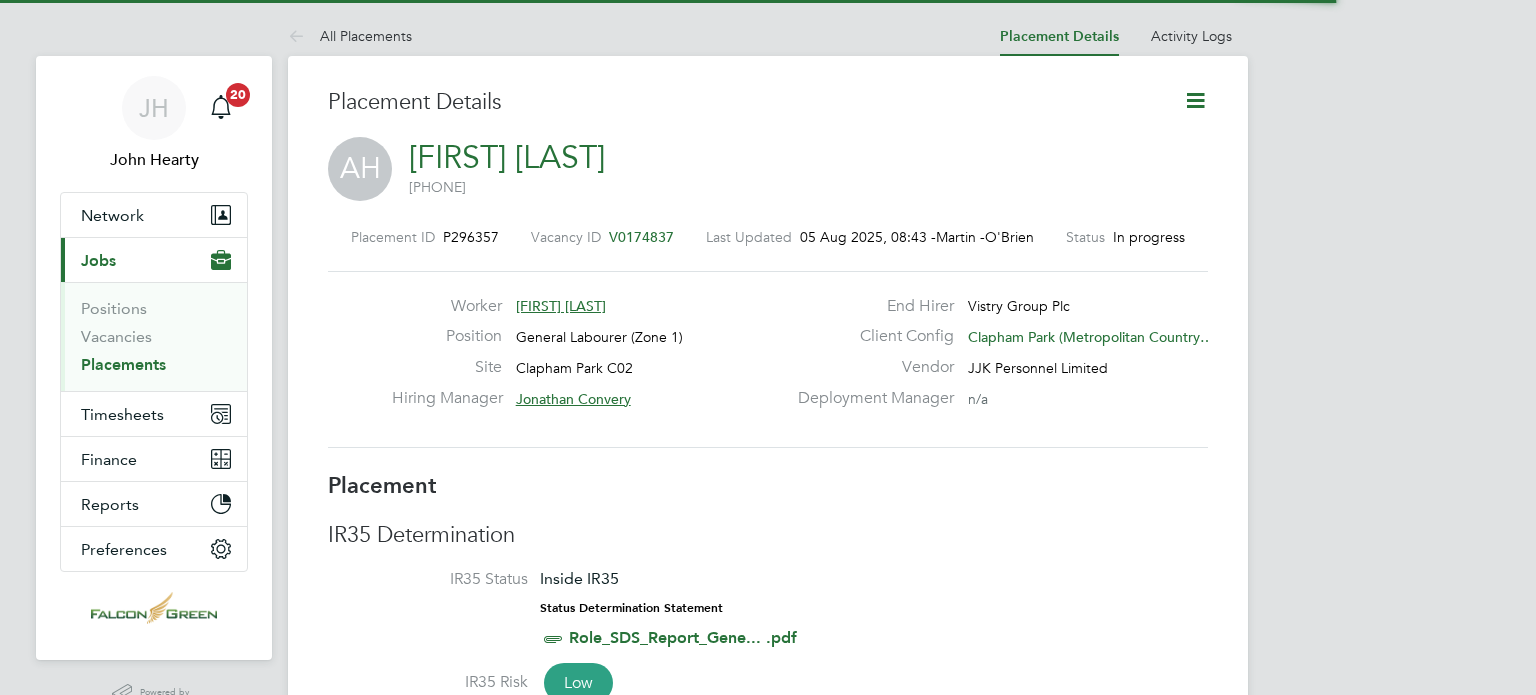 type 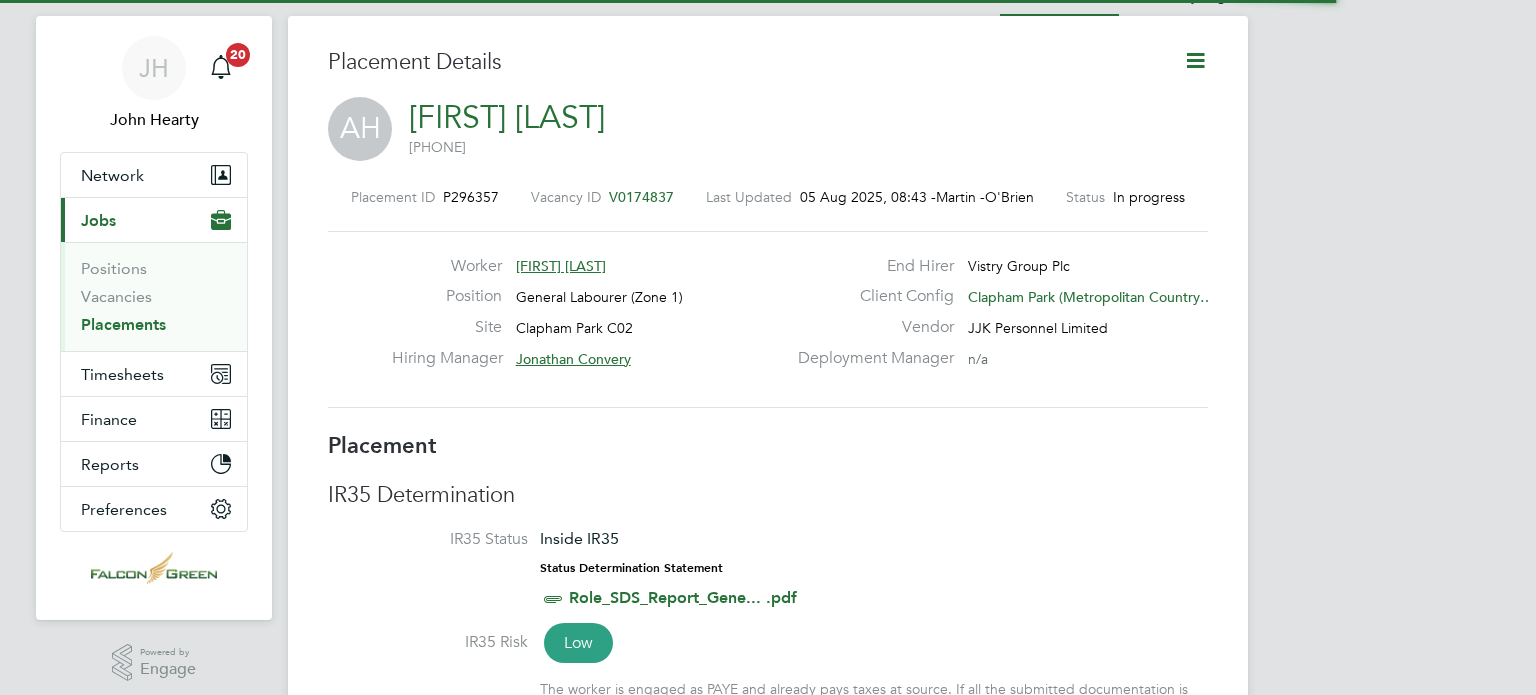 scroll, scrollTop: 9, scrollLeft: 9, axis: both 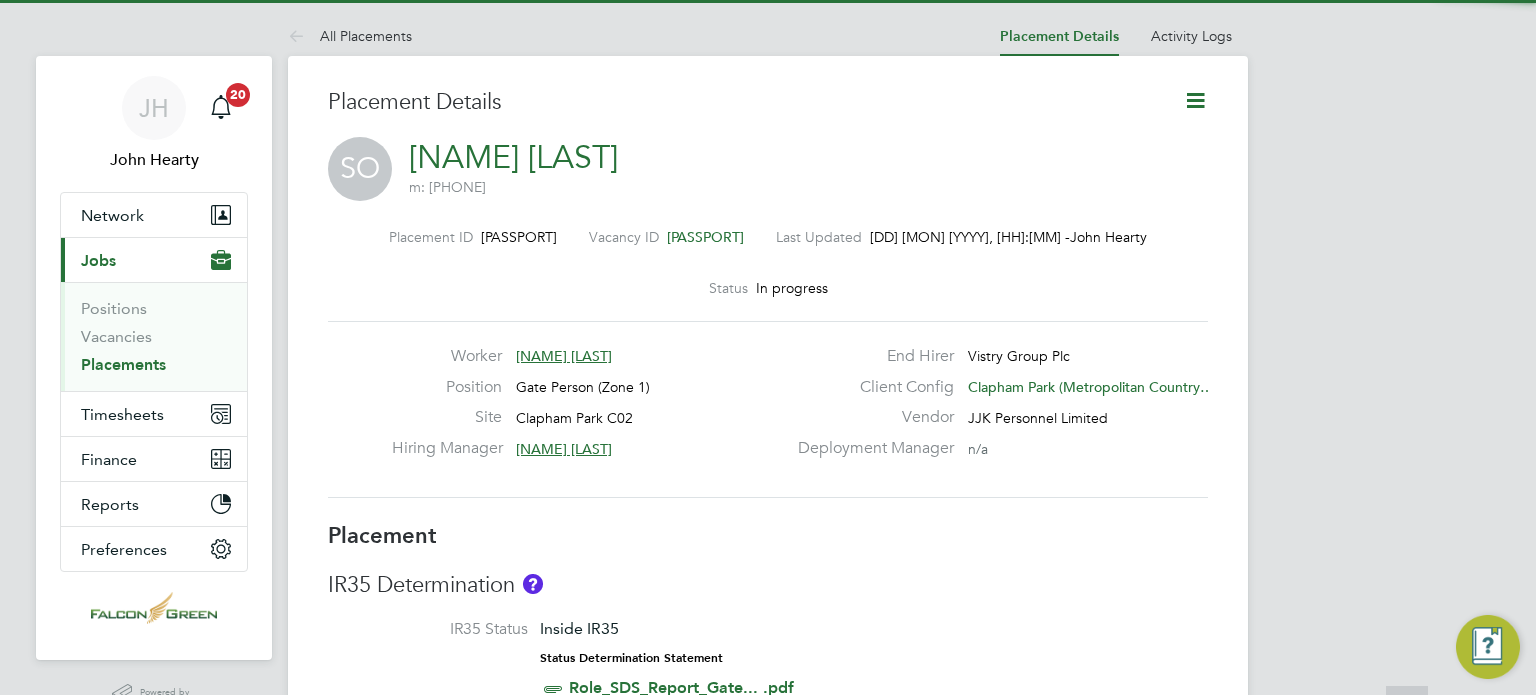 type 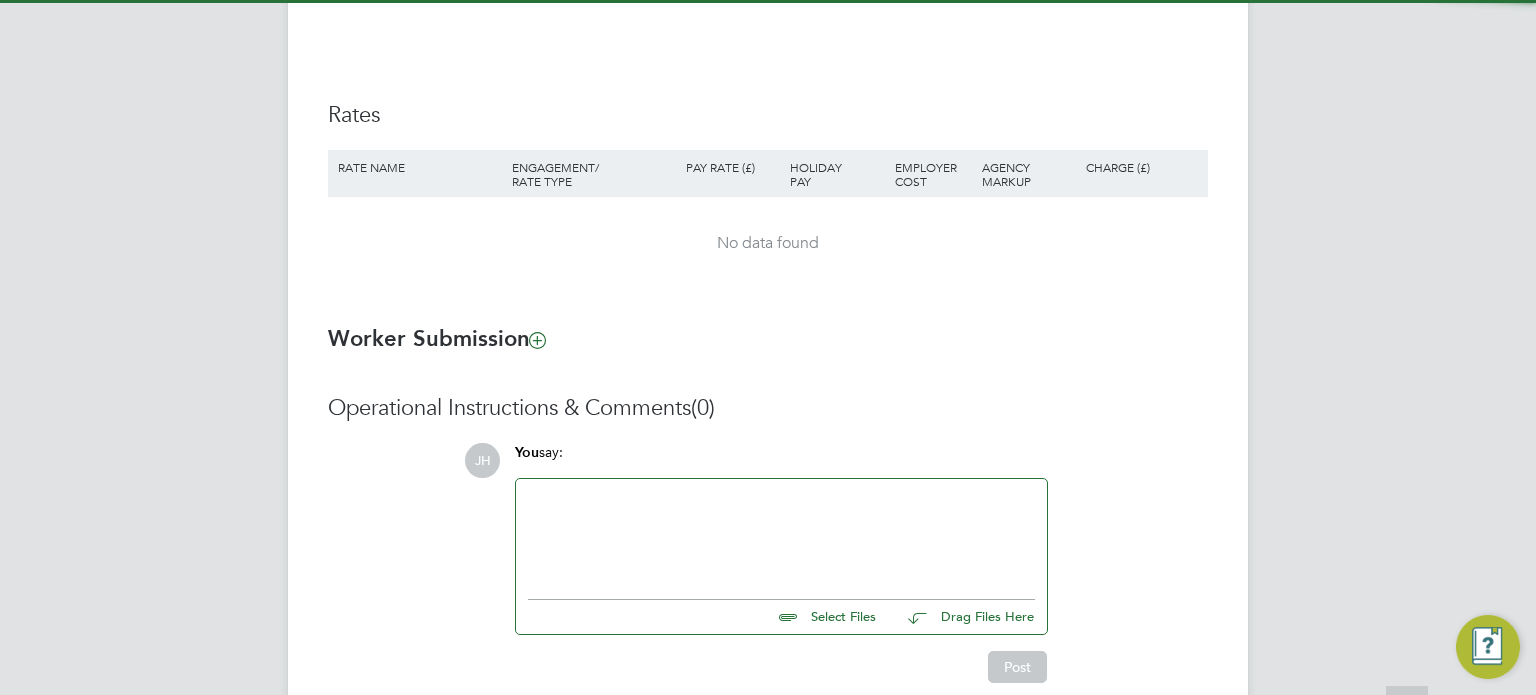 scroll, scrollTop: 9, scrollLeft: 9, axis: both 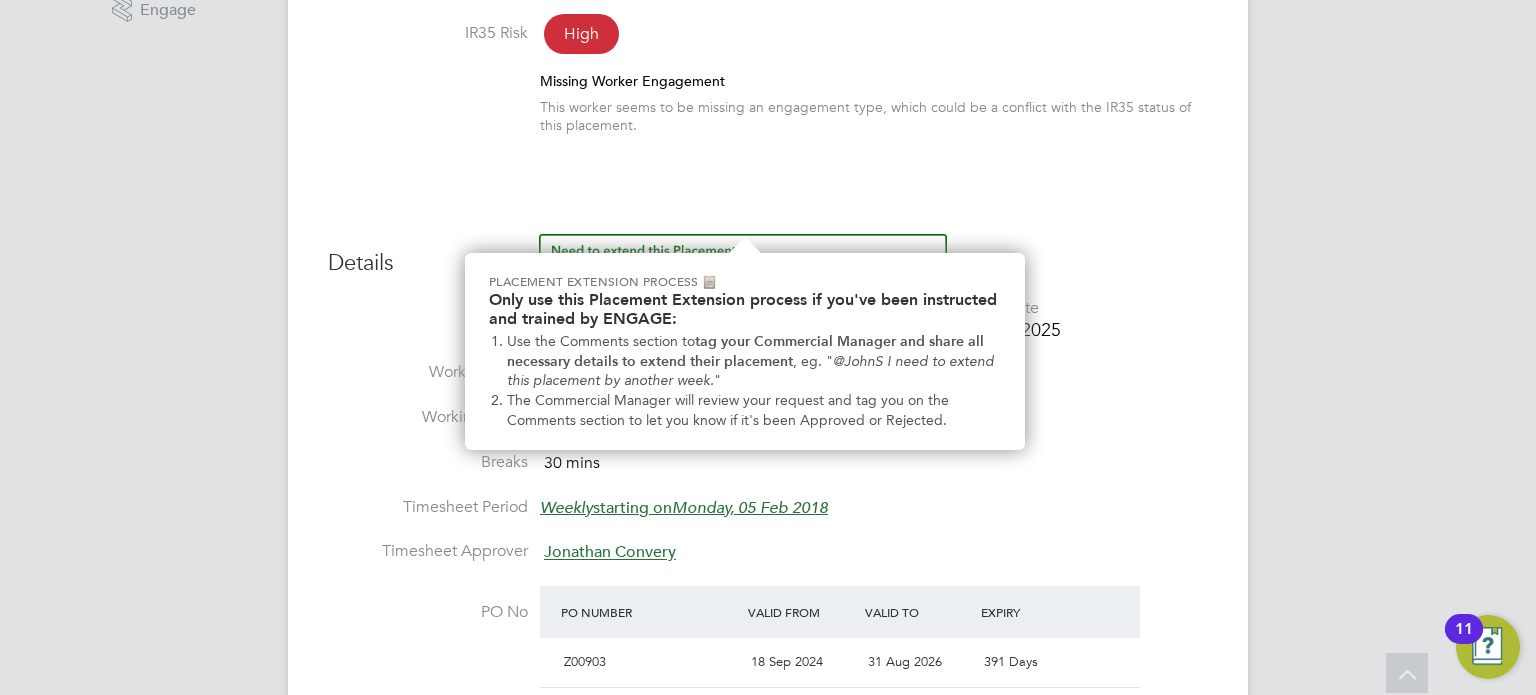 type 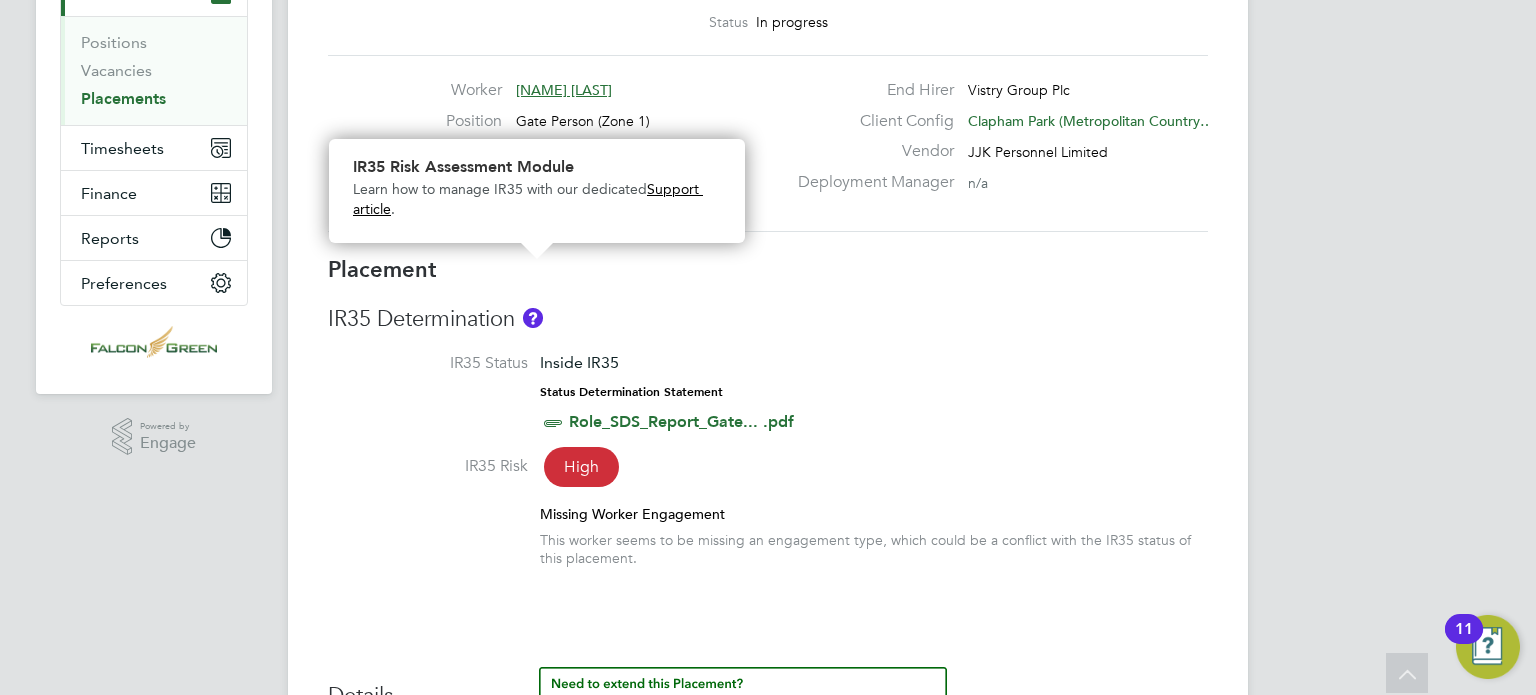 type 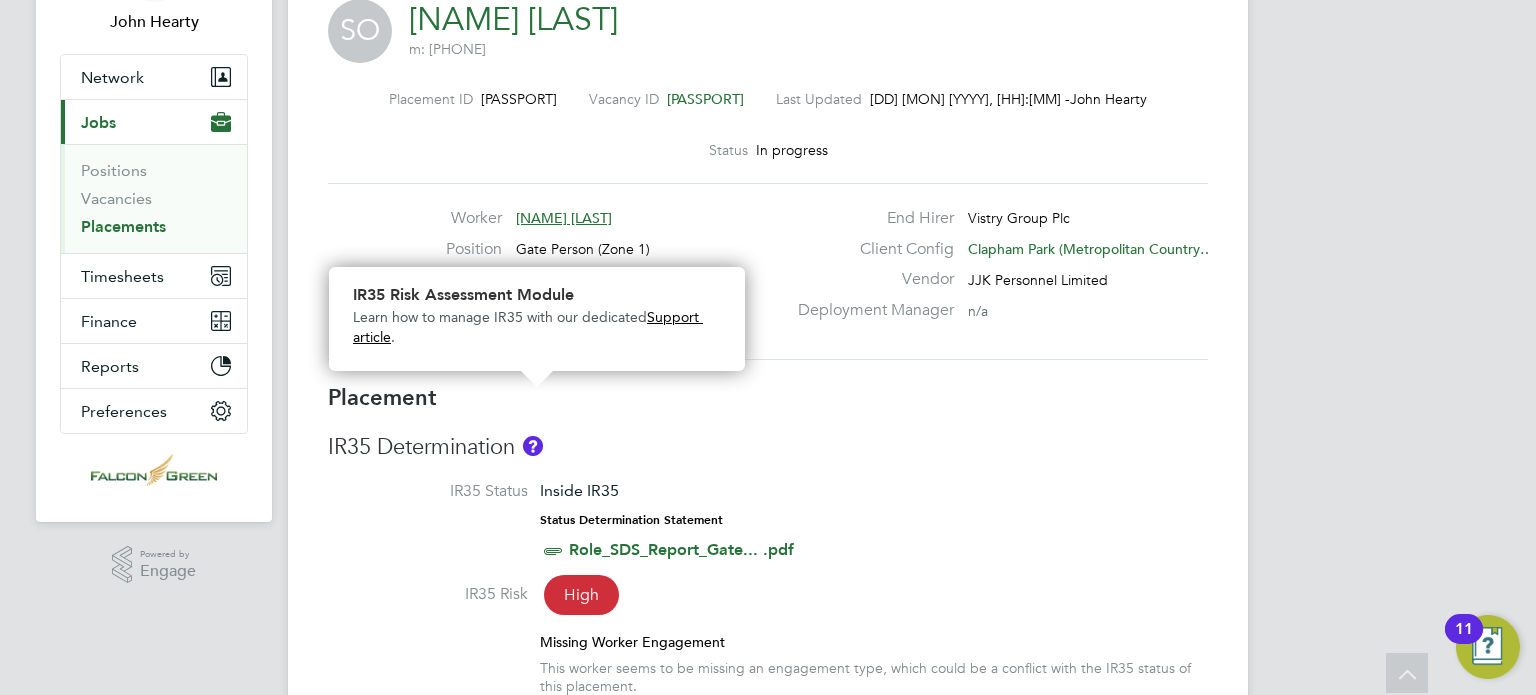 scroll, scrollTop: 77, scrollLeft: 0, axis: vertical 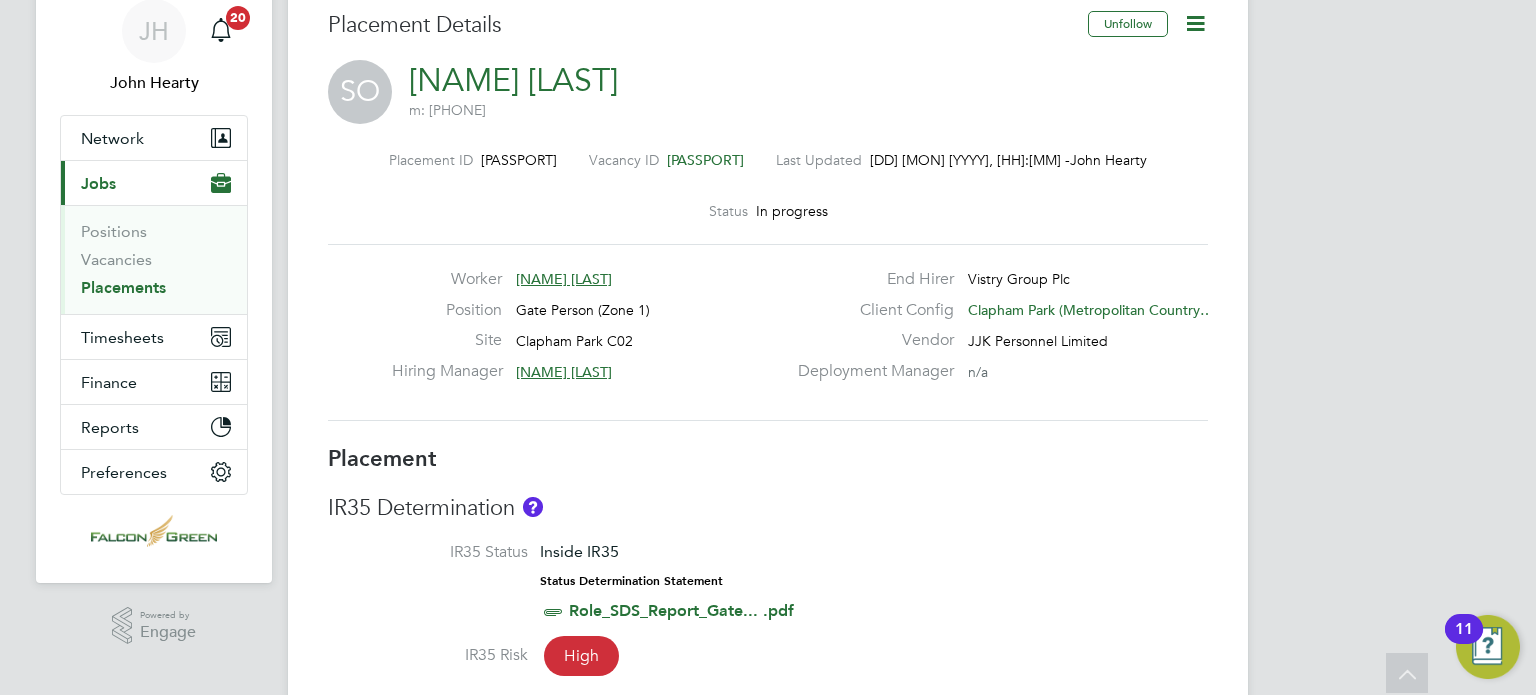 click on "Stephen Obashola" 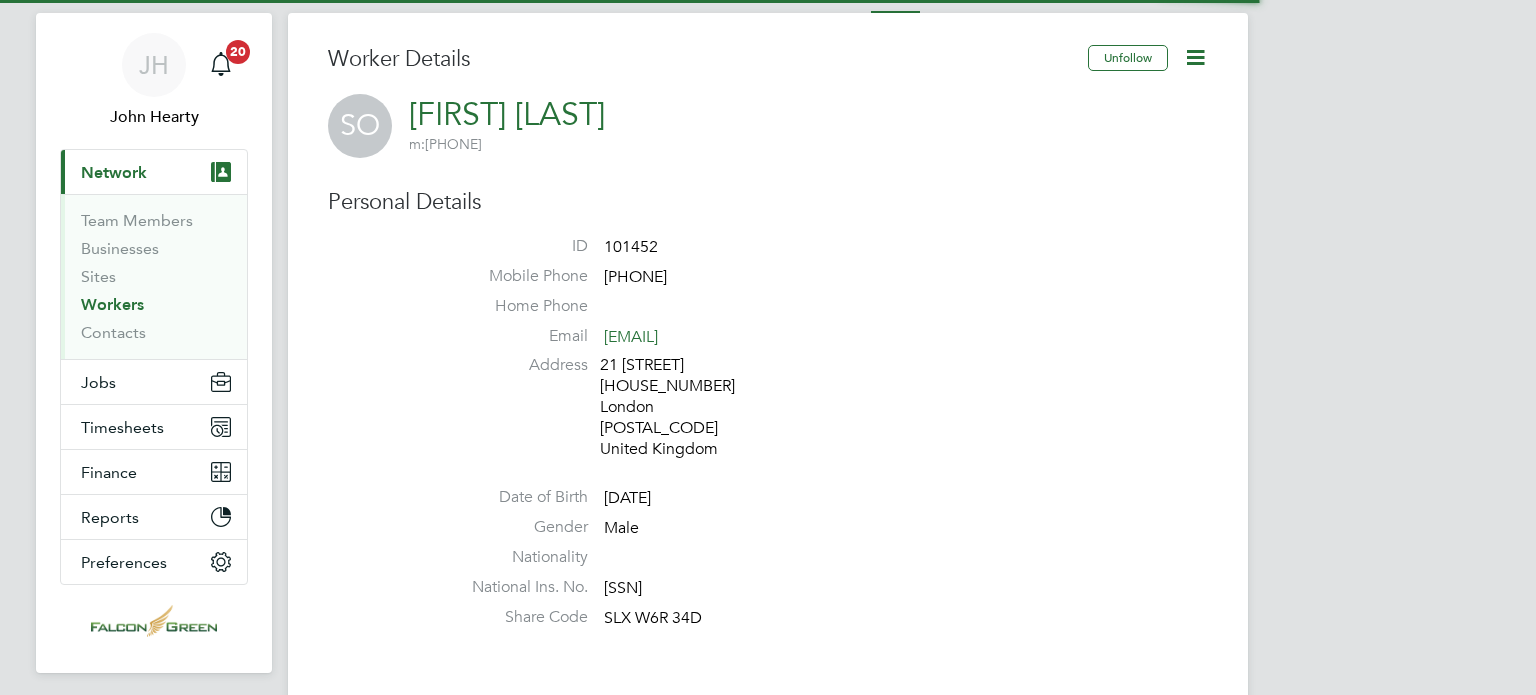 type 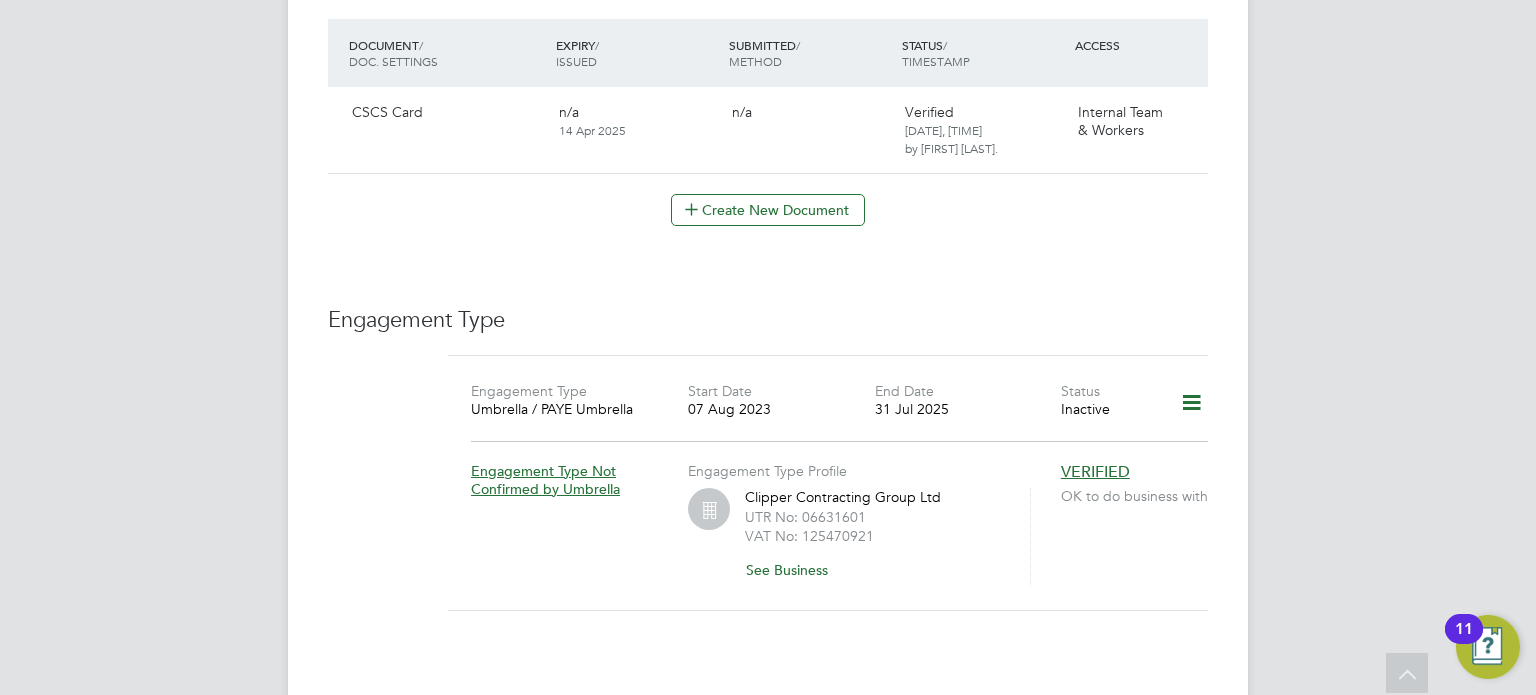 scroll, scrollTop: 1400, scrollLeft: 0, axis: vertical 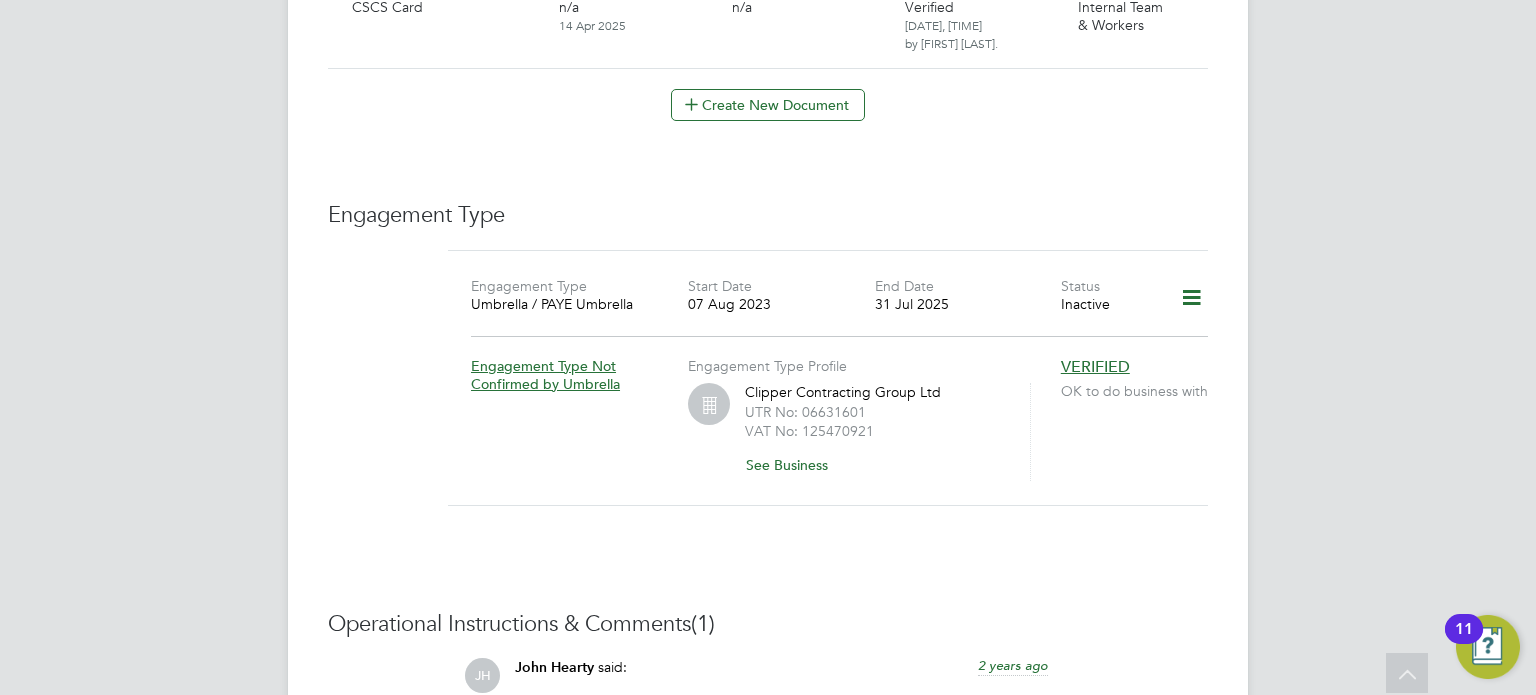 click on "Worker Details   Unfollow SO [FIRST] [LAST]     m:  [PHONE]   Personal Details ID     101452 Mobile Phone   [PHONE] Home Phone   Email   [EMAIL] Address 21 [STREET] [HOUSE_NUMBER], [CITY] [POSTAL_CODE] United Kingdom Date of Birth   [DATE] Gender   Male Nationality   National Ins. No.   [SSN] Share Code   SLX W6R 34D Right To Work Verified     [FIRST] [LAST] .pdf     RTW Expiry   [DATE] Right To Work Showing   02 Documents DOCUMENT  / DOCUMENT NO. EXPIRY  / ISSUED SUBMITTED  / METHOD STATUS  / TIMESTAMP DOWNLOAD ID Card [PASSPORT] [DATE] [DATE] [DATE]  Manual by Martin -O'Brien. Expired [DATE], [TIME]   by Internal User. Passport B51257483 [DATE] [DATE] [DATE]  Manual by [FIRST] [LAST]. Verified [DATE], [TIME]   by Martin -O'Brien.  Compliance Documents Showing   01 Documents DOCUMENT  / DOC. SETTINGS EXPIRY  / ISSUED SUBMITTED  / METHOD STATUS  / TIMESTAMP ACCESS CSCS Card n/a [DATE]  n/a Verified [DATE], [TIME] Start Date" 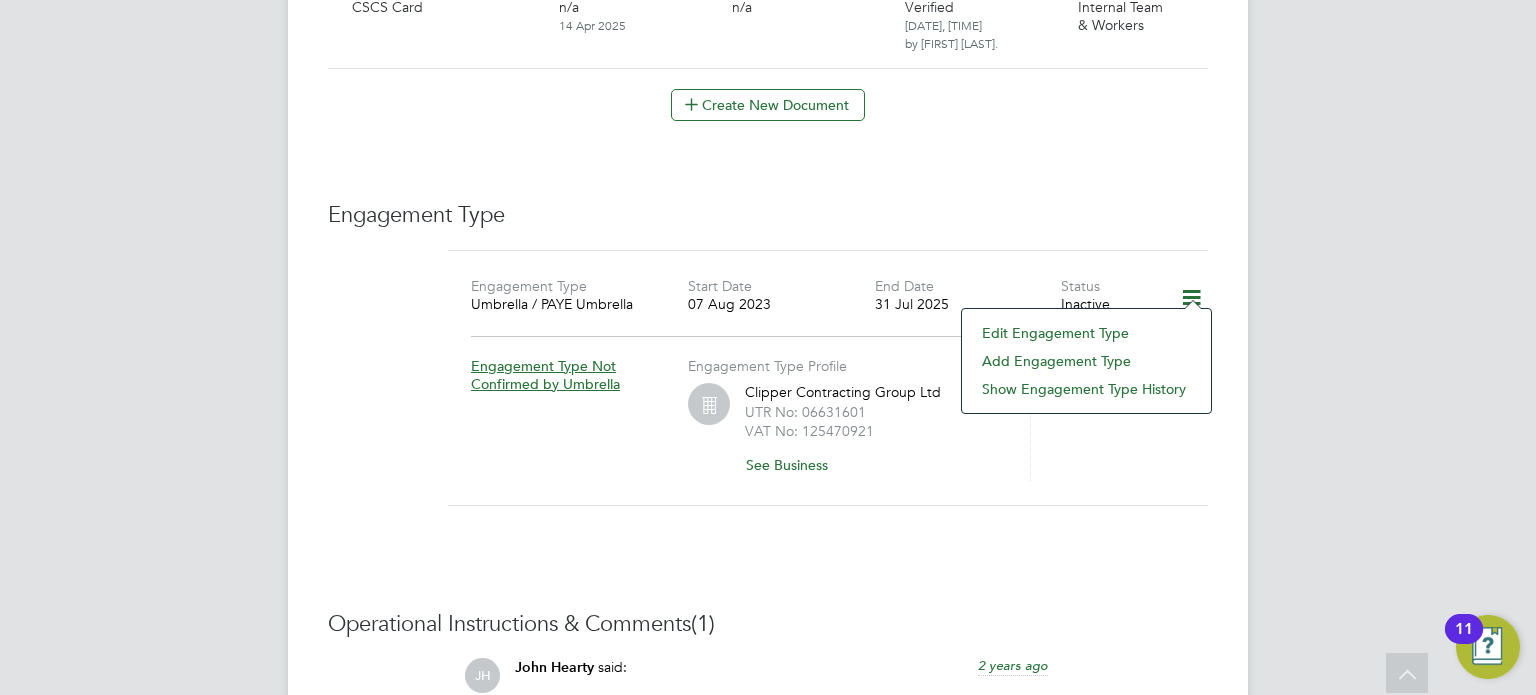 click on "Edit Engagement Type" 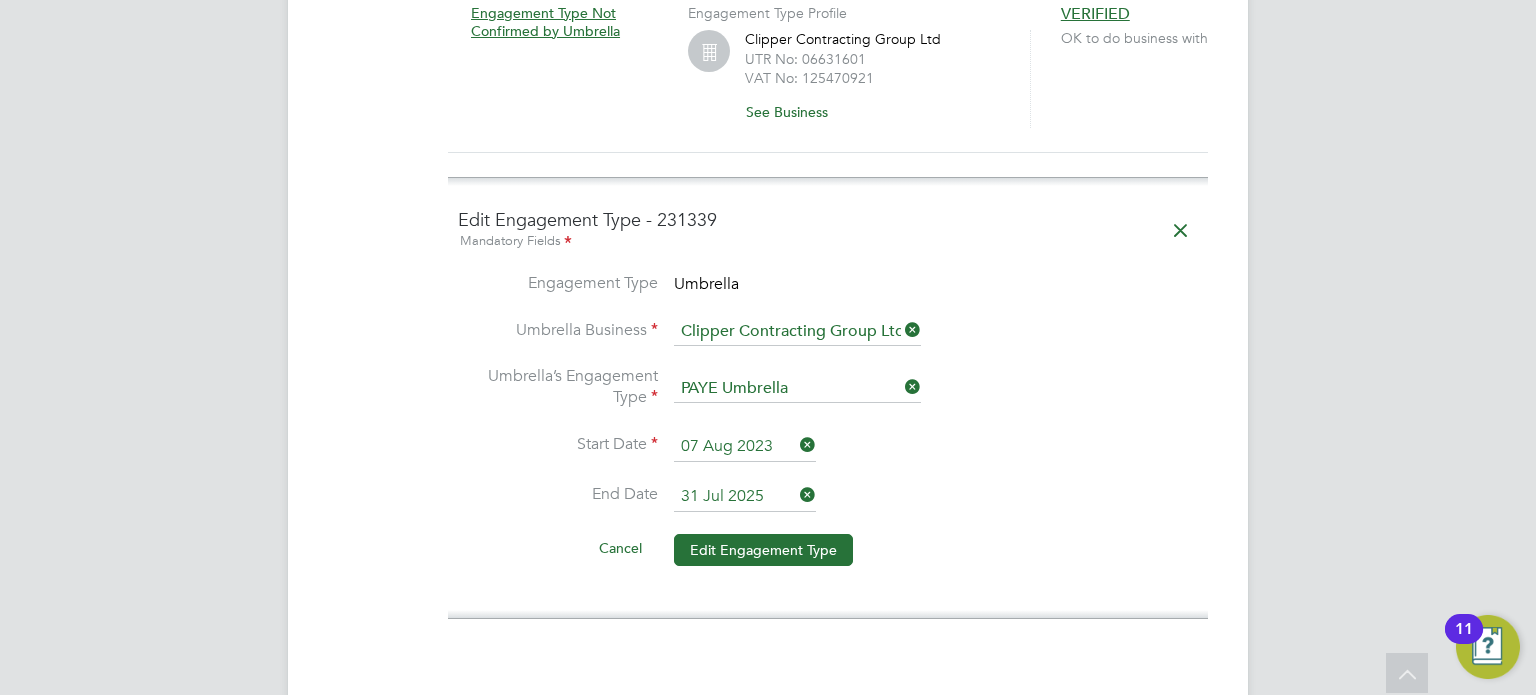 scroll, scrollTop: 1760, scrollLeft: 0, axis: vertical 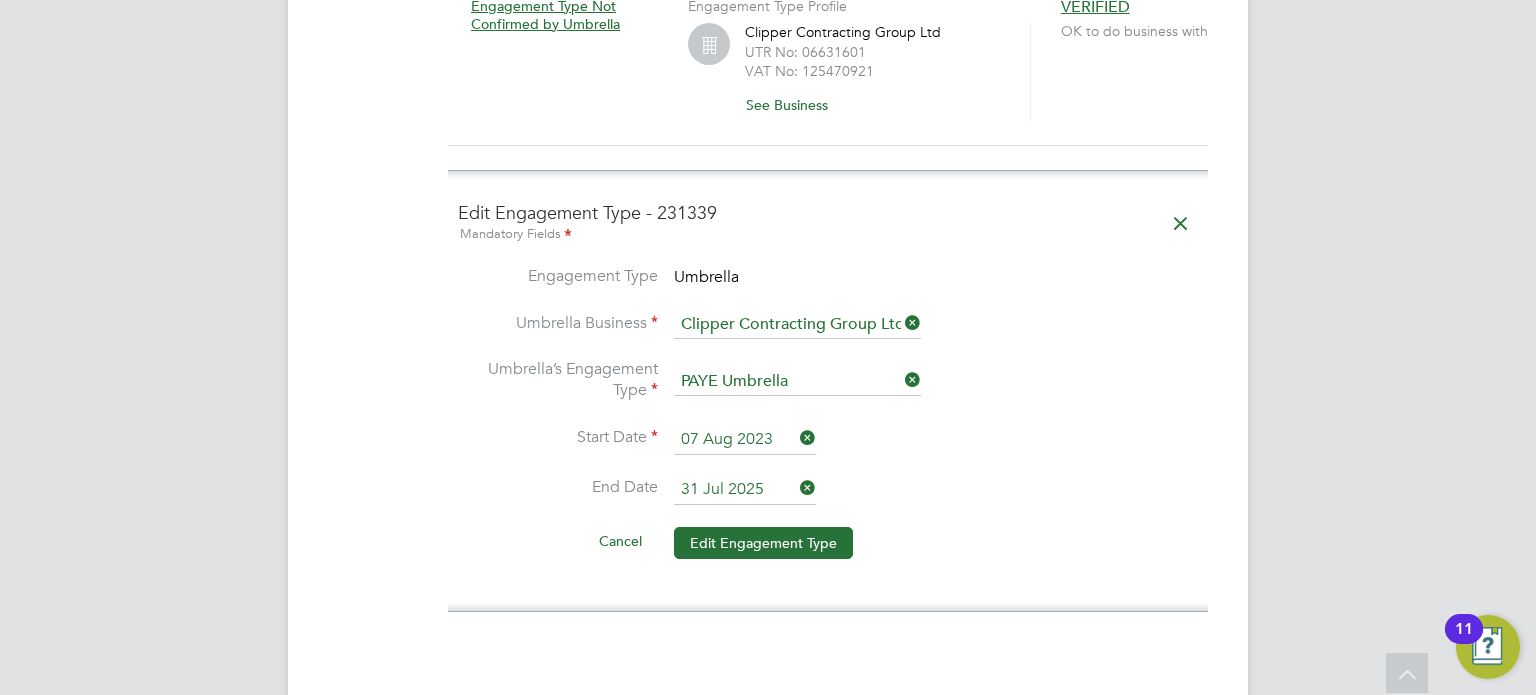 click on "31 Jul 2025" 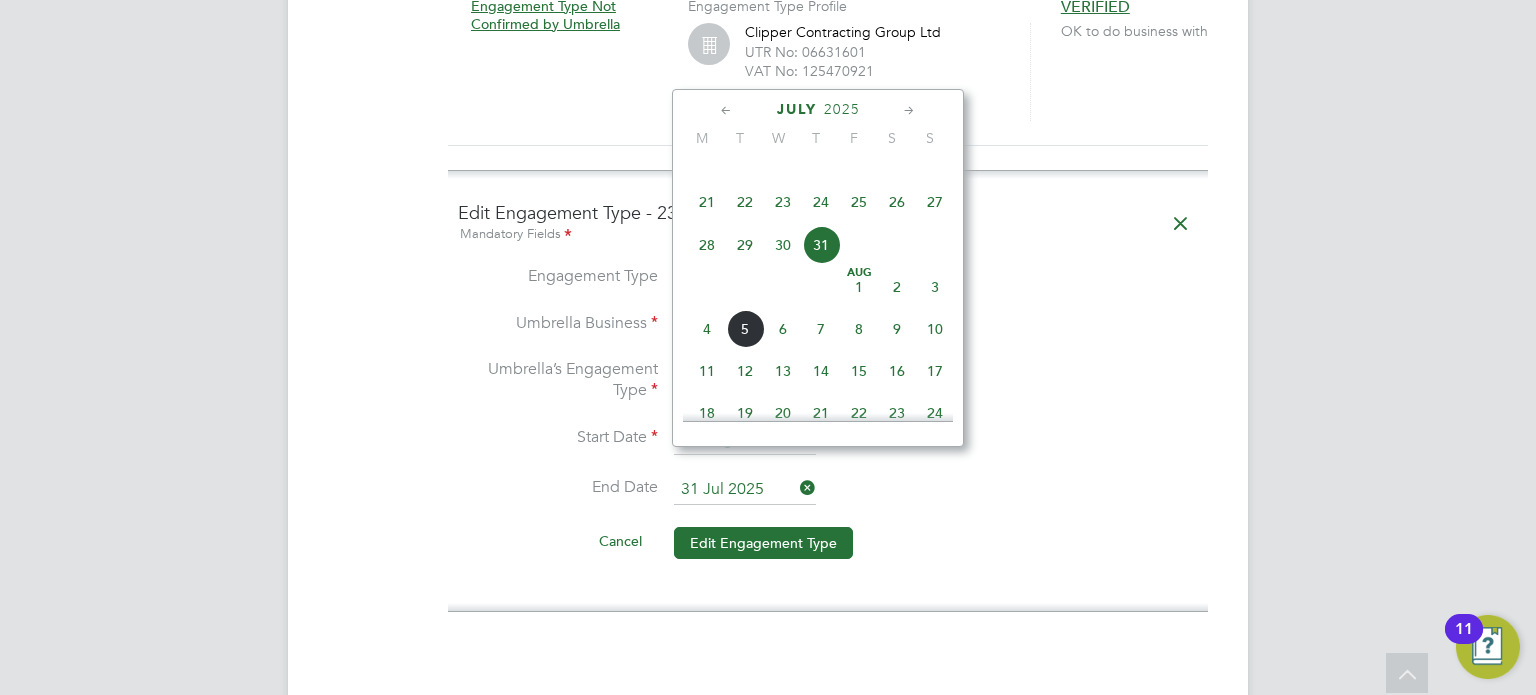 click 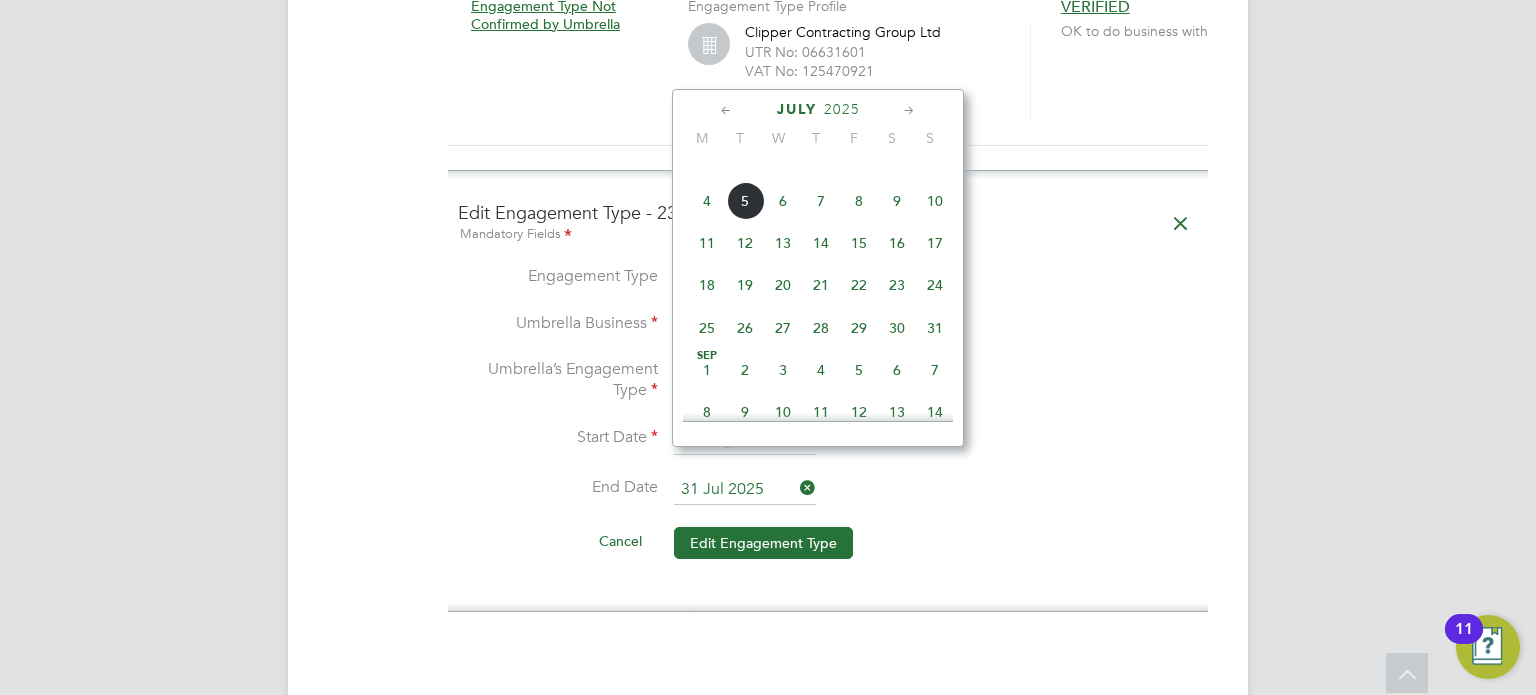 click 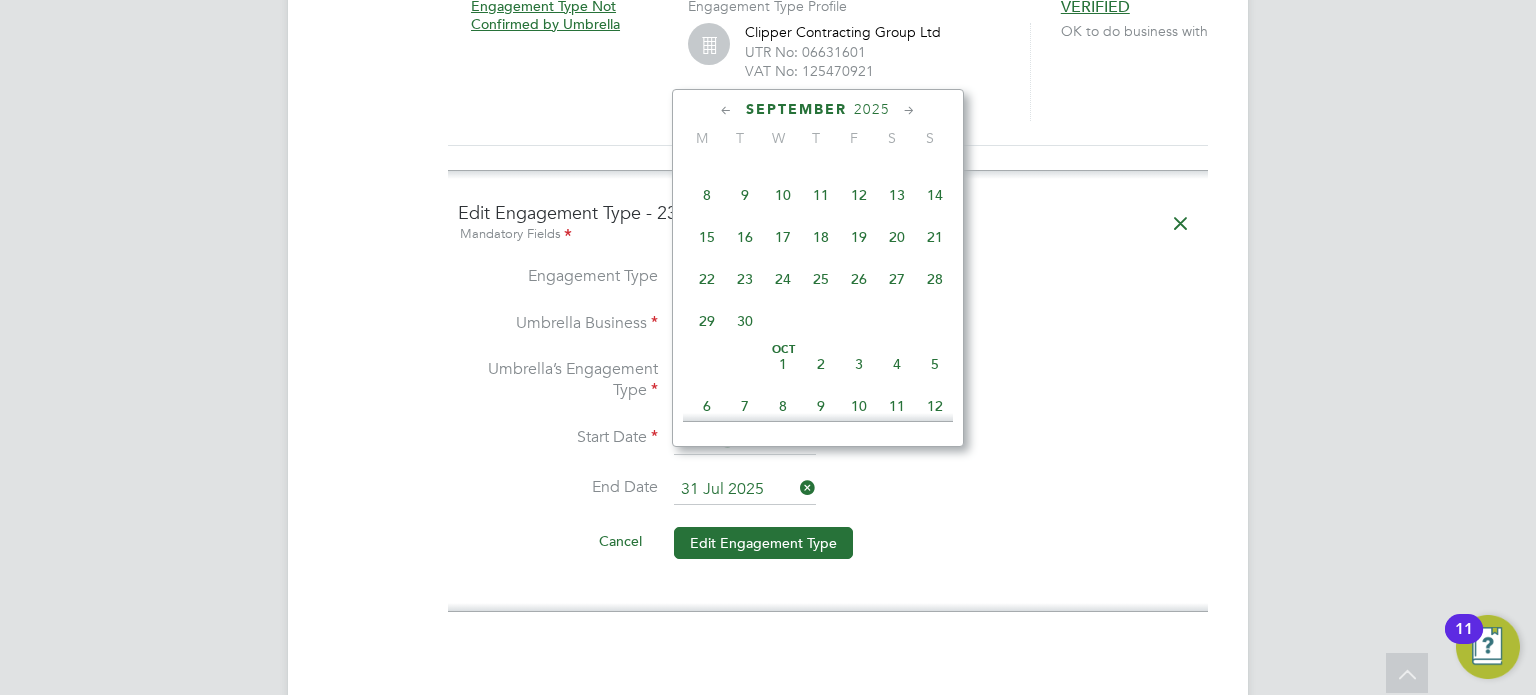 click 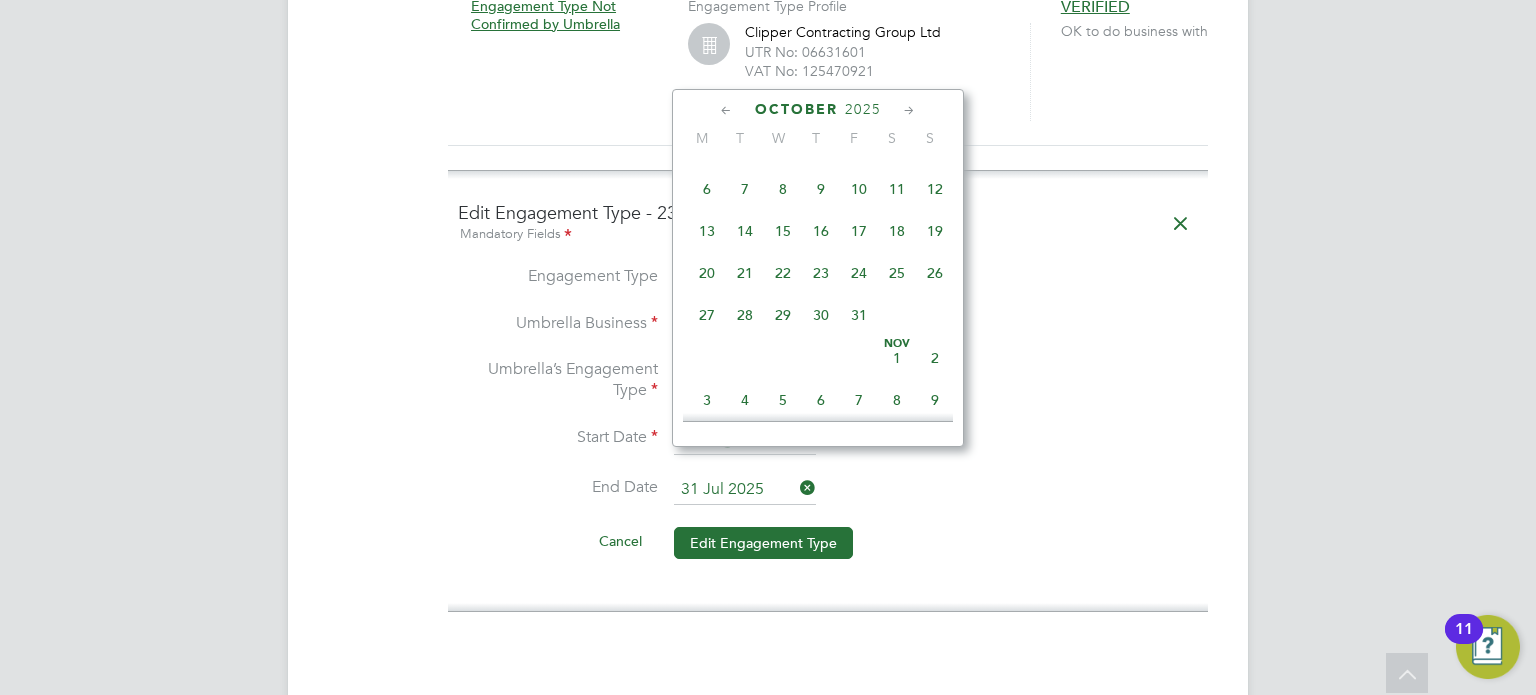 click 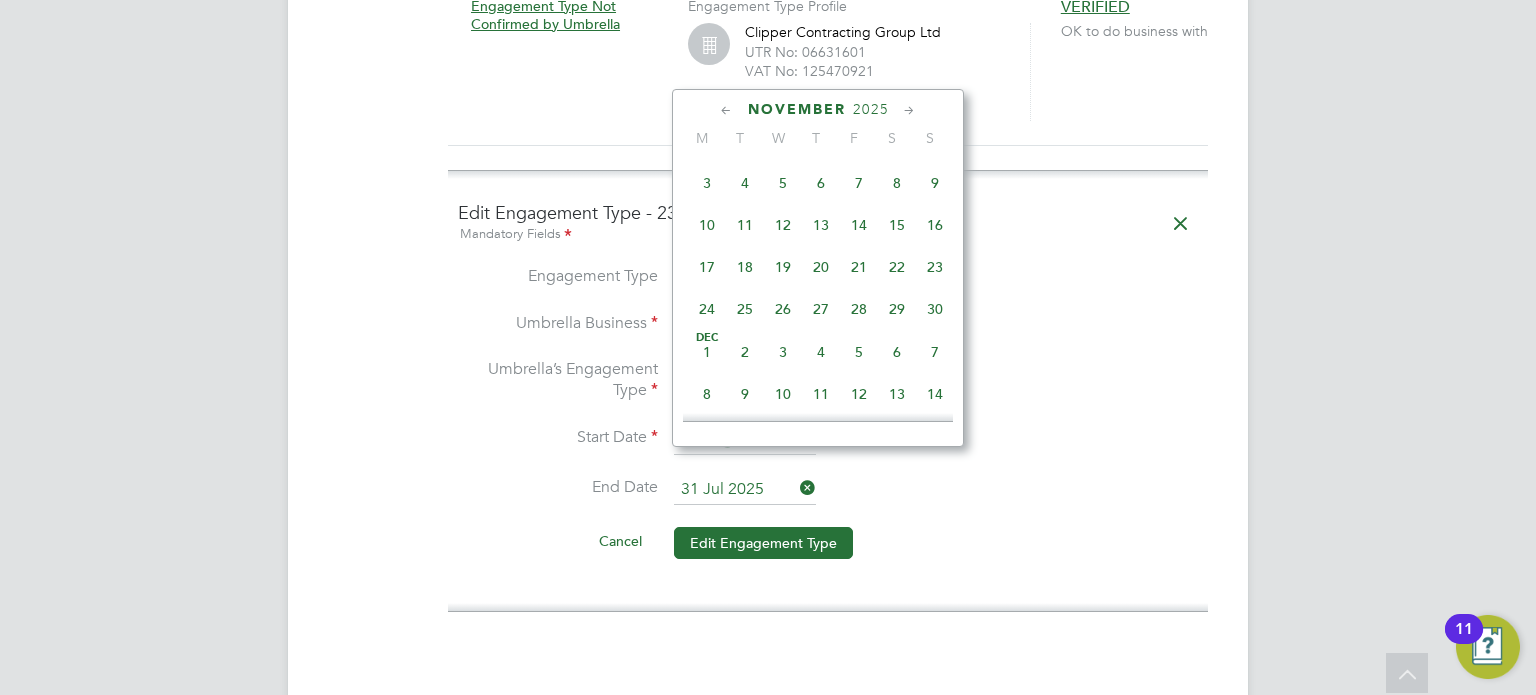 click 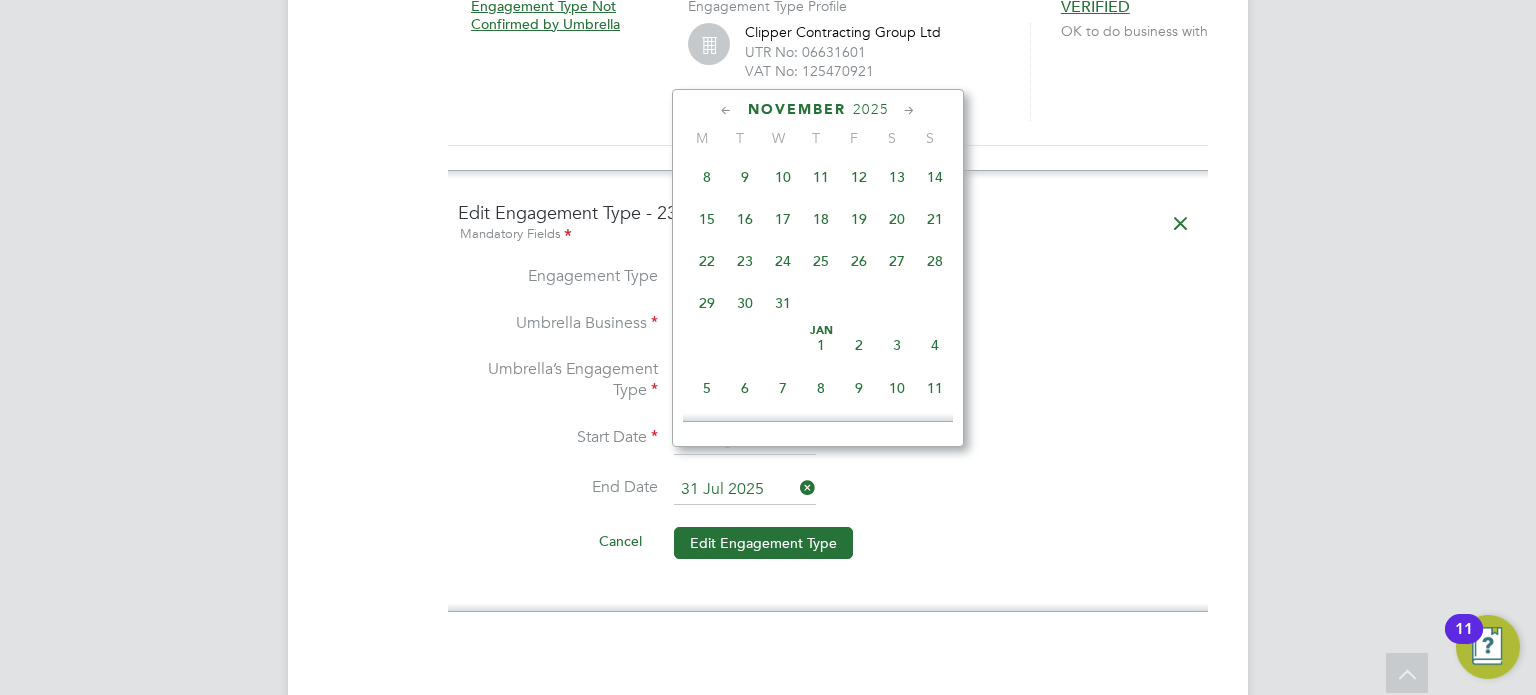 click 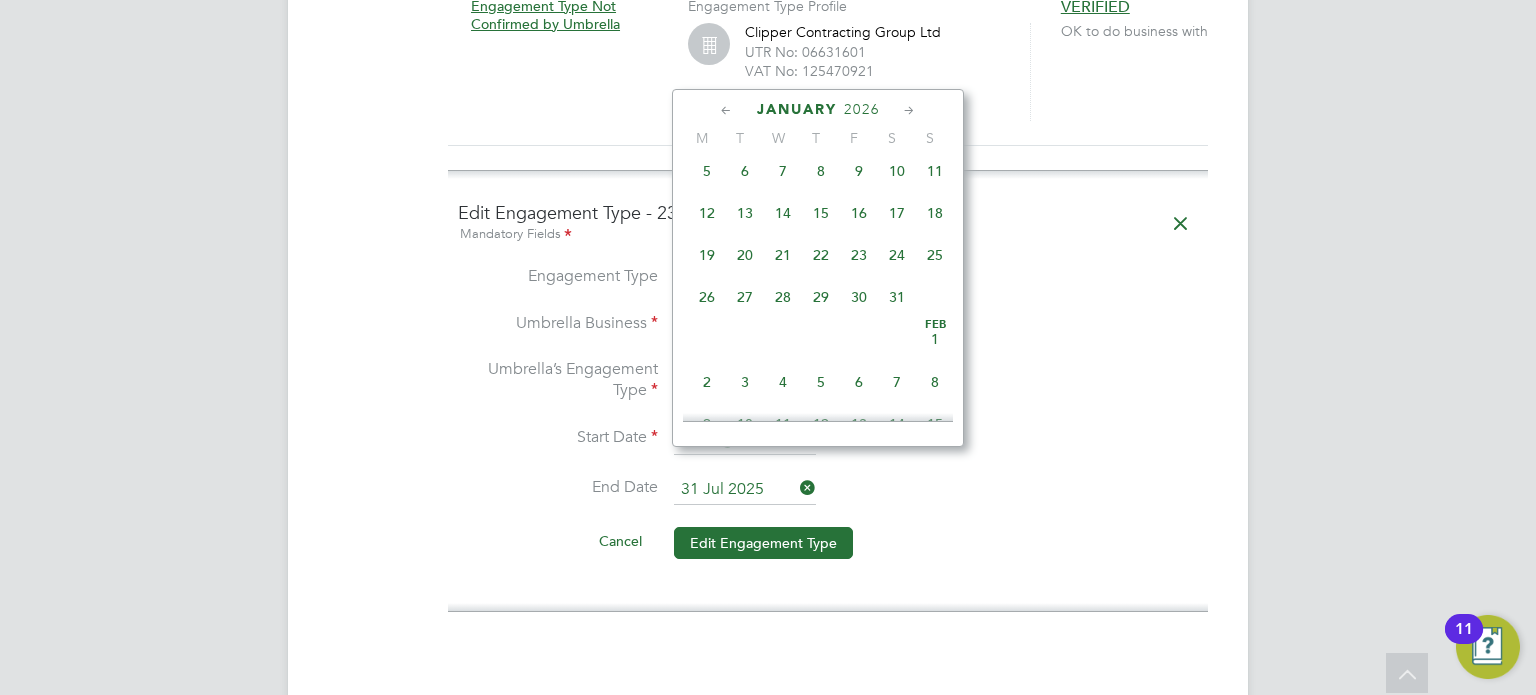 click 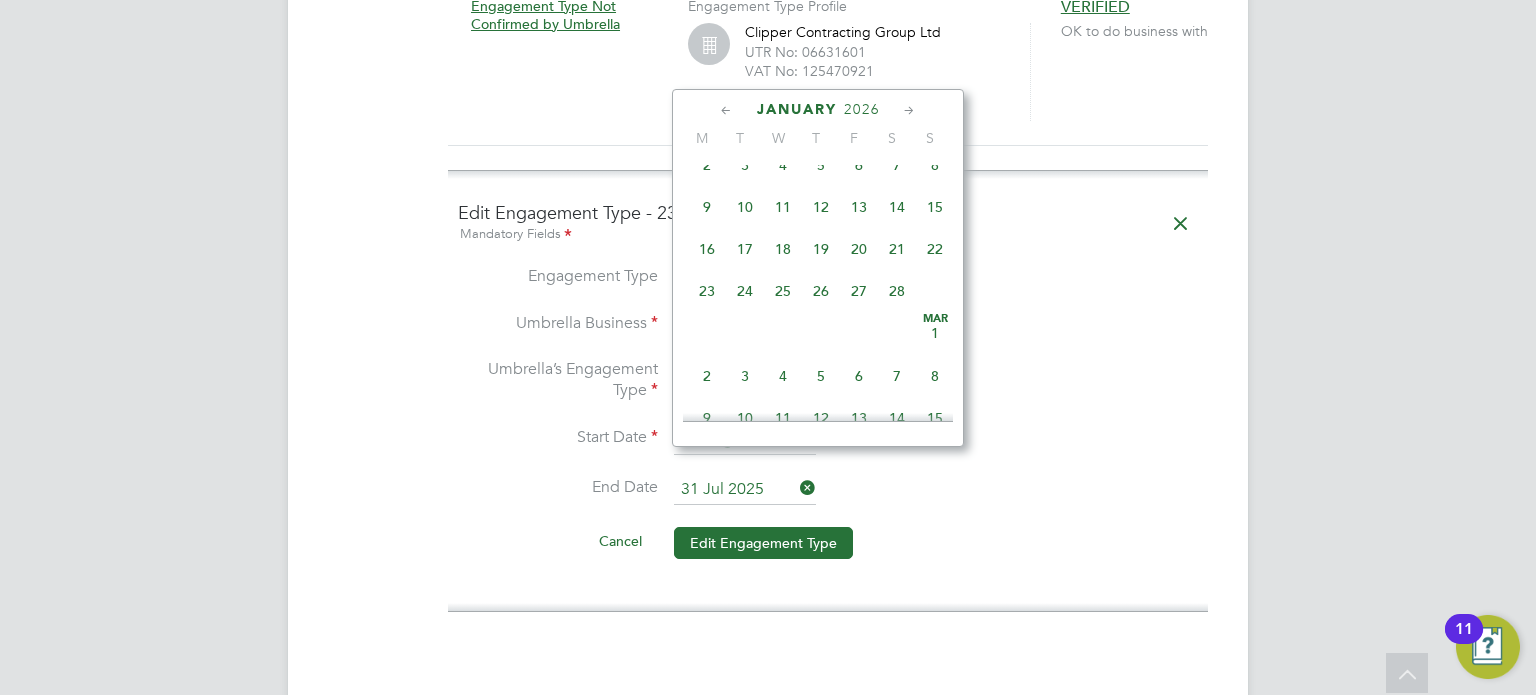 click 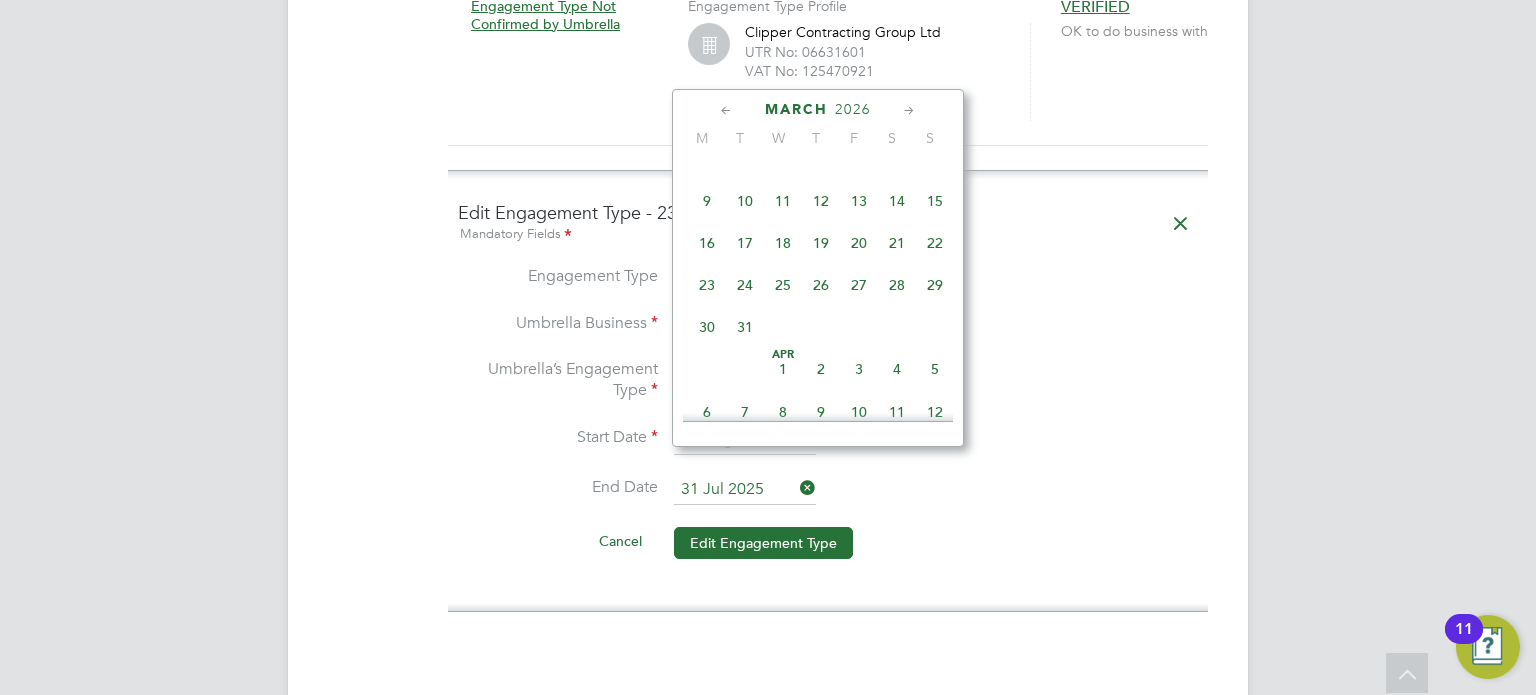 click 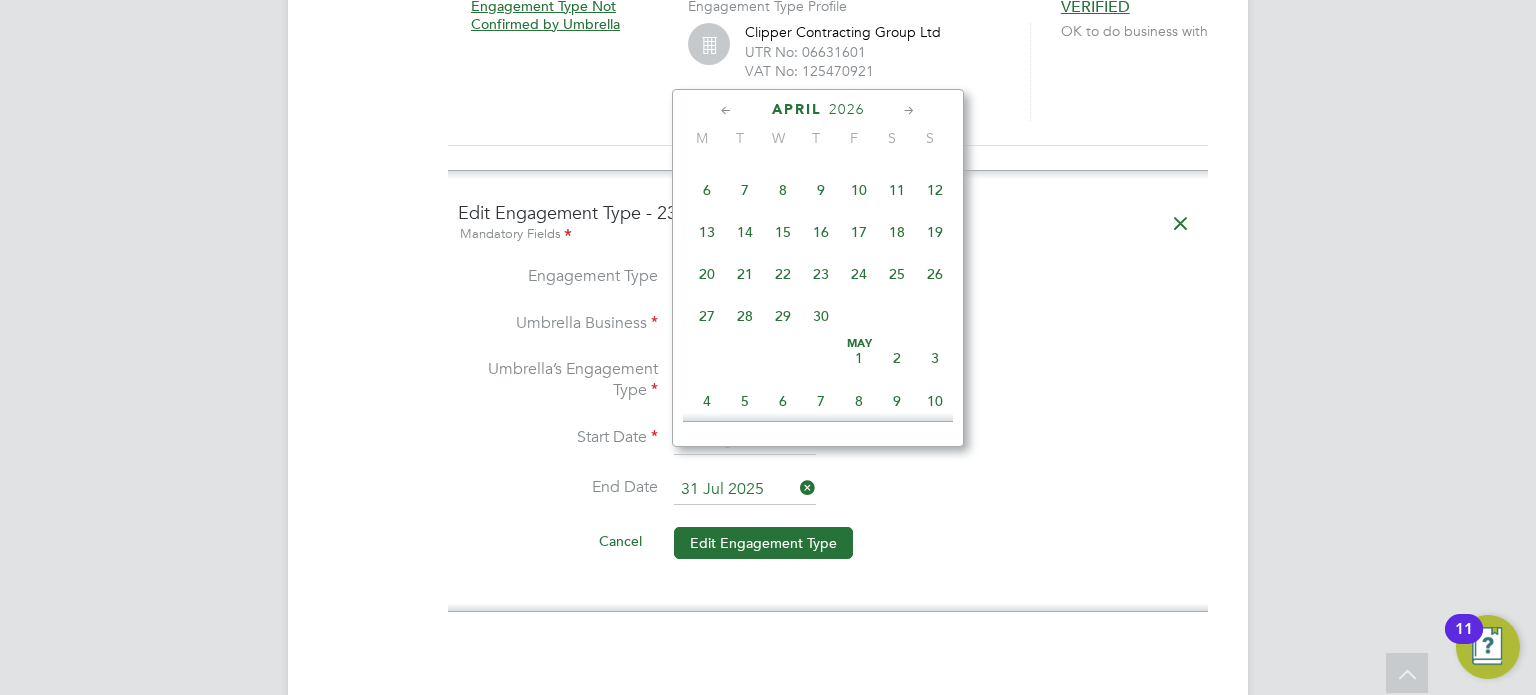 click 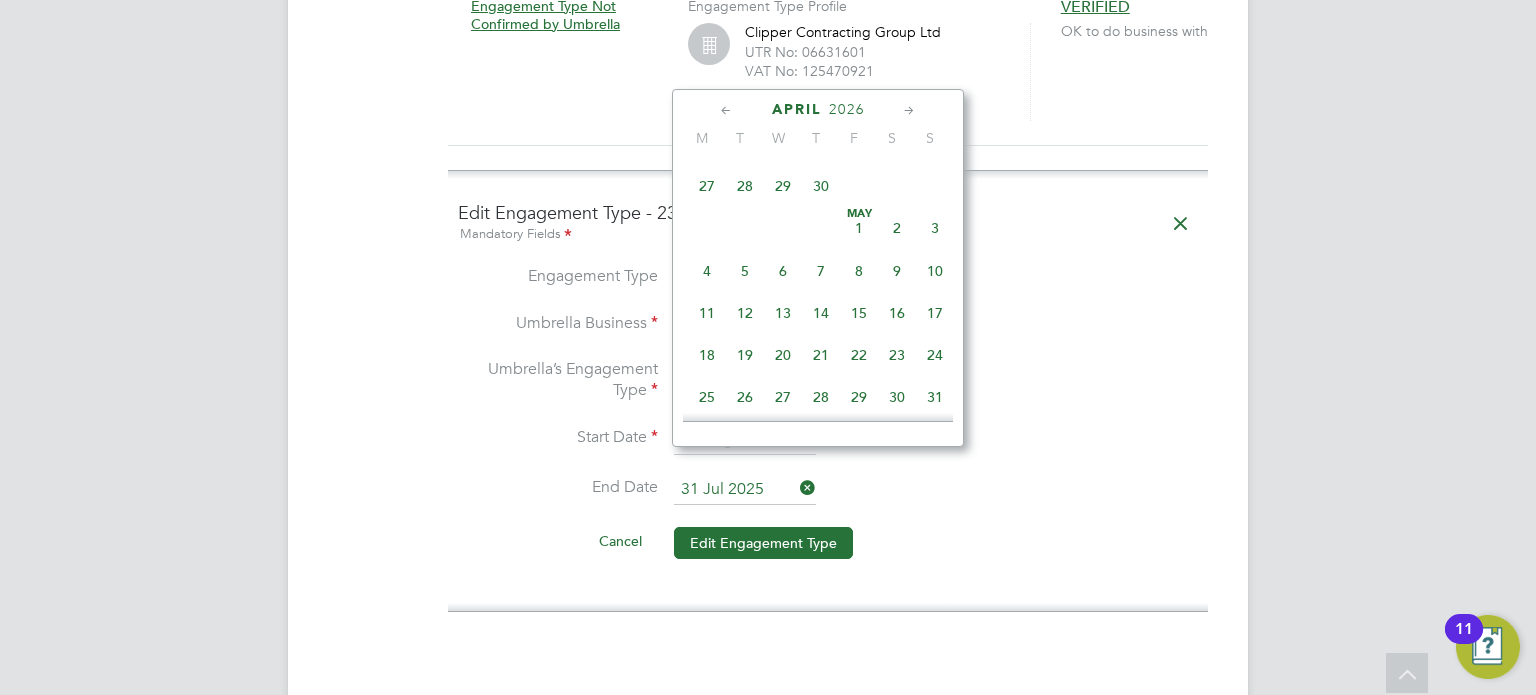 click 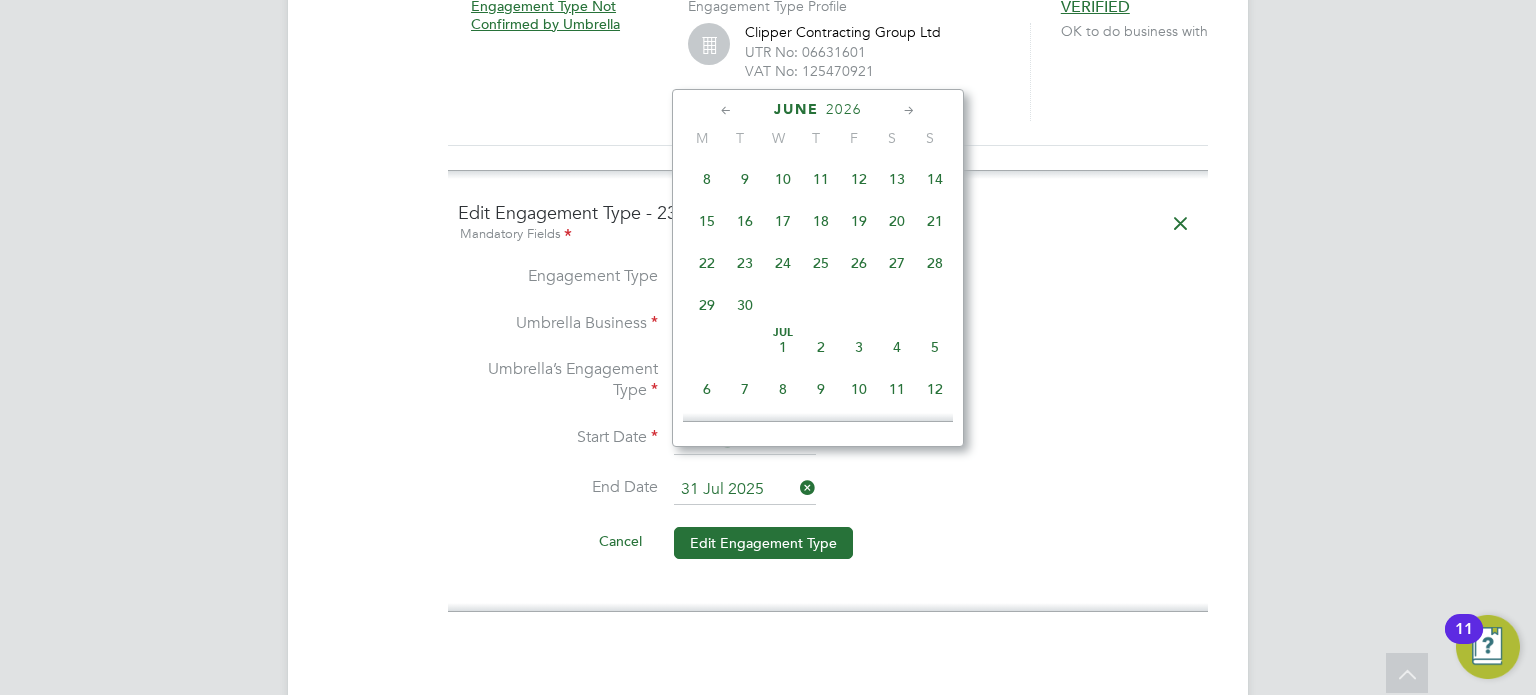 click 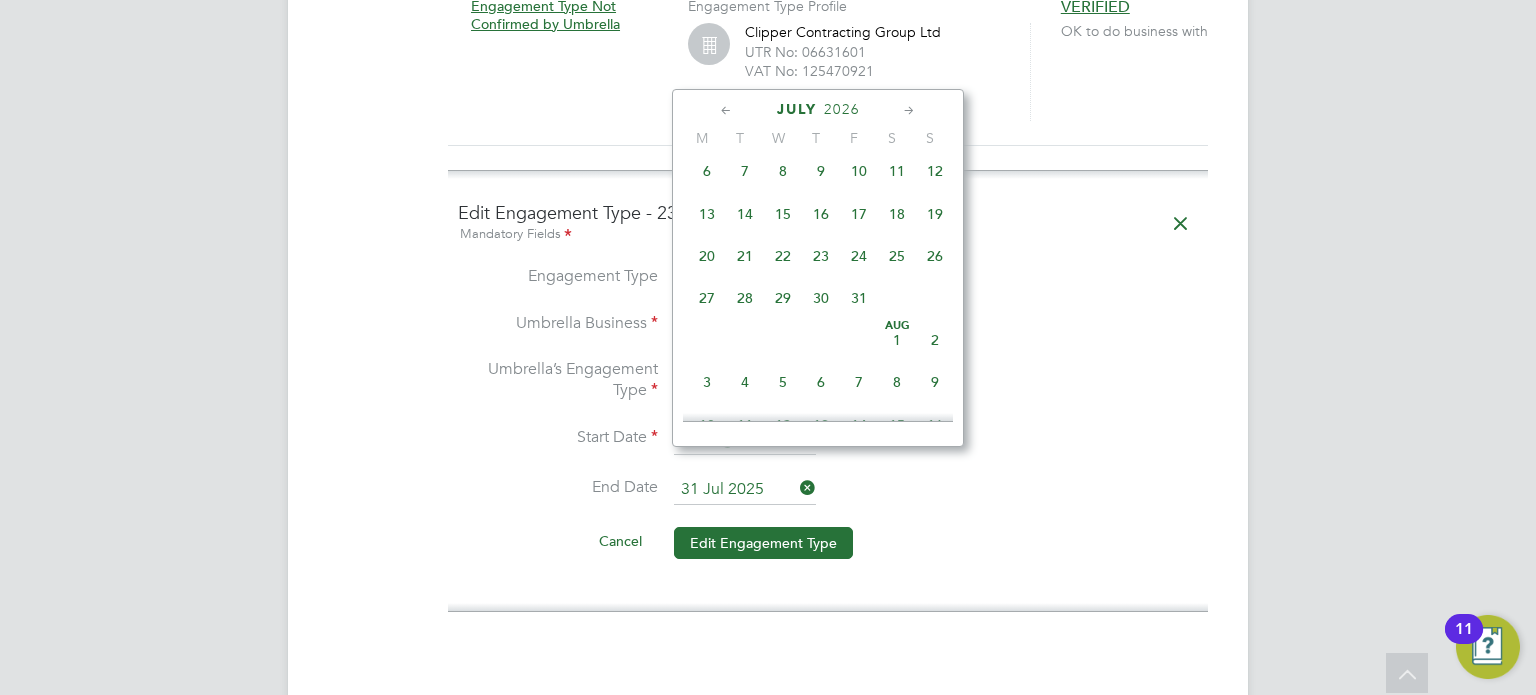 click 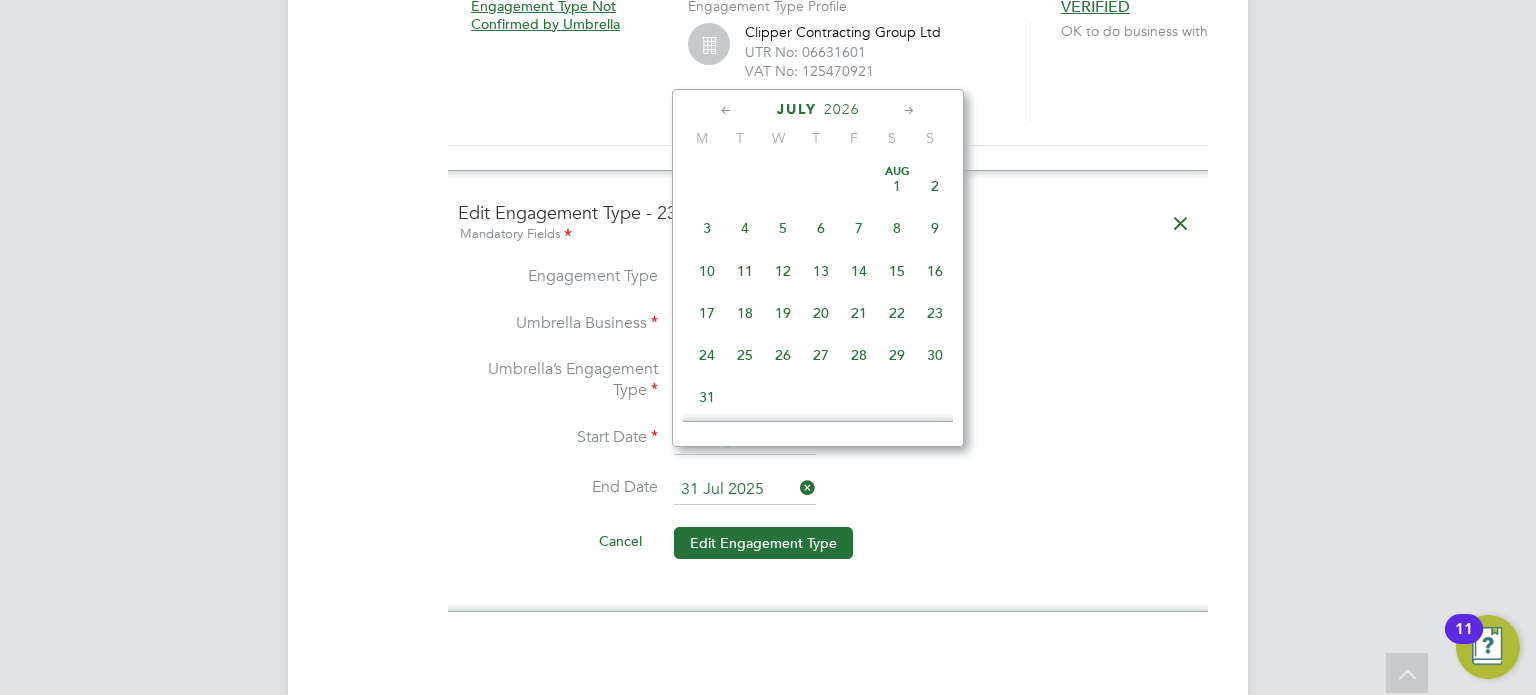 click 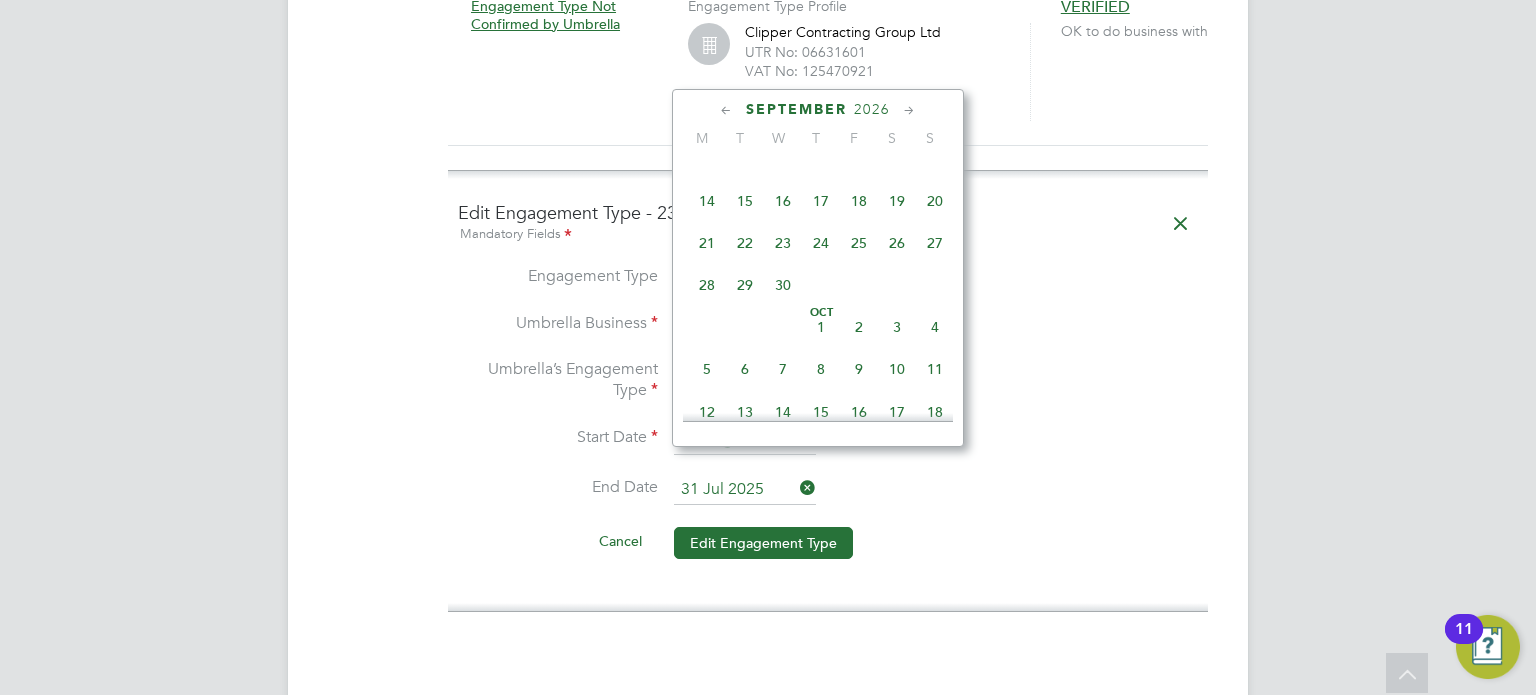 click 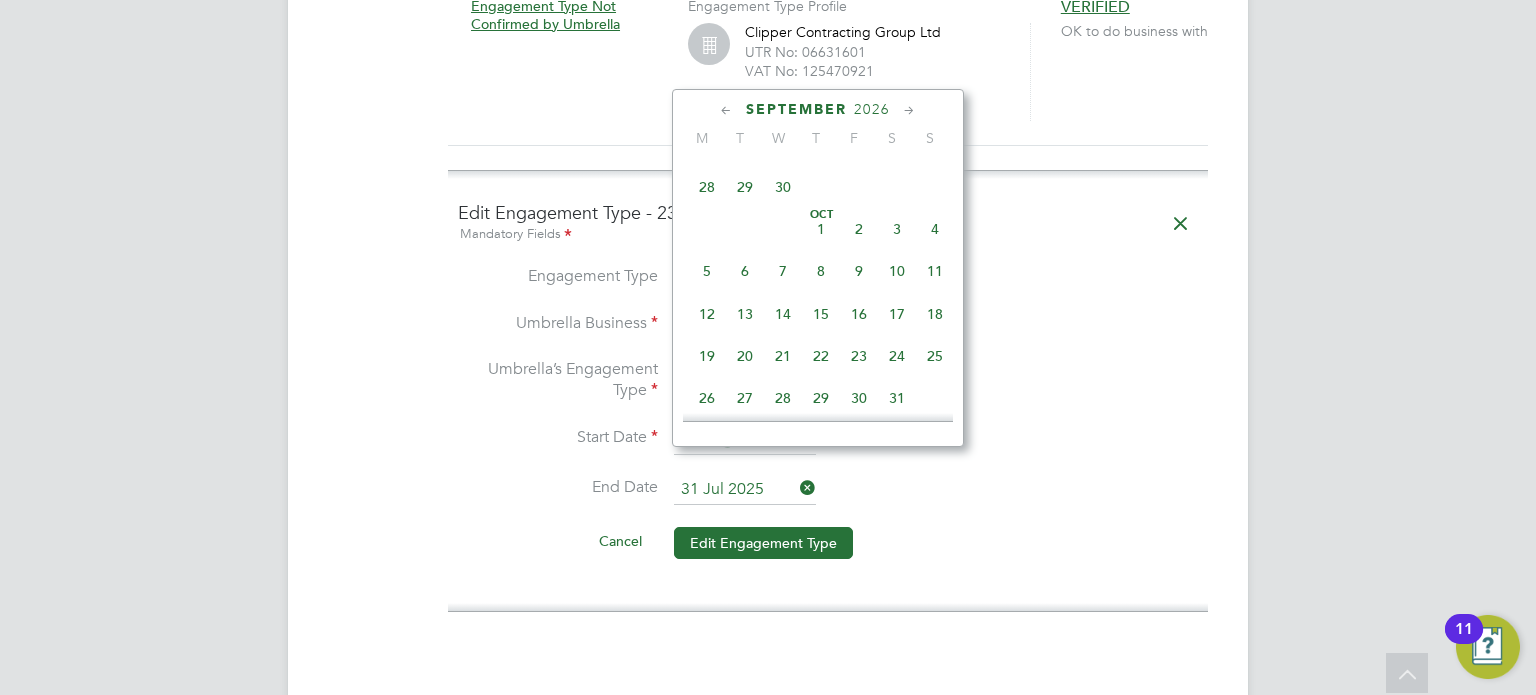 click 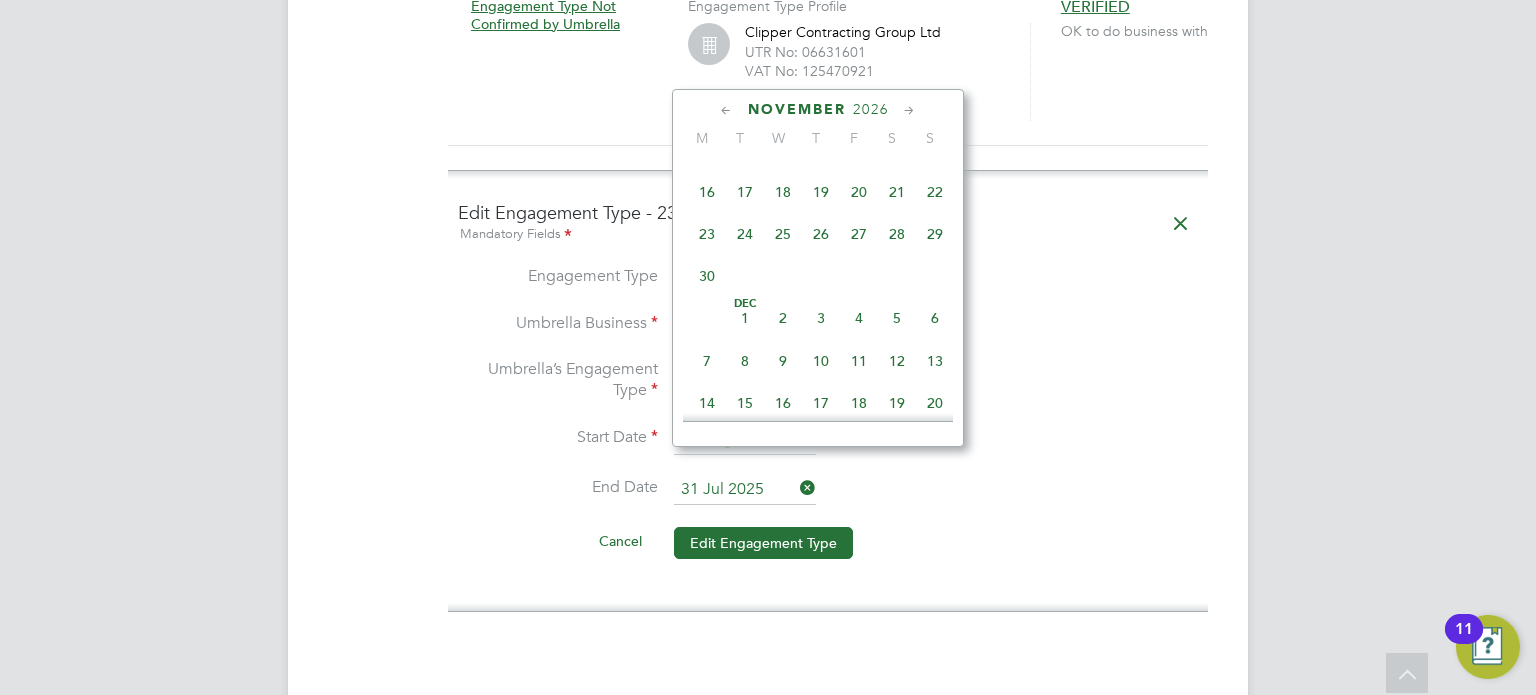 click 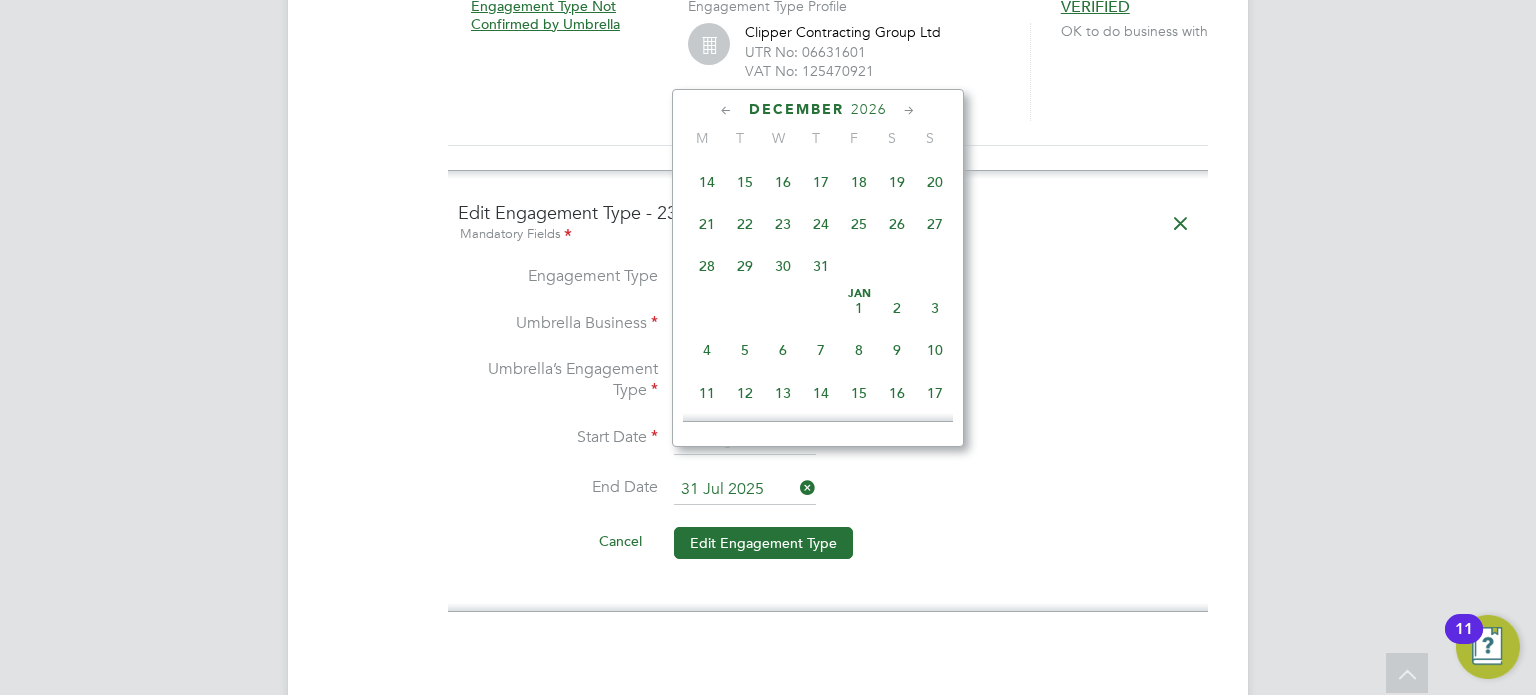 click 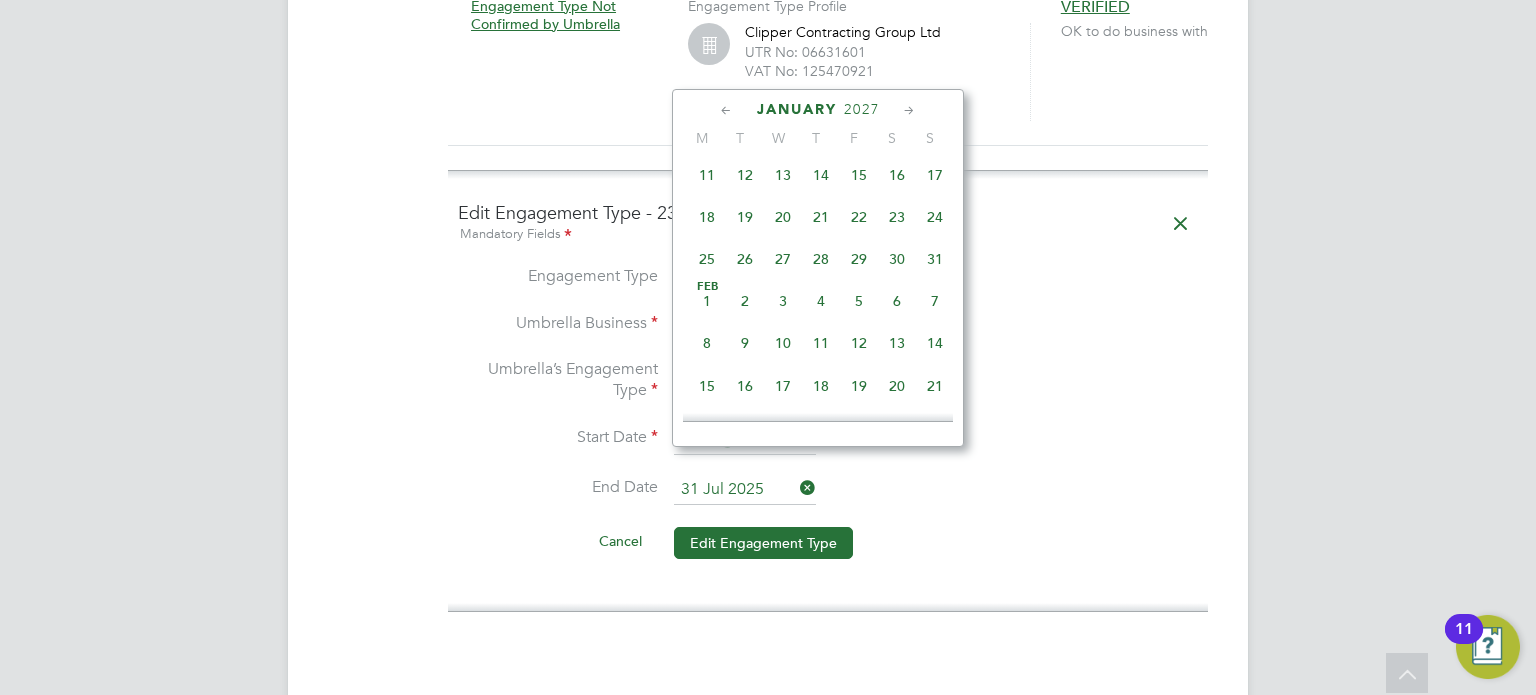 click on "31" 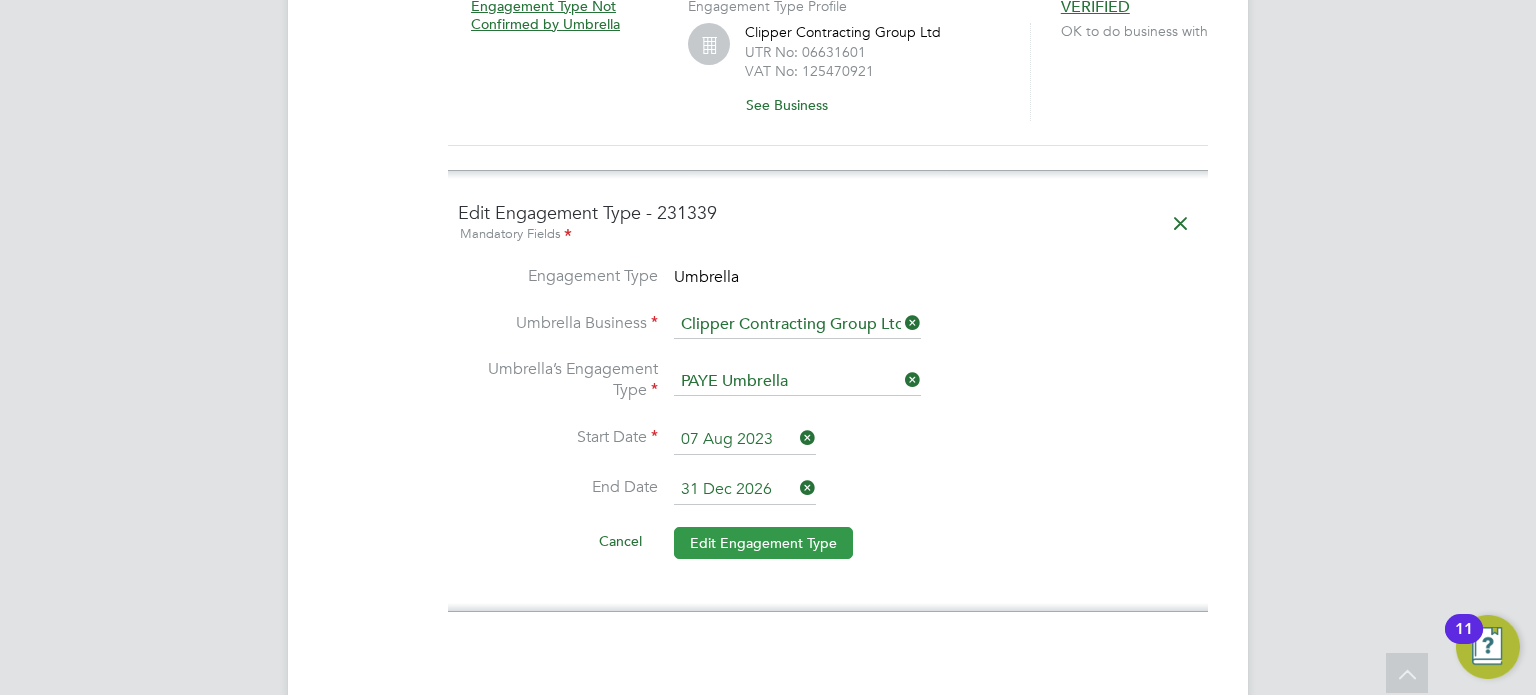 click on "Edit Engagement Type" 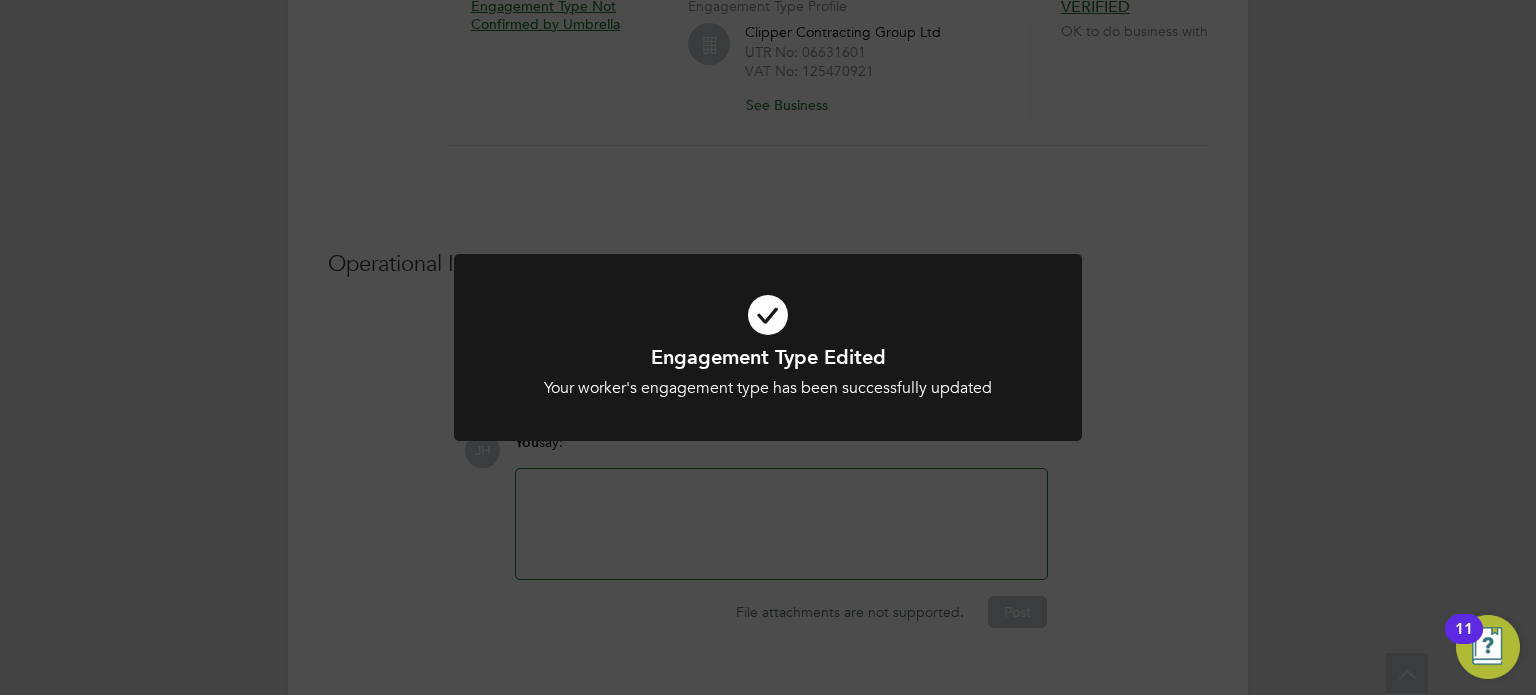 click on "Engagement Type Edited Your worker's engagement type has been successfully updated Cancel Okay" 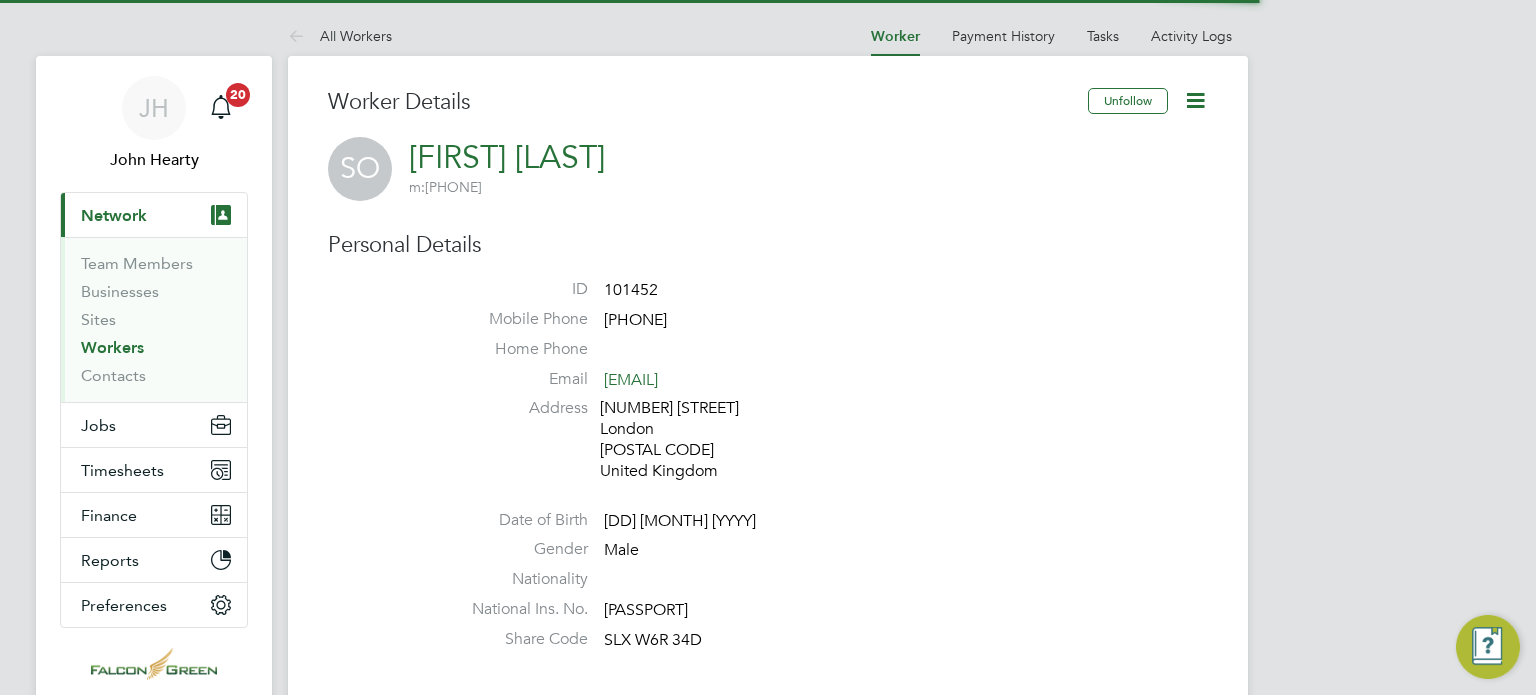 scroll, scrollTop: 0, scrollLeft: 0, axis: both 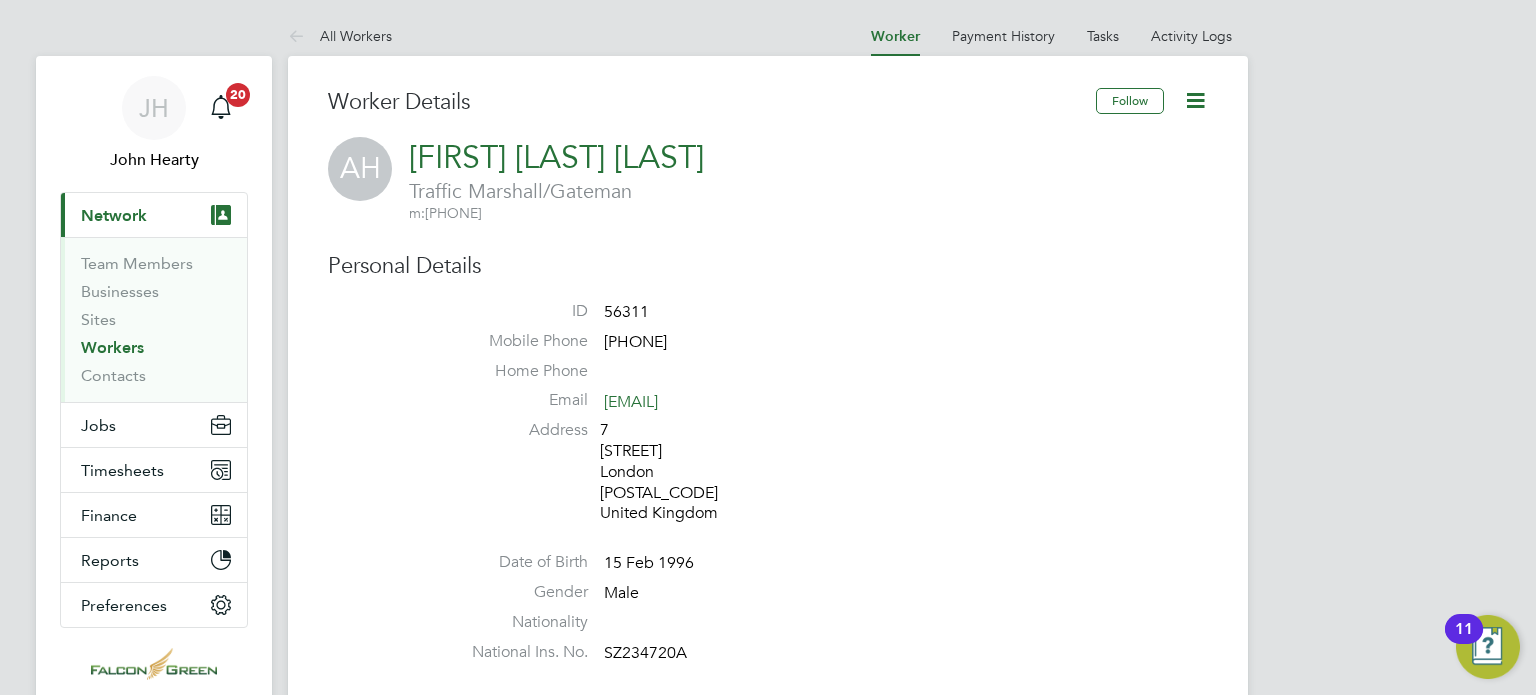 click on "Worker Details" 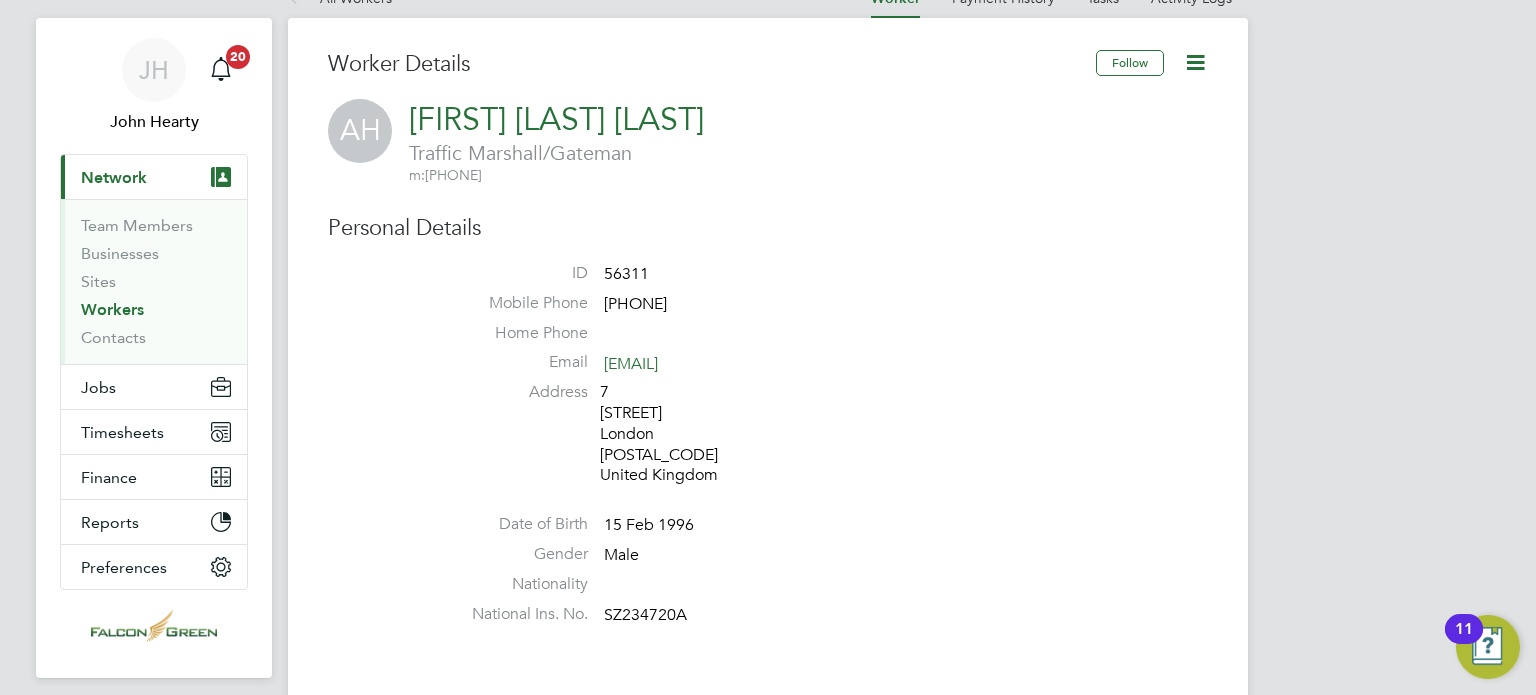scroll, scrollTop: 40, scrollLeft: 0, axis: vertical 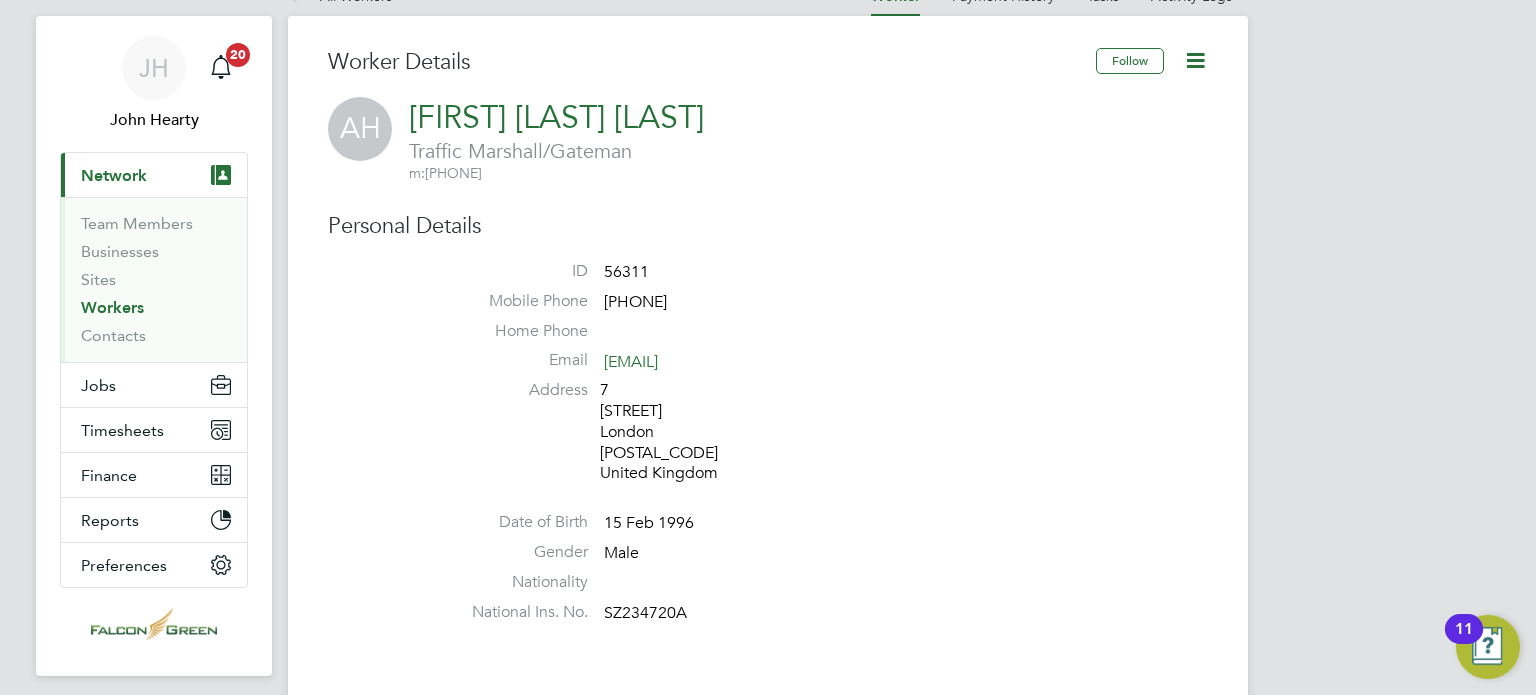 click on "Abdelkadr Hussein Osman" 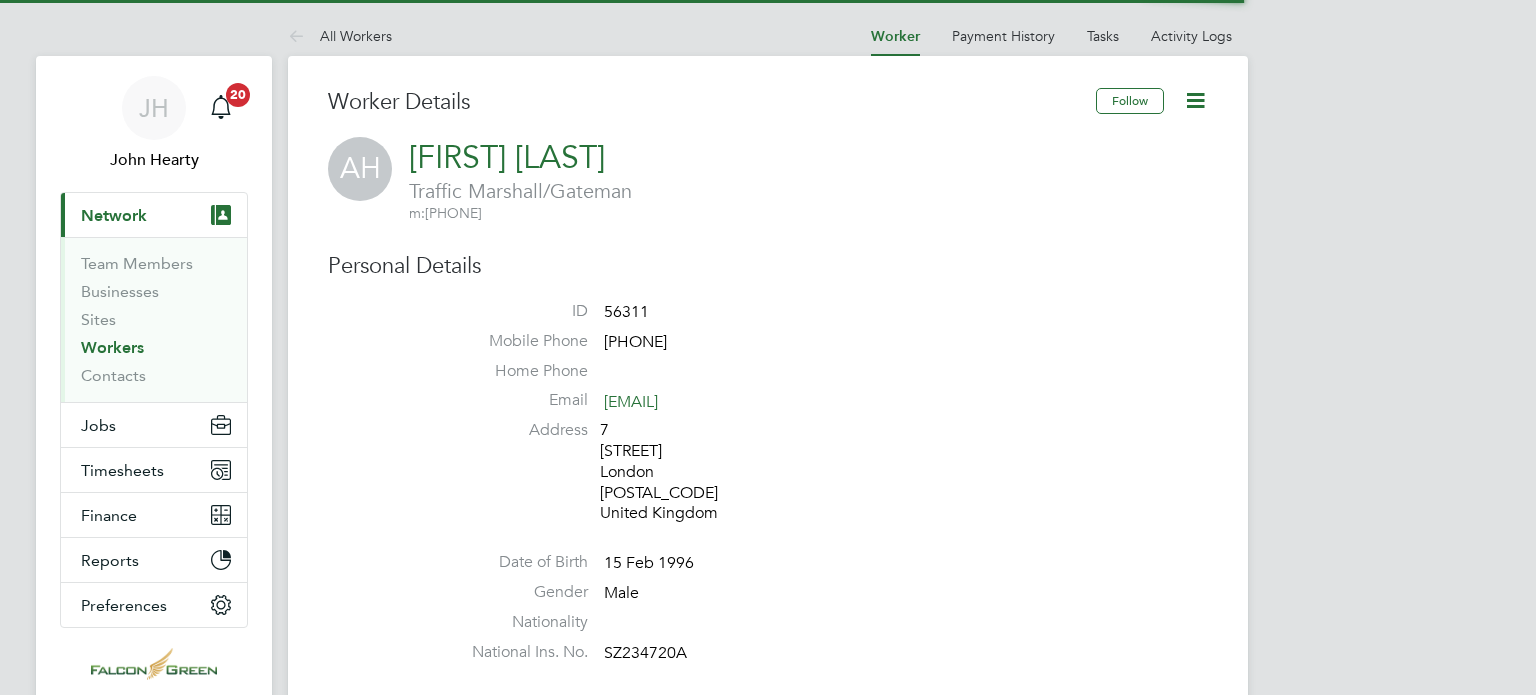 scroll, scrollTop: 0, scrollLeft: 0, axis: both 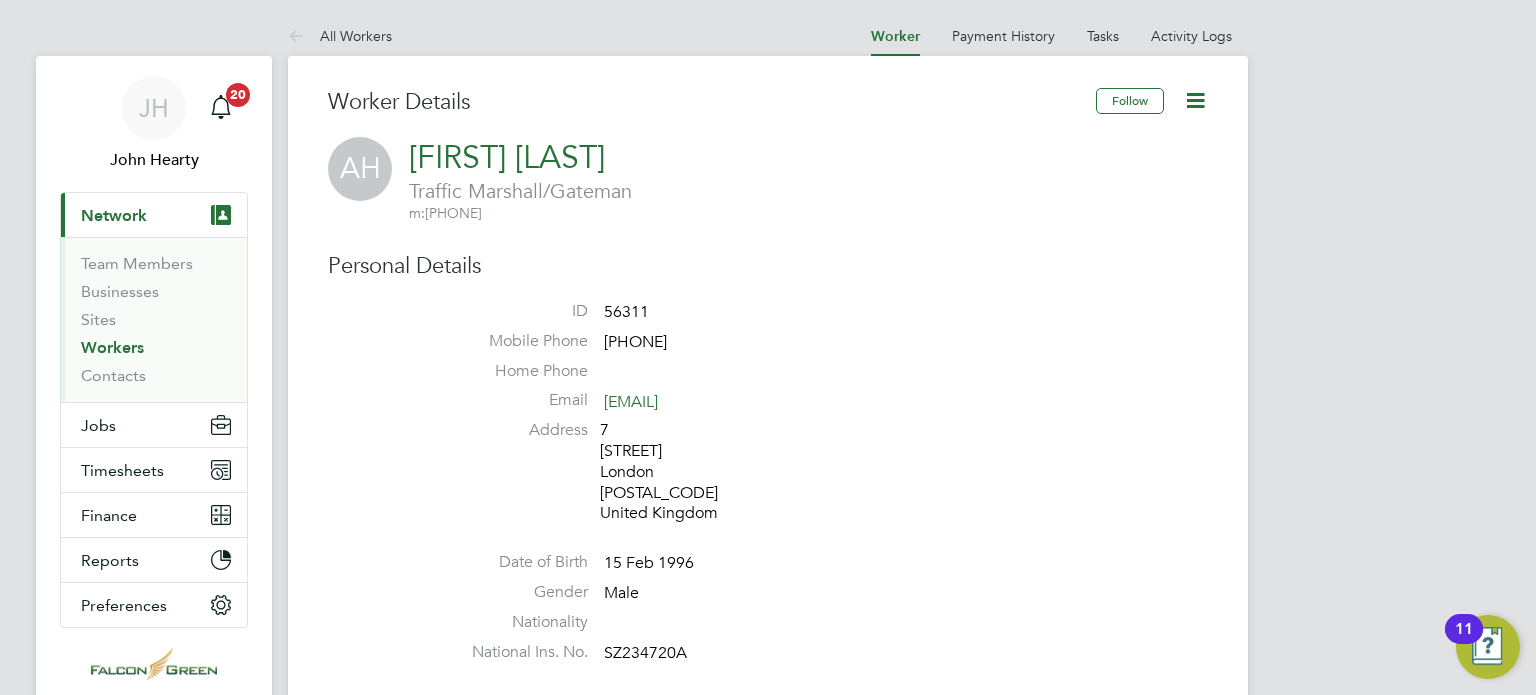 click on "AH Abdelkadr Hussein Osman   Traffic Marshall/Gateman   m:  07951734243" 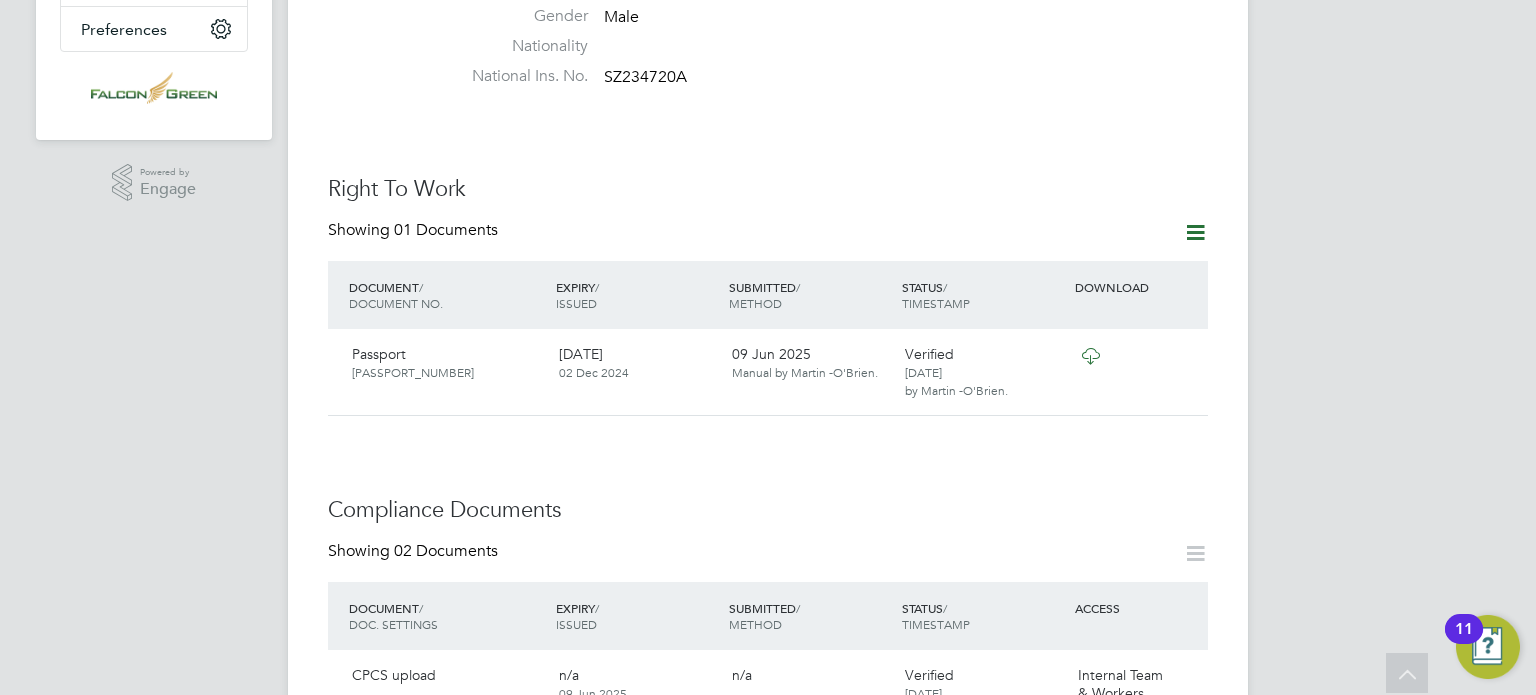 scroll, scrollTop: 600, scrollLeft: 0, axis: vertical 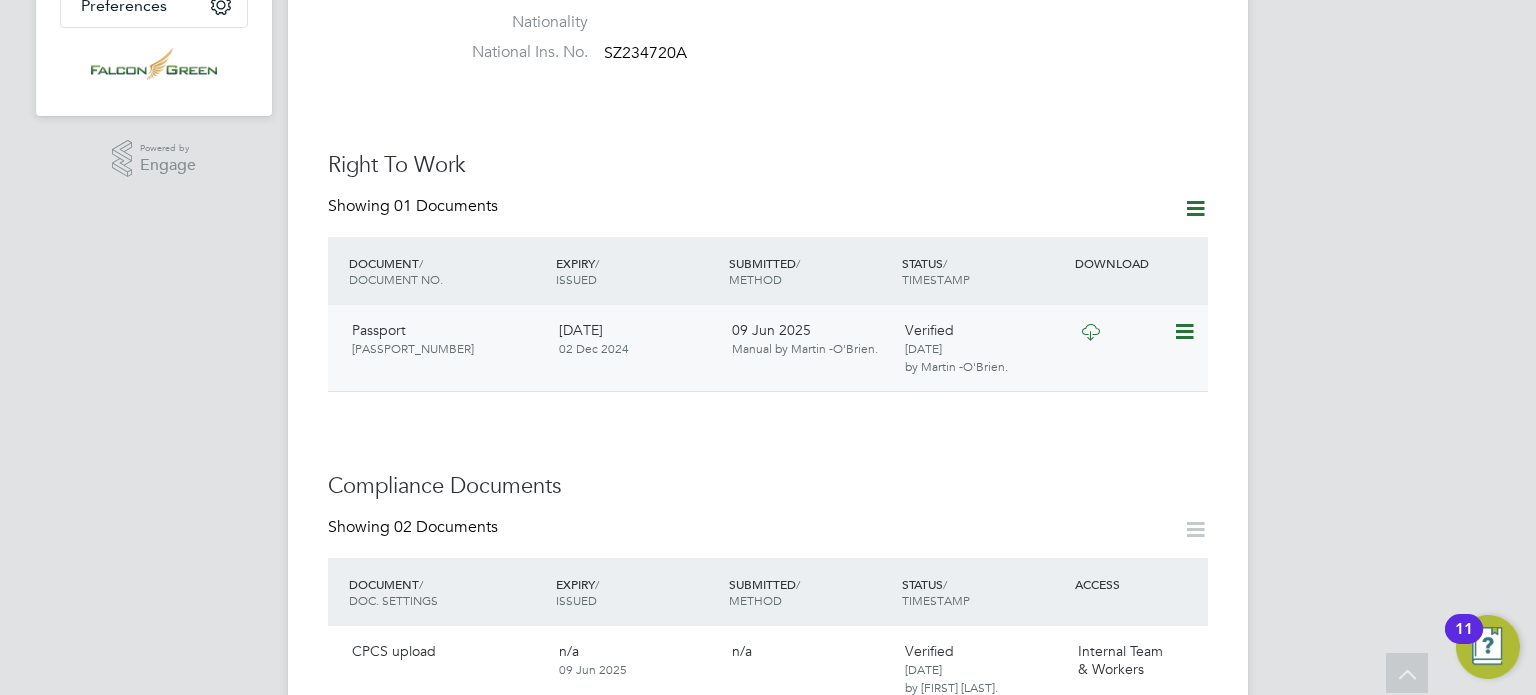 click on "Manual by Martin -O'Brien." 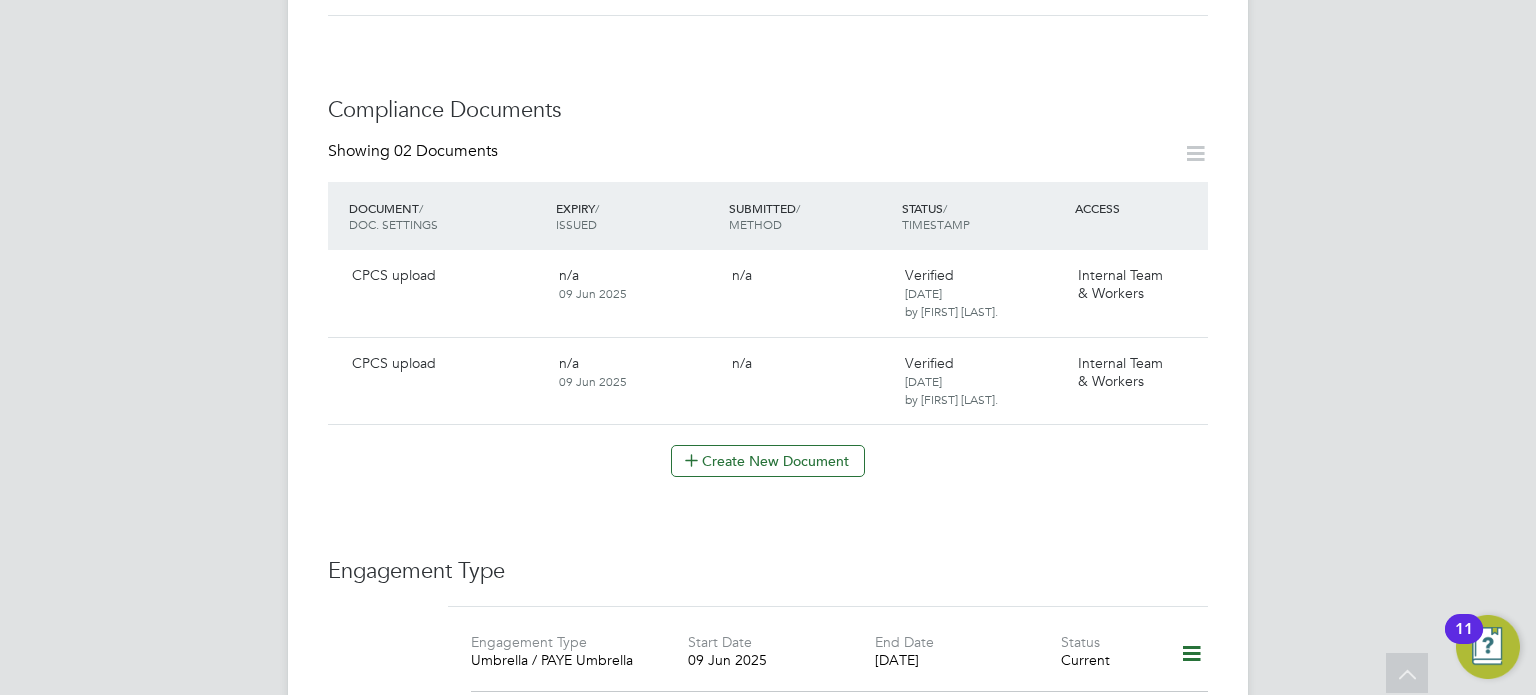scroll, scrollTop: 1000, scrollLeft: 0, axis: vertical 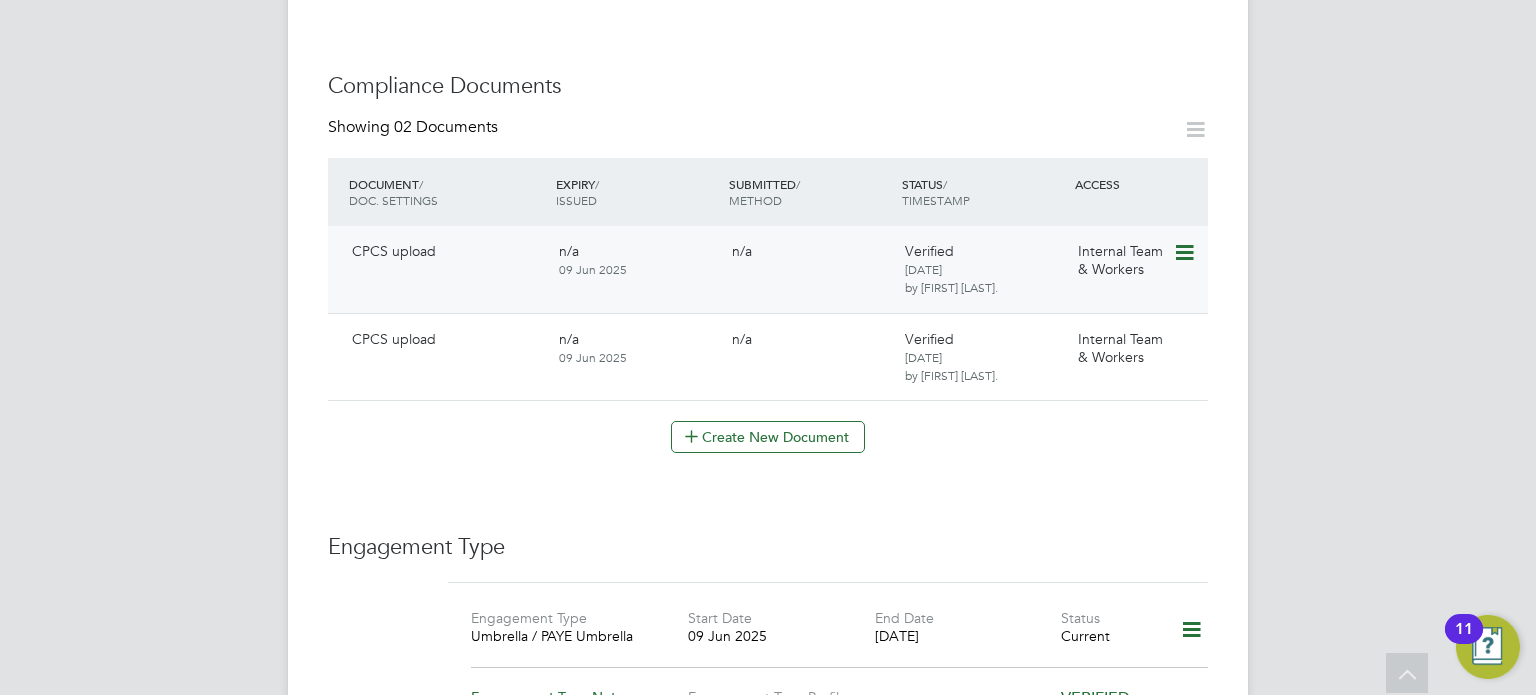 click 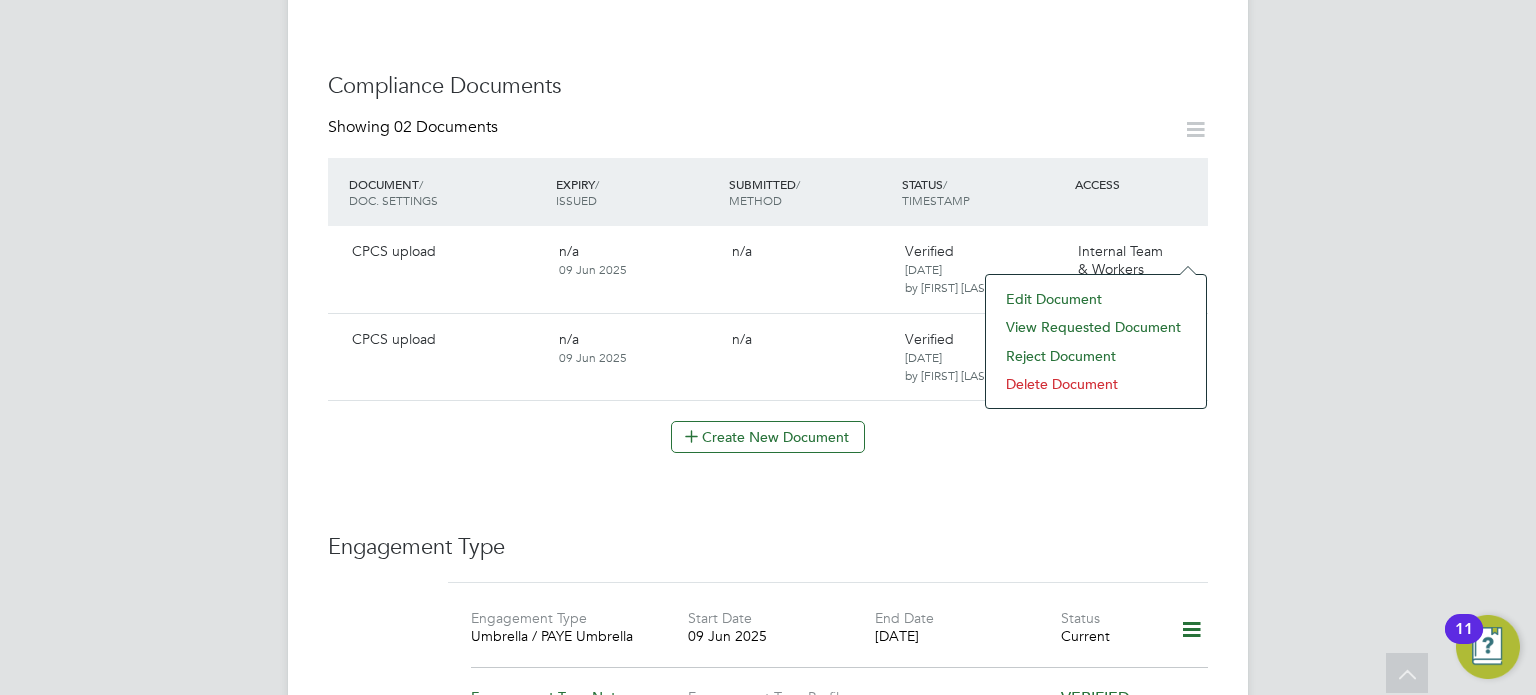 click on "View Requested Document" 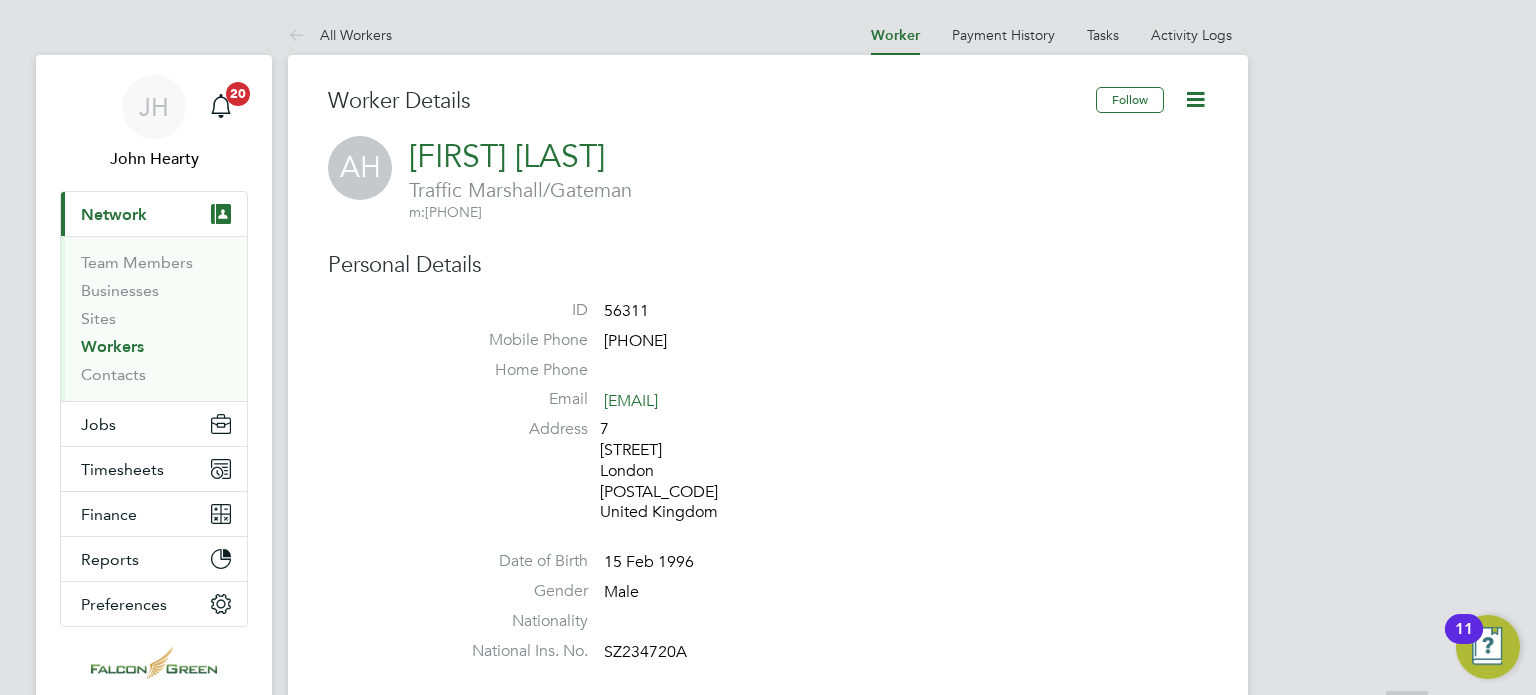 scroll, scrollTop: 0, scrollLeft: 0, axis: both 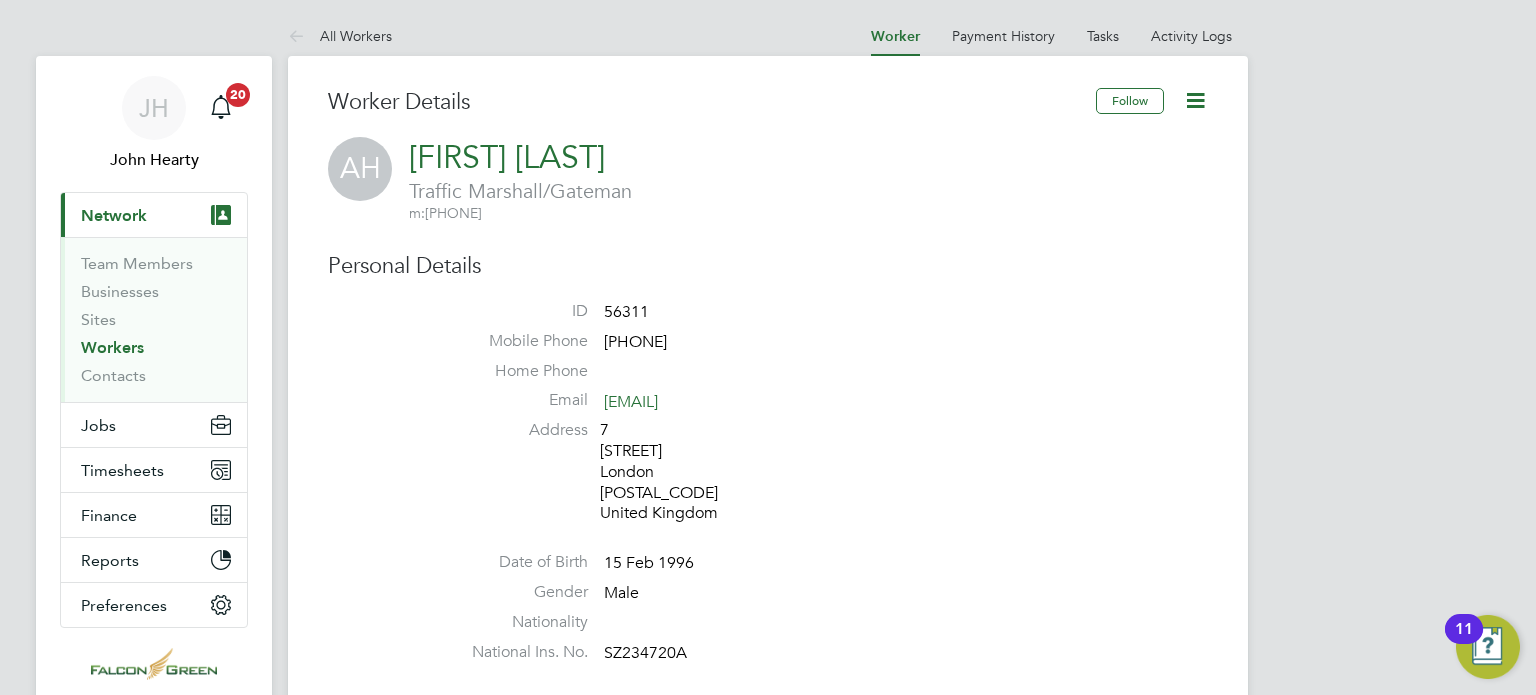 click 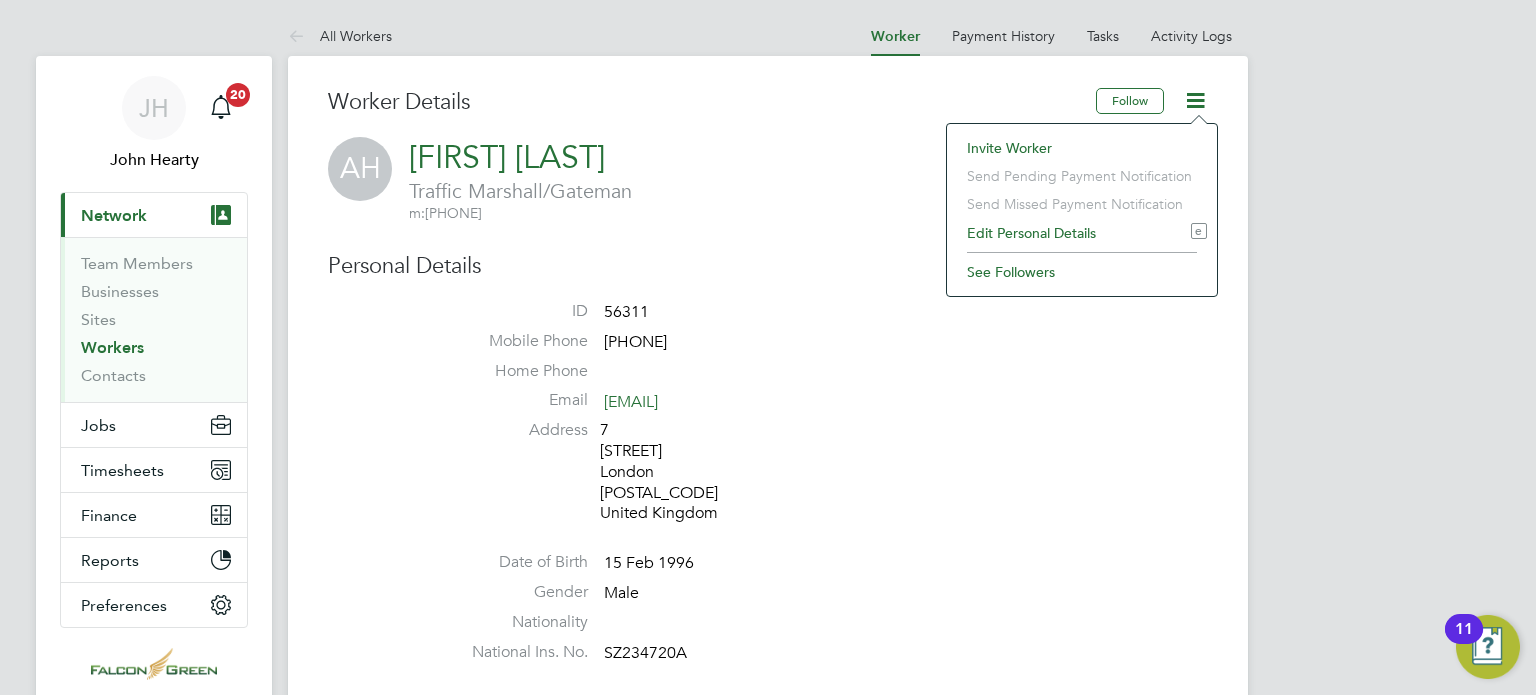 click on "Edit Personal Details e" 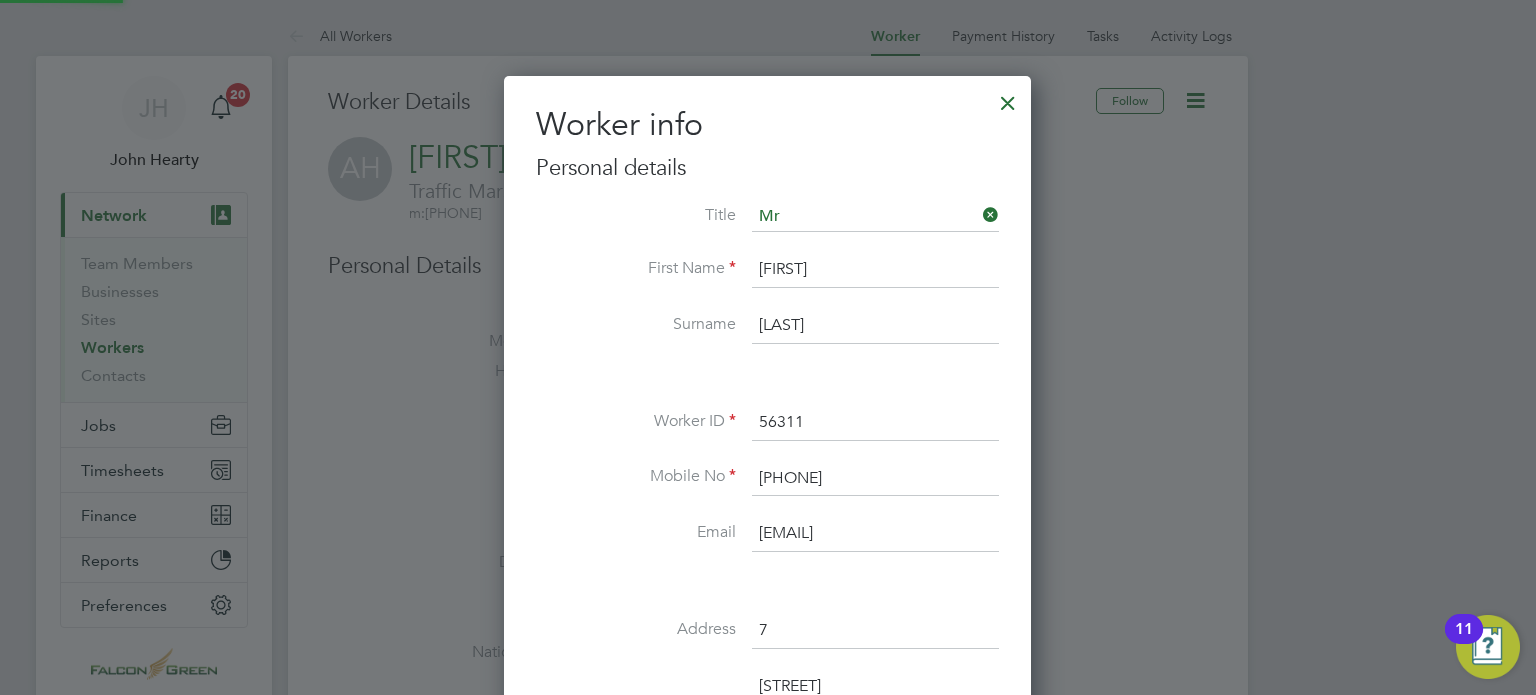 type 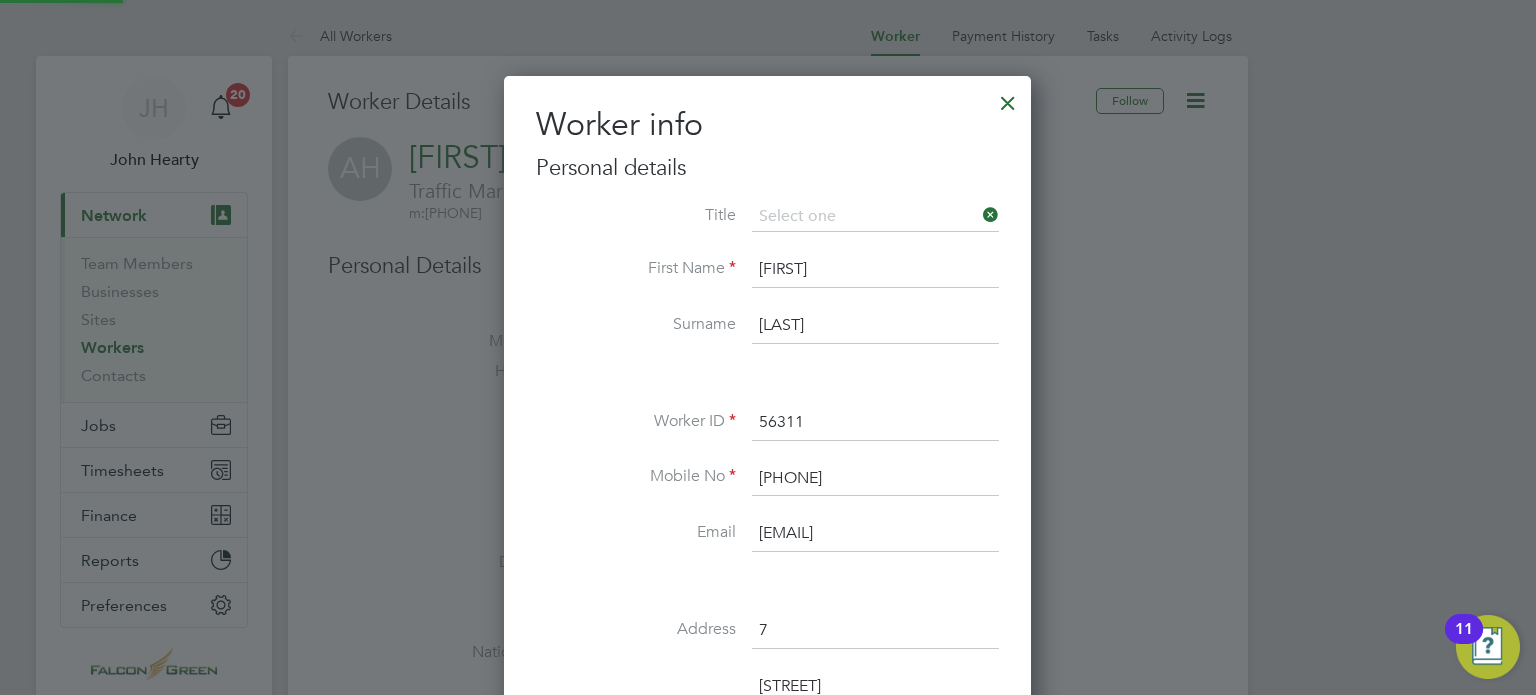 scroll, scrollTop: 10, scrollLeft: 9, axis: both 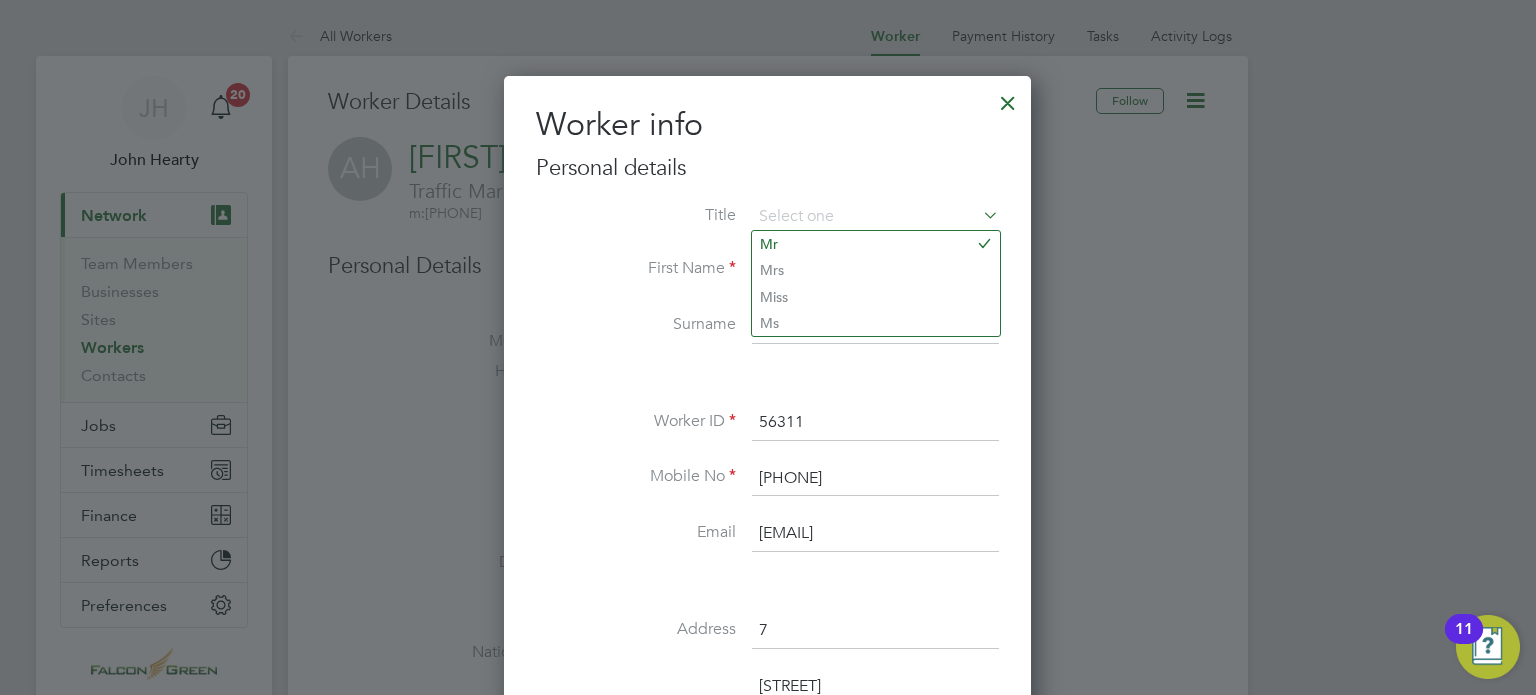 click on "Surname   Hussein Osman" at bounding box center (767, 336) 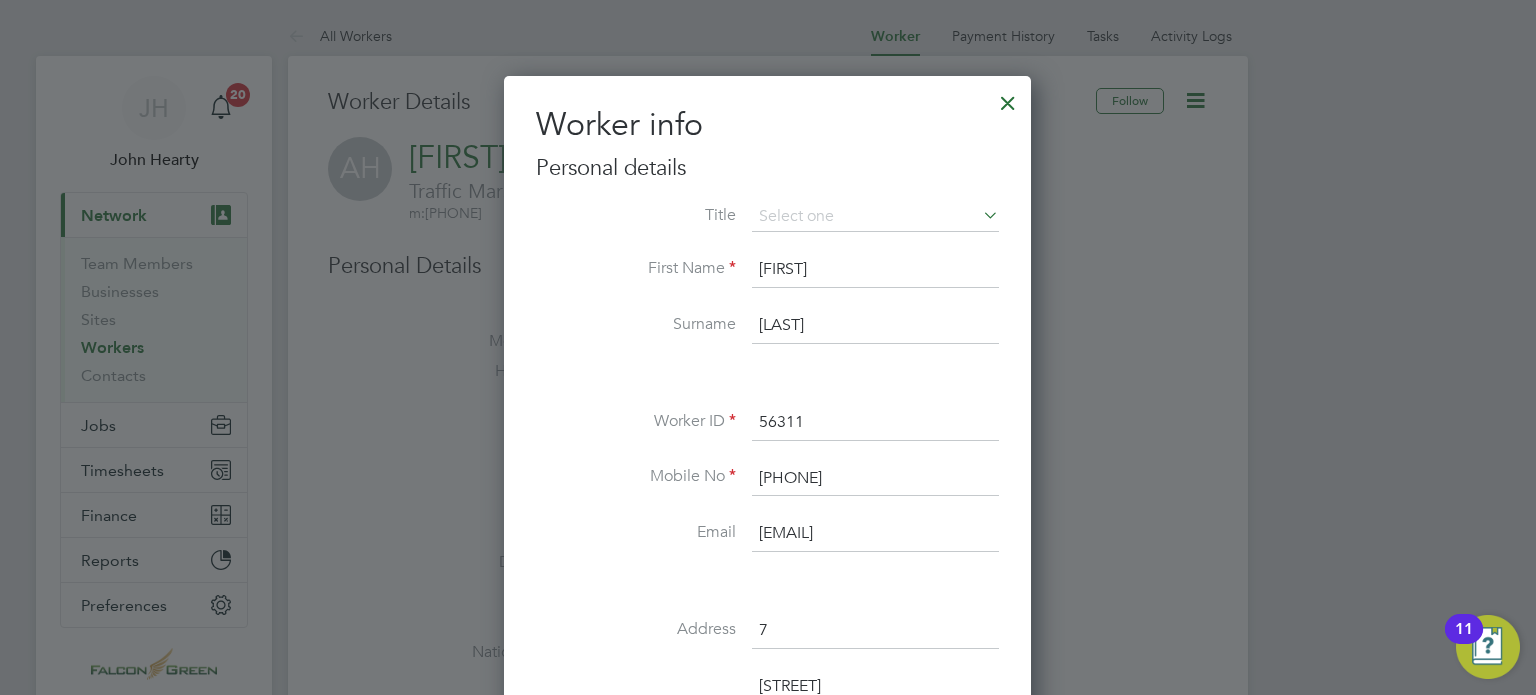 click on "Hussein Osman" at bounding box center (875, 326) 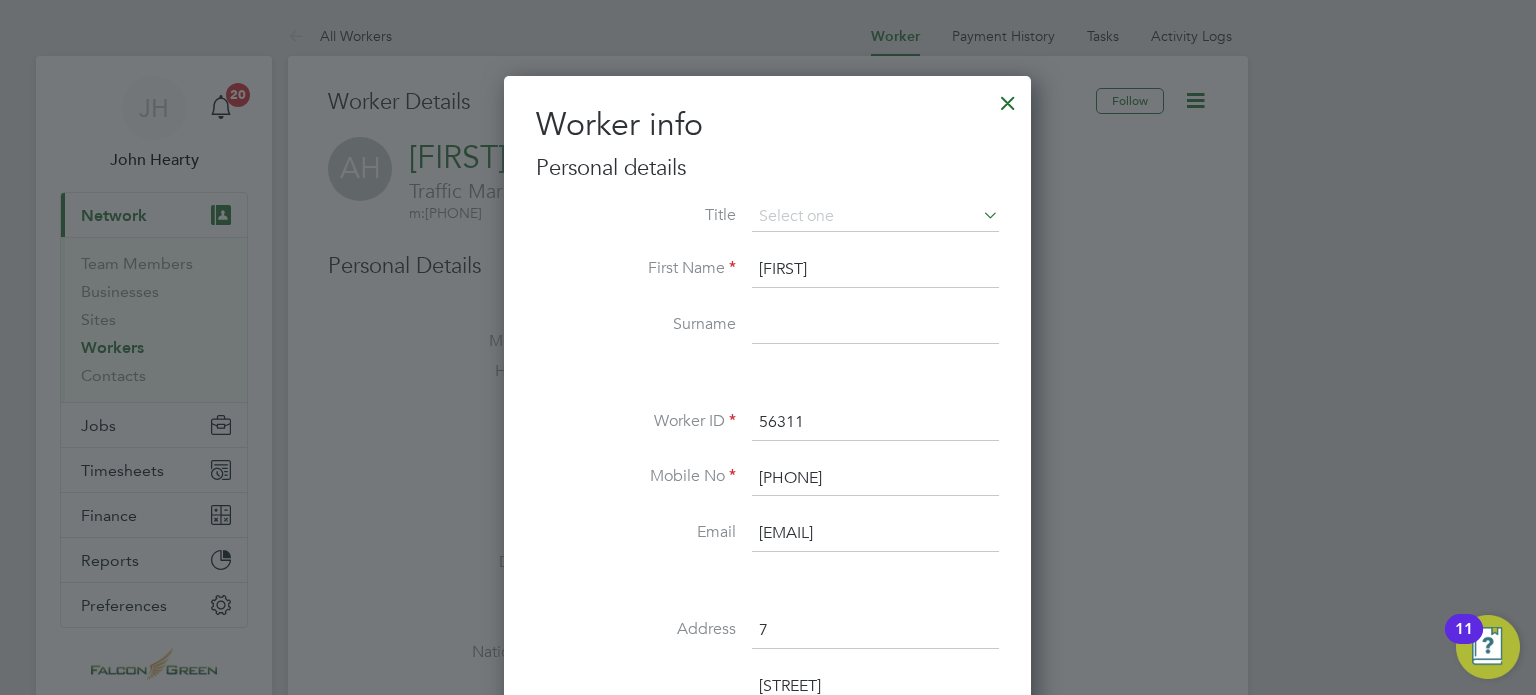 type 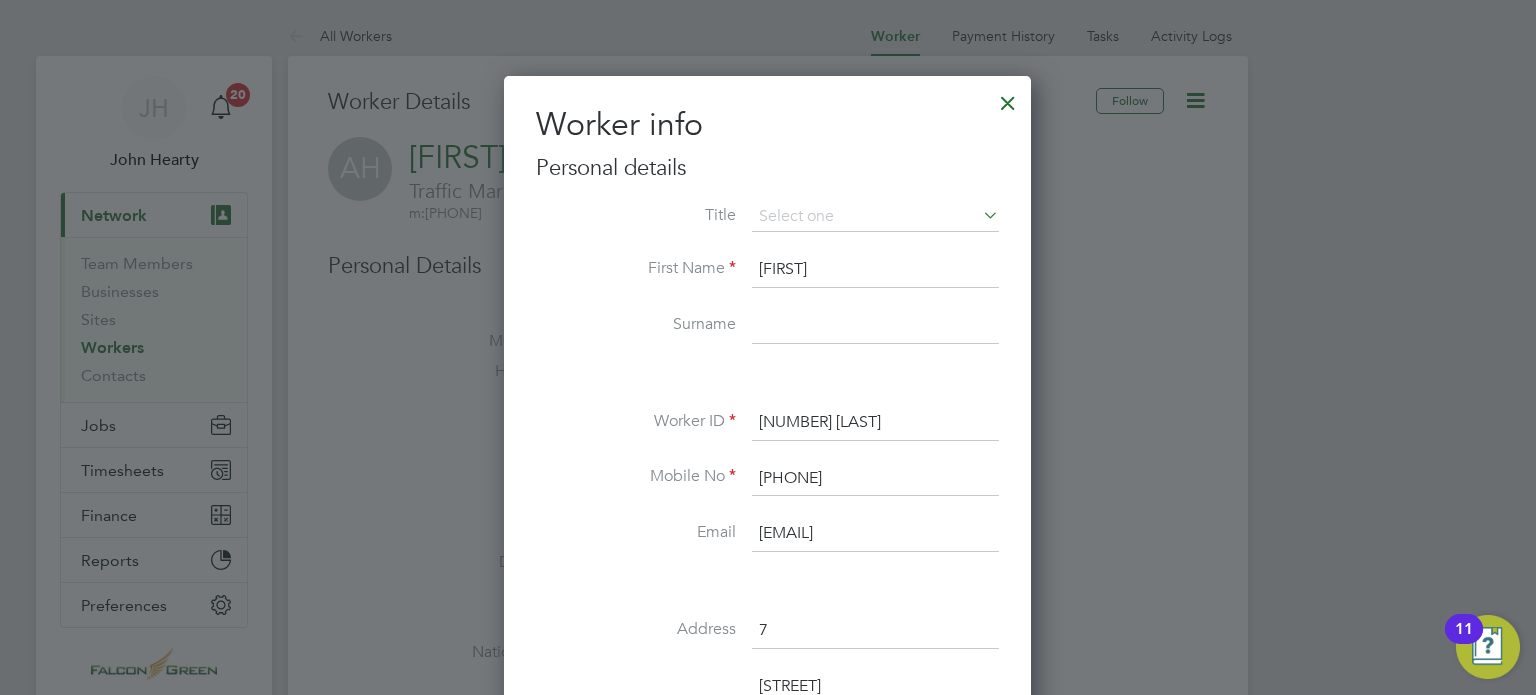 type on "56311 Hussein Osman" 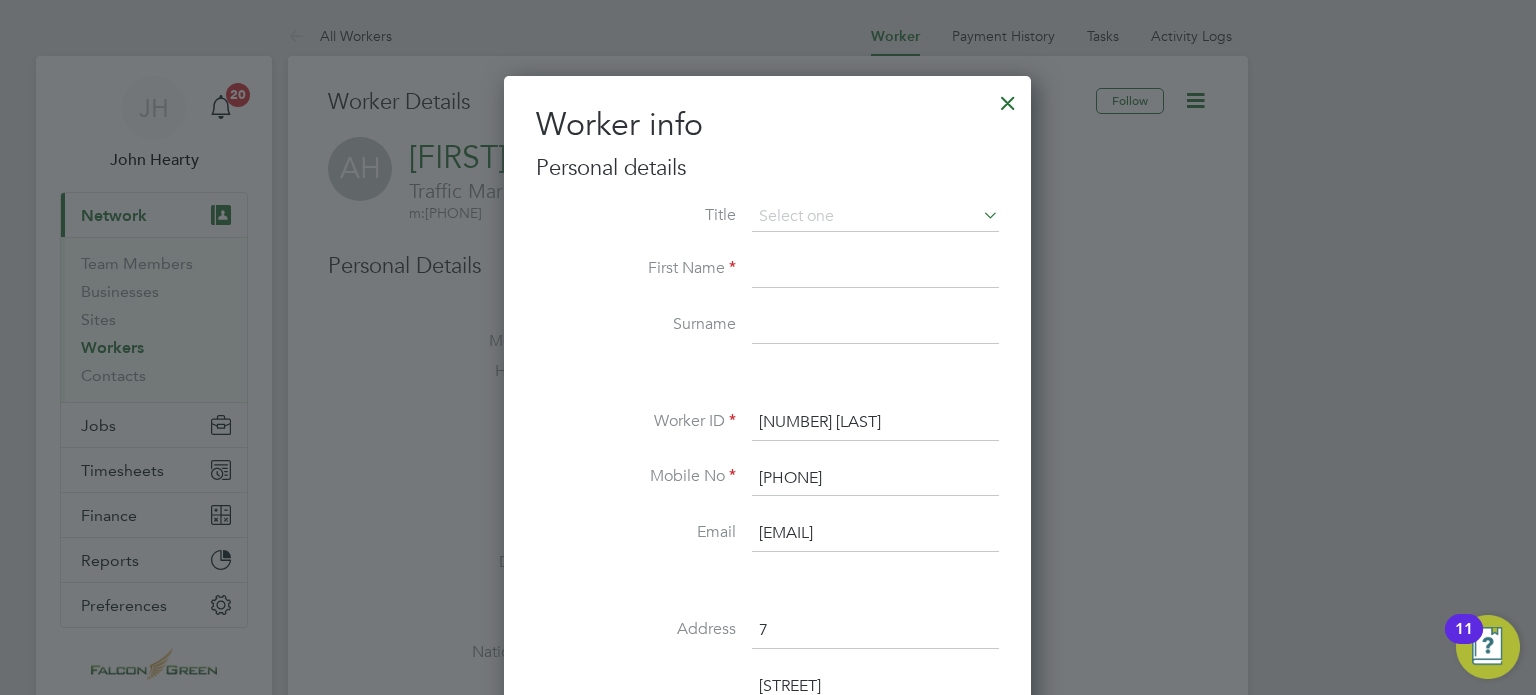 type 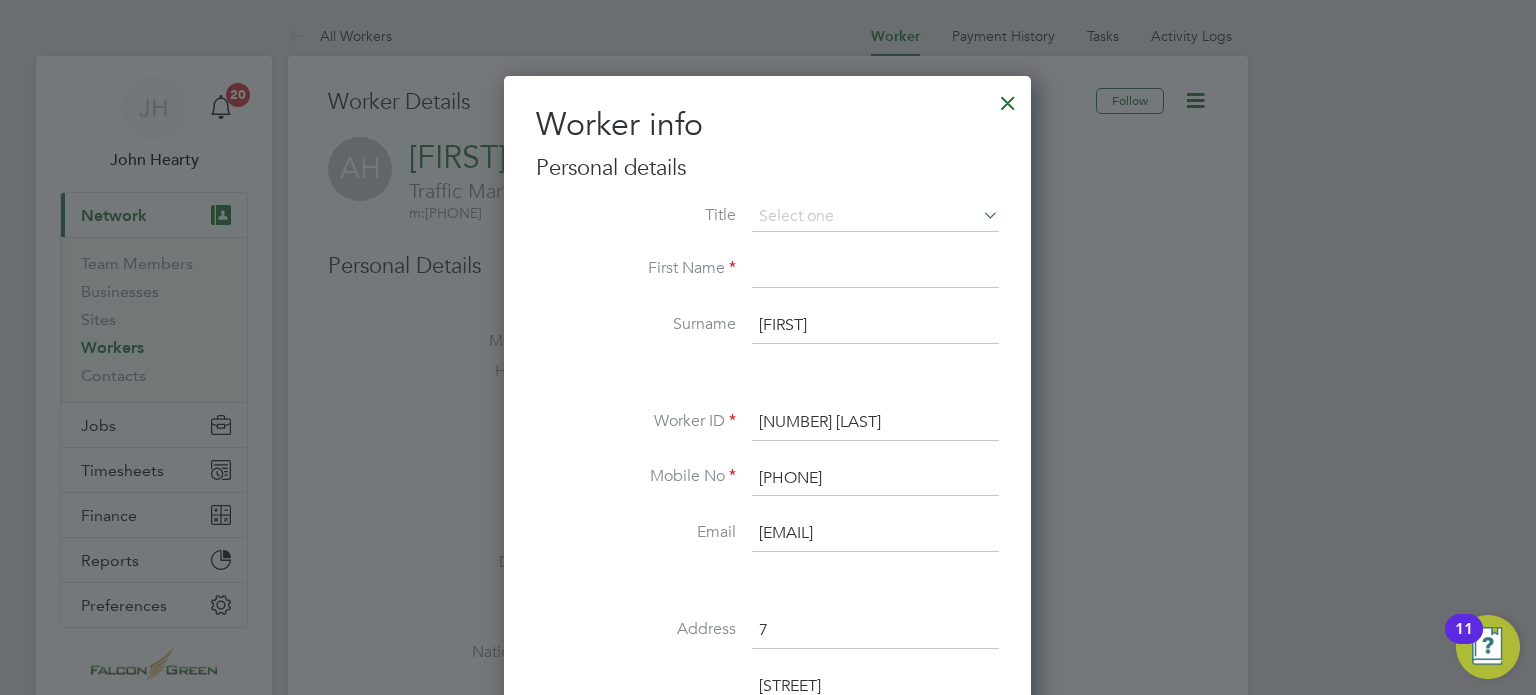 type on "Abdelkadr" 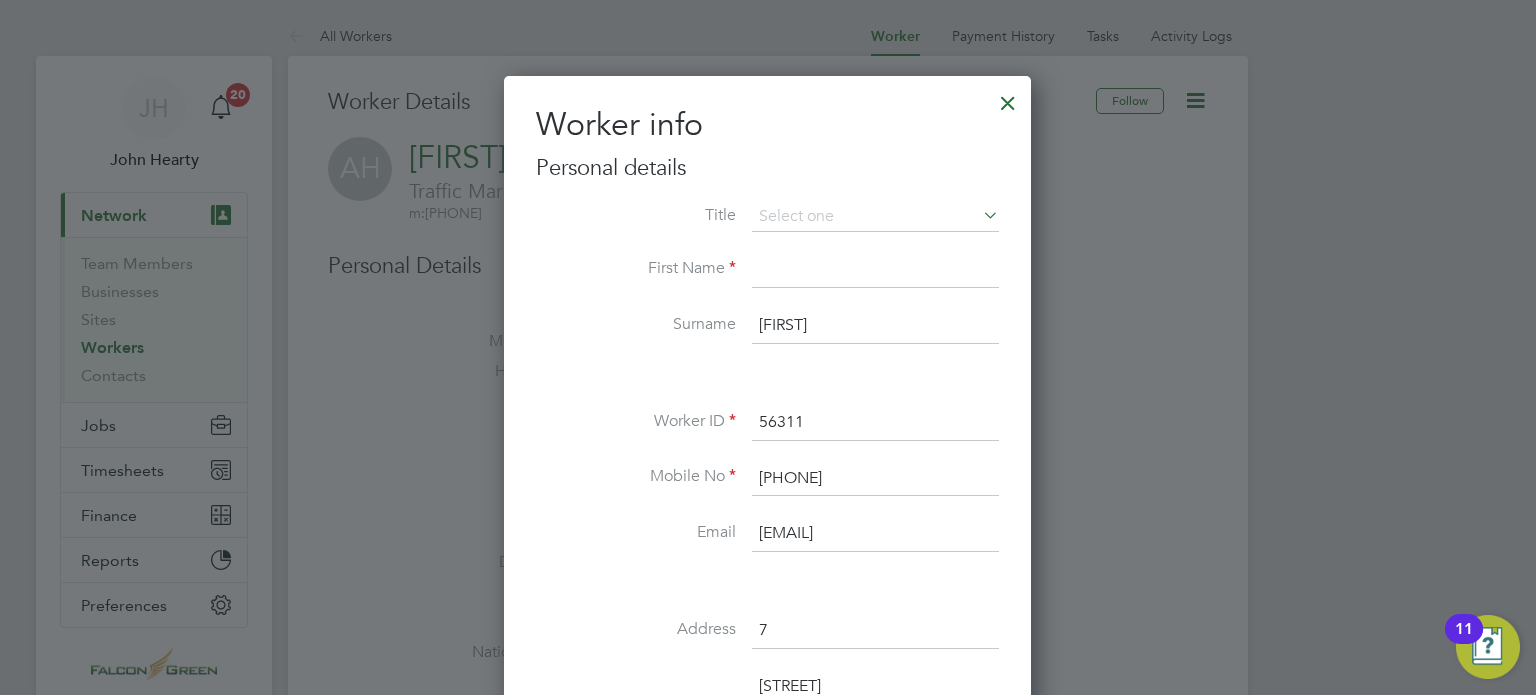 type on "56311" 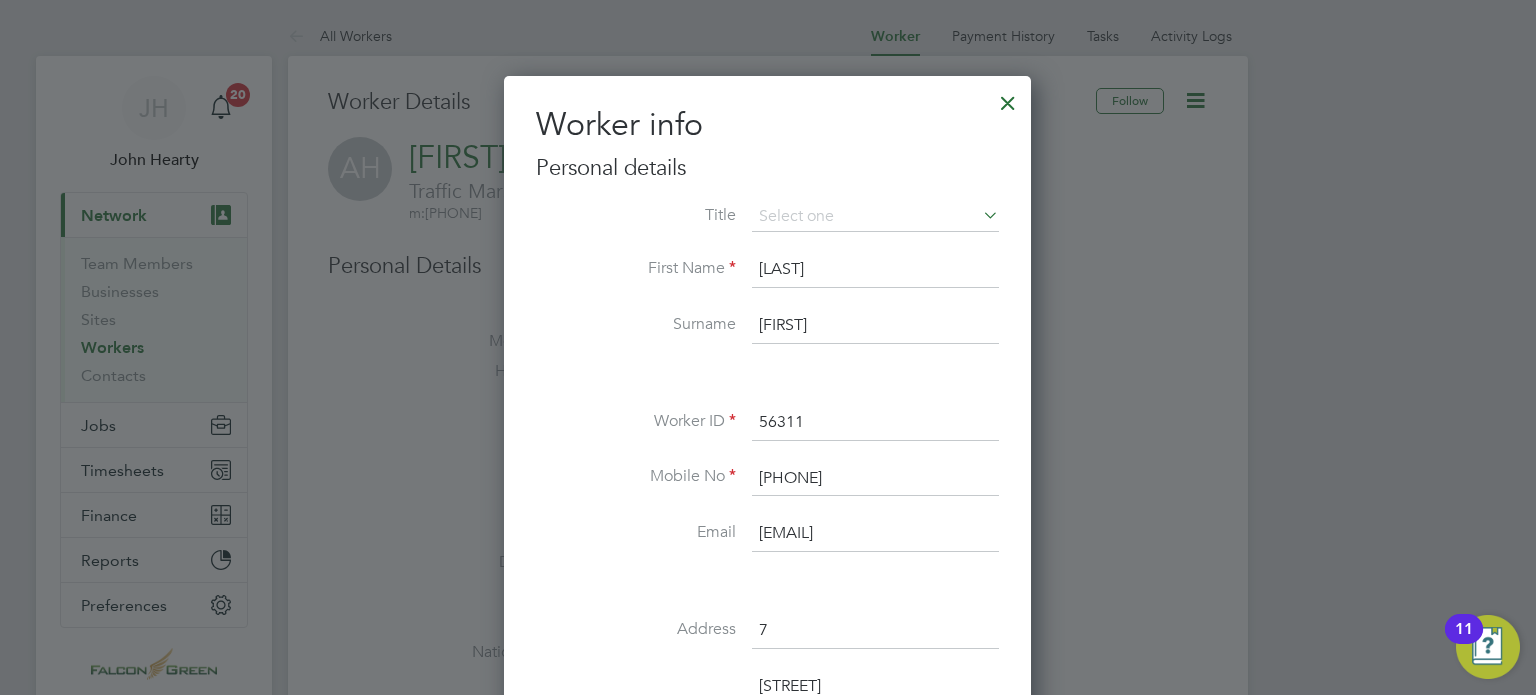 type on "Hussein Osman" 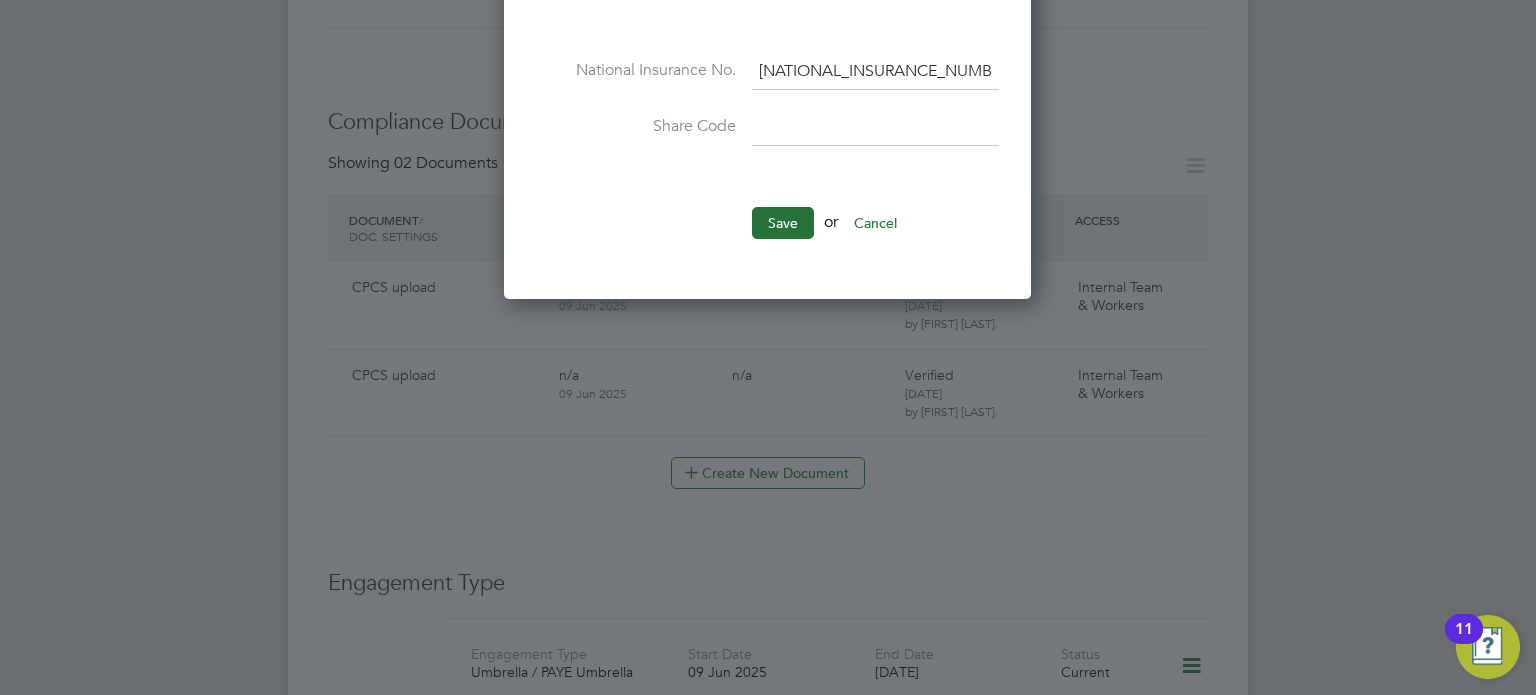 scroll, scrollTop: 1040, scrollLeft: 0, axis: vertical 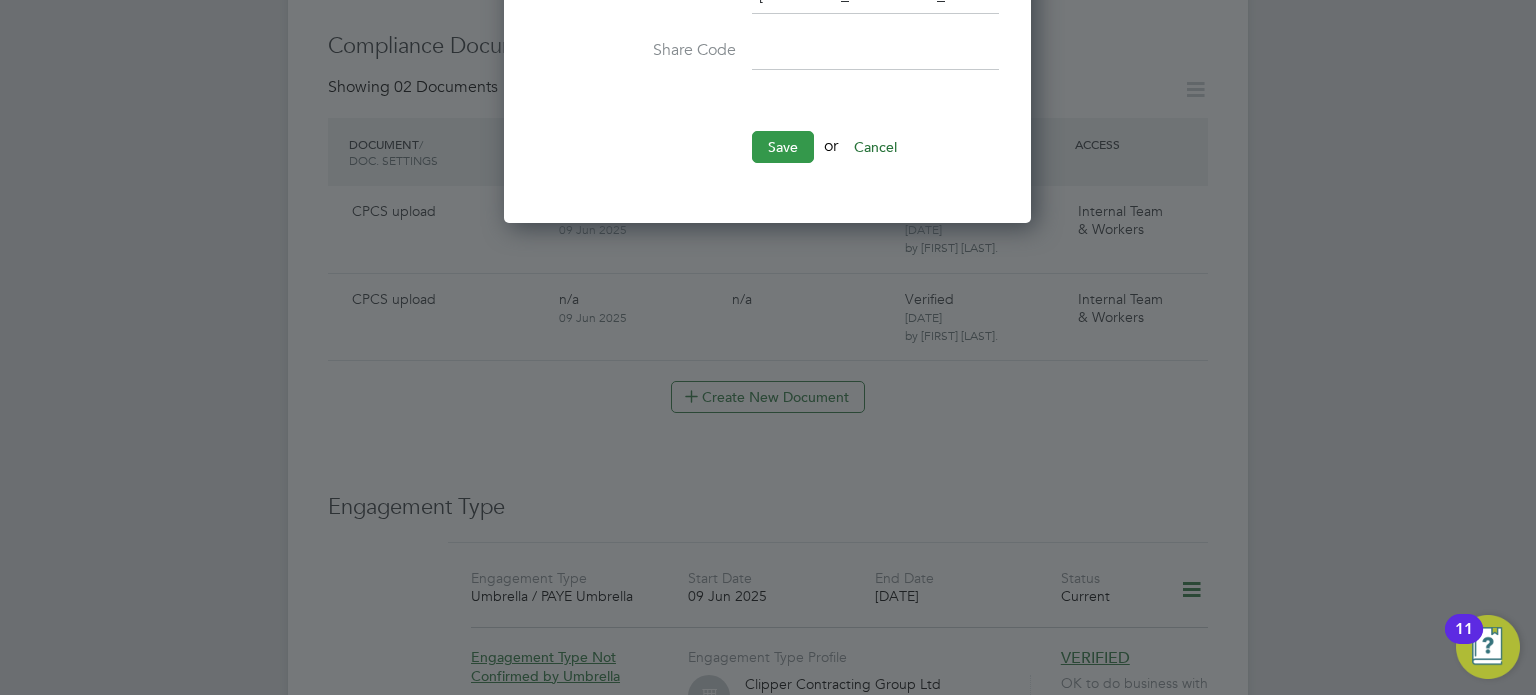 click on "Save" at bounding box center (783, 147) 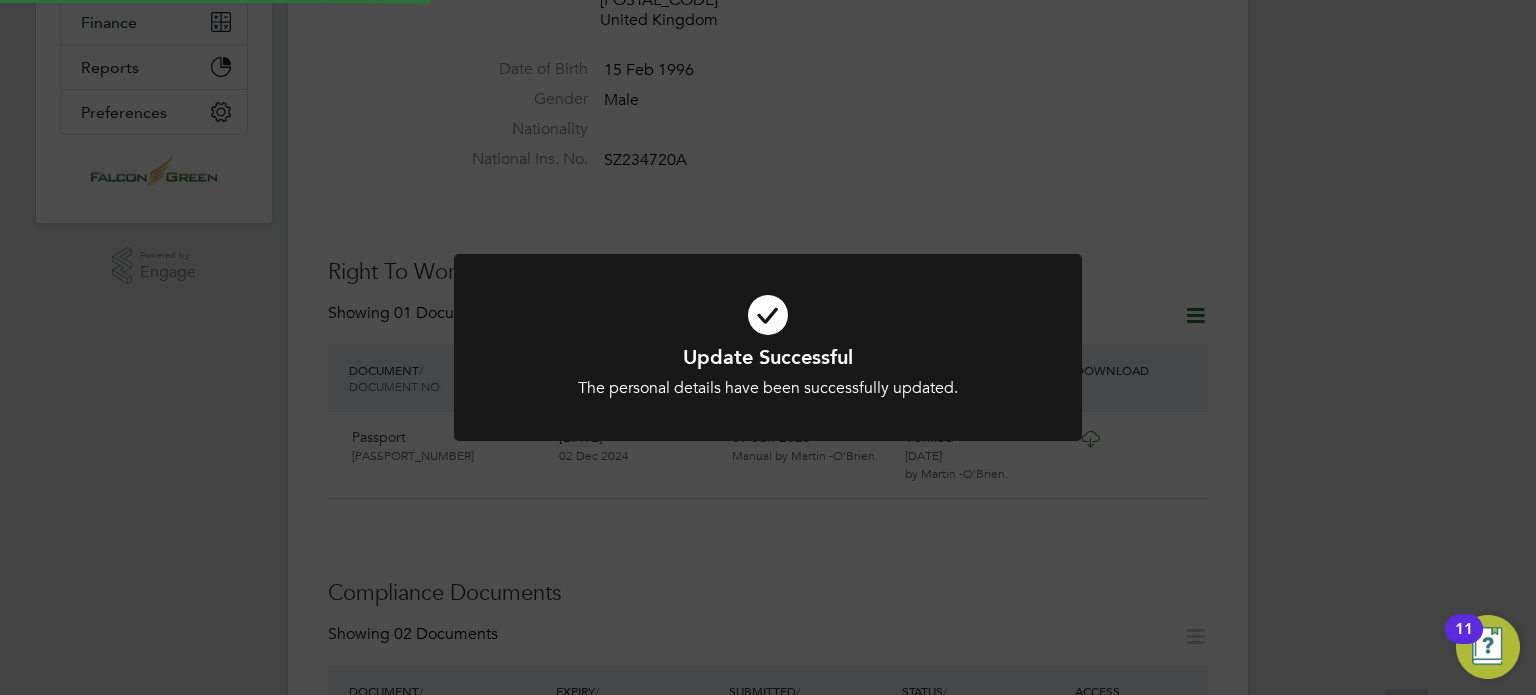scroll, scrollTop: 0, scrollLeft: 0, axis: both 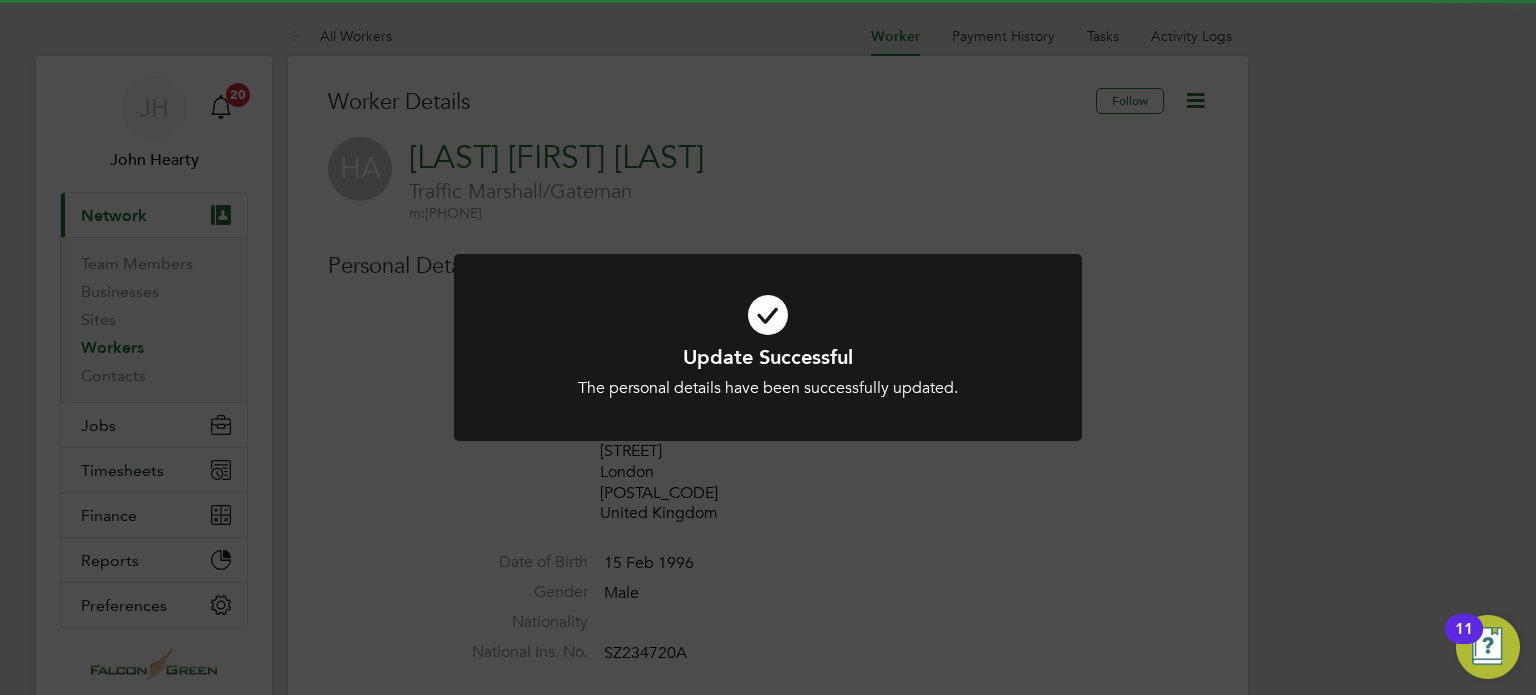 click on "Update Successful The personal details have been successfully updated. Cancel Okay" 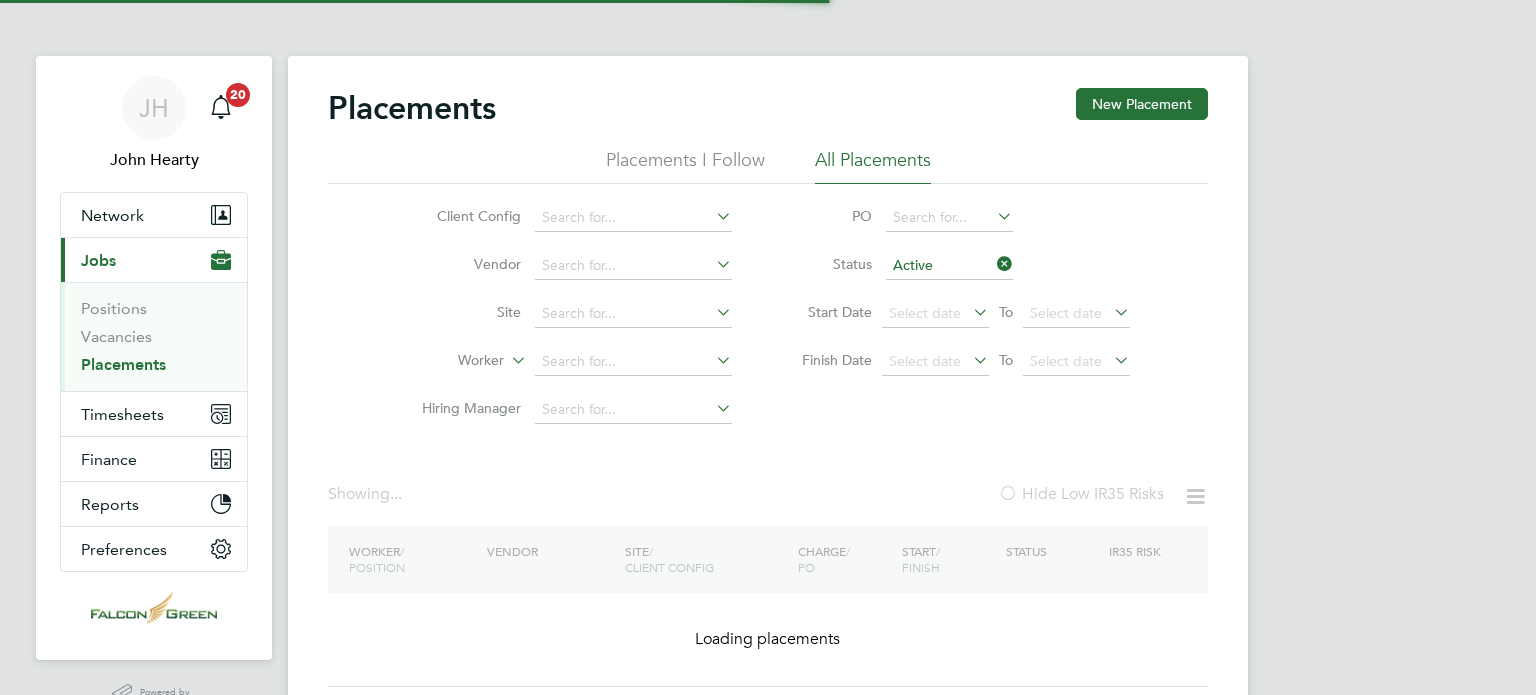 scroll, scrollTop: 0, scrollLeft: 0, axis: both 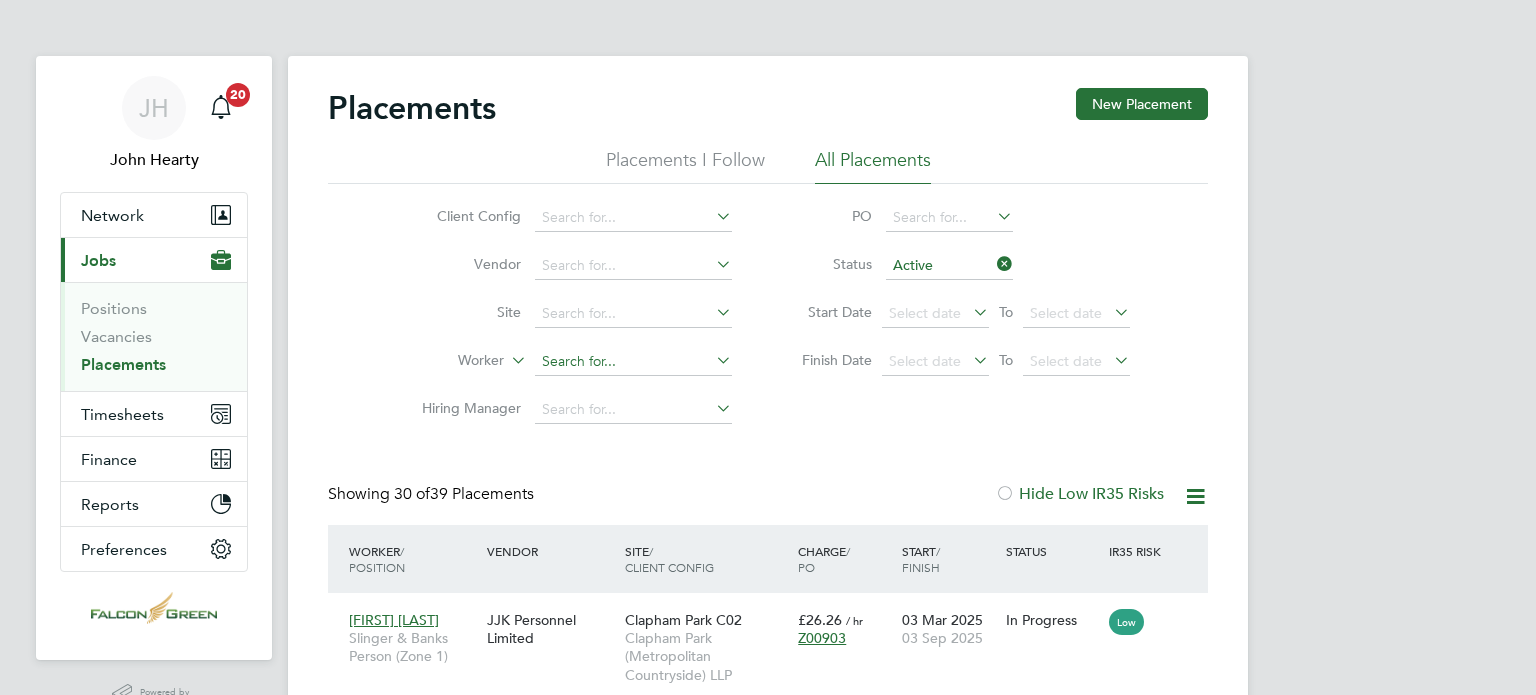 click 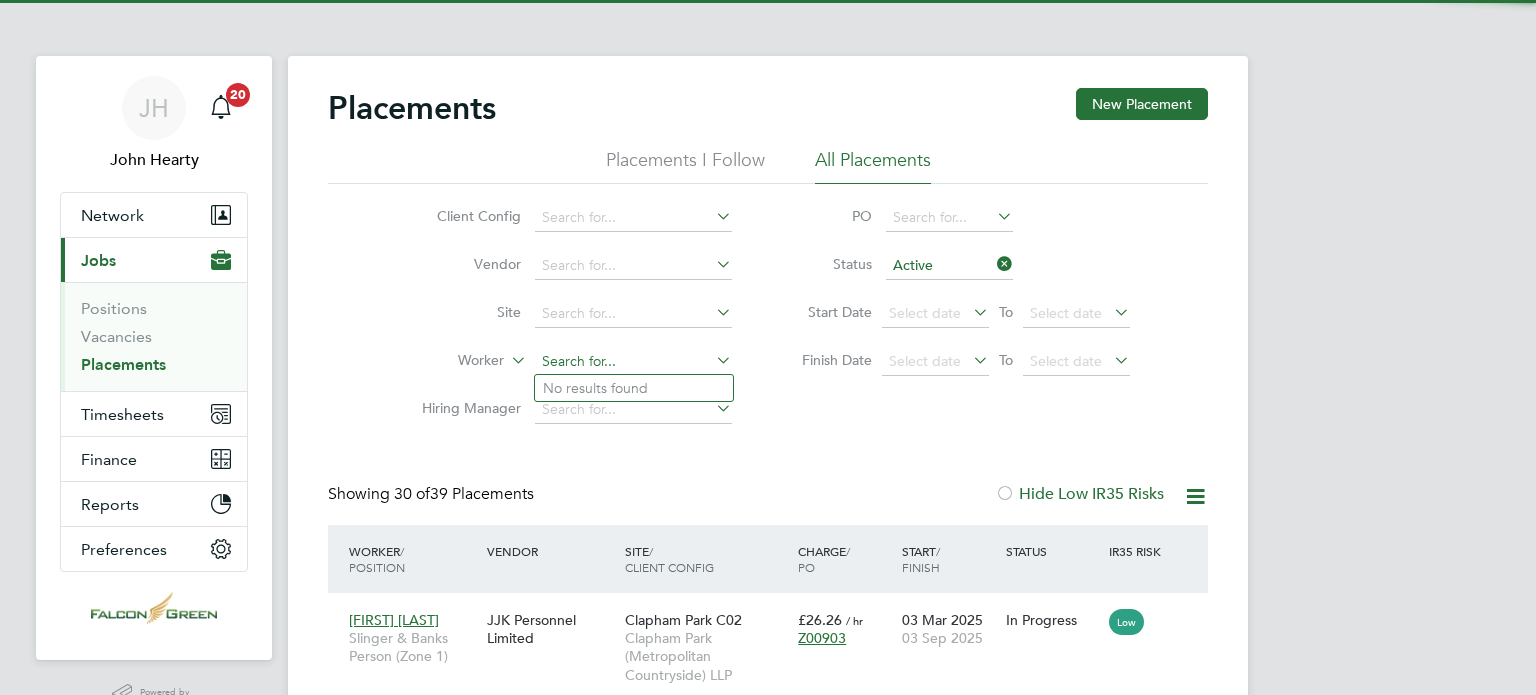 scroll, scrollTop: 10, scrollLeft: 9, axis: both 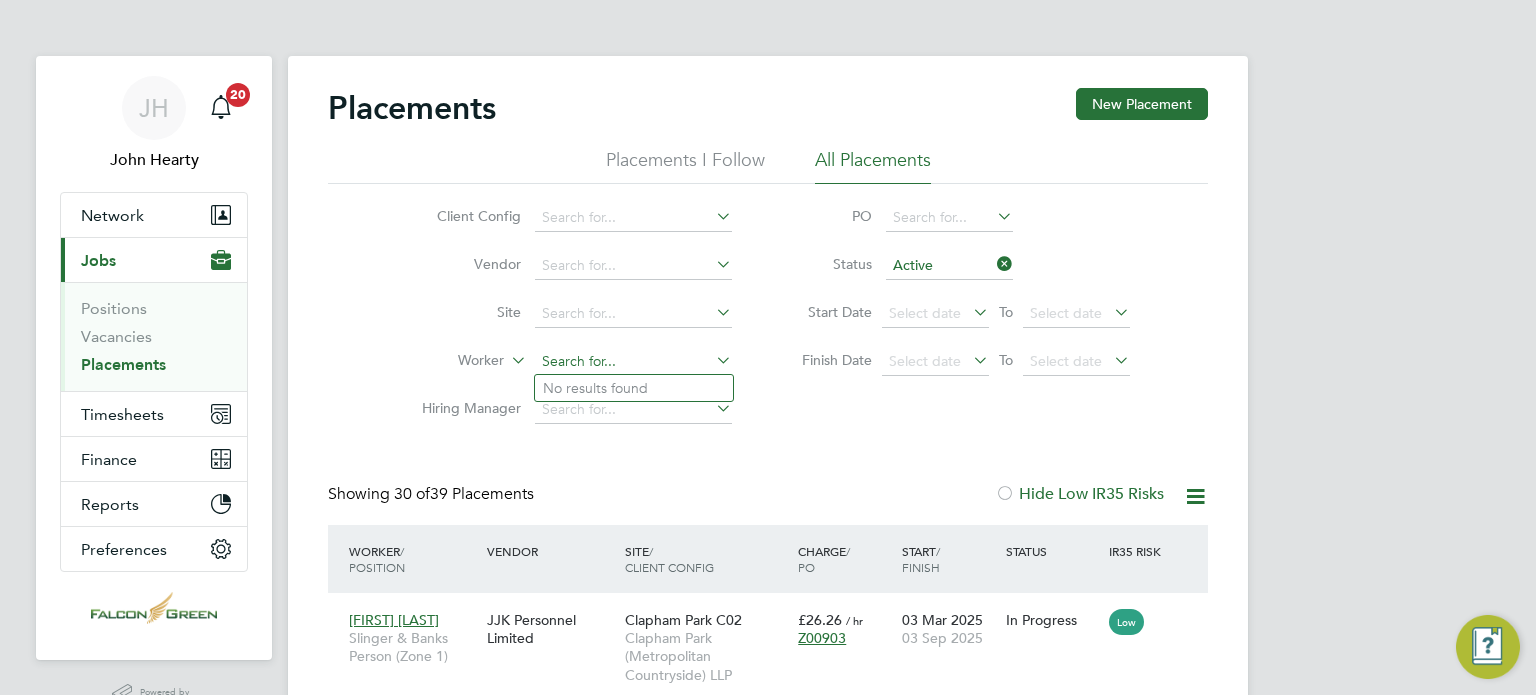 click 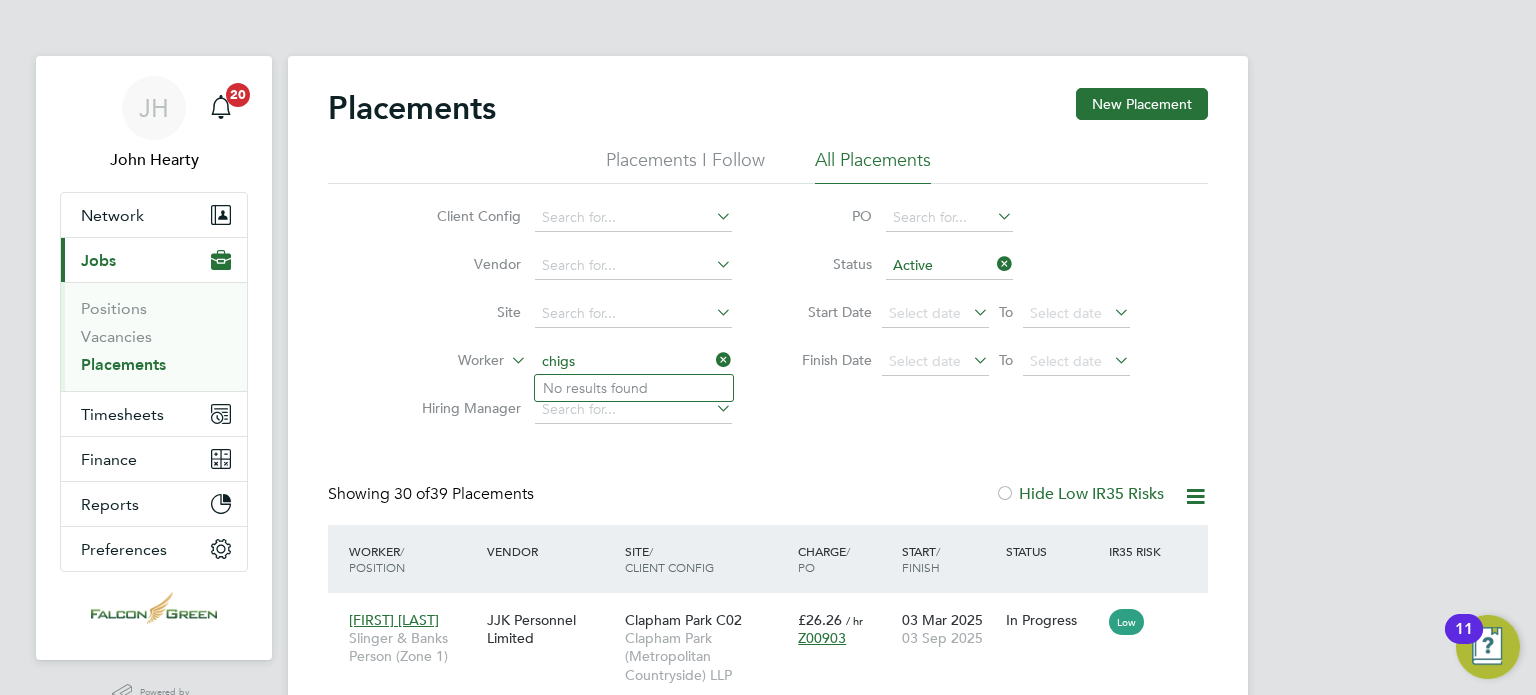 type on "chigs" 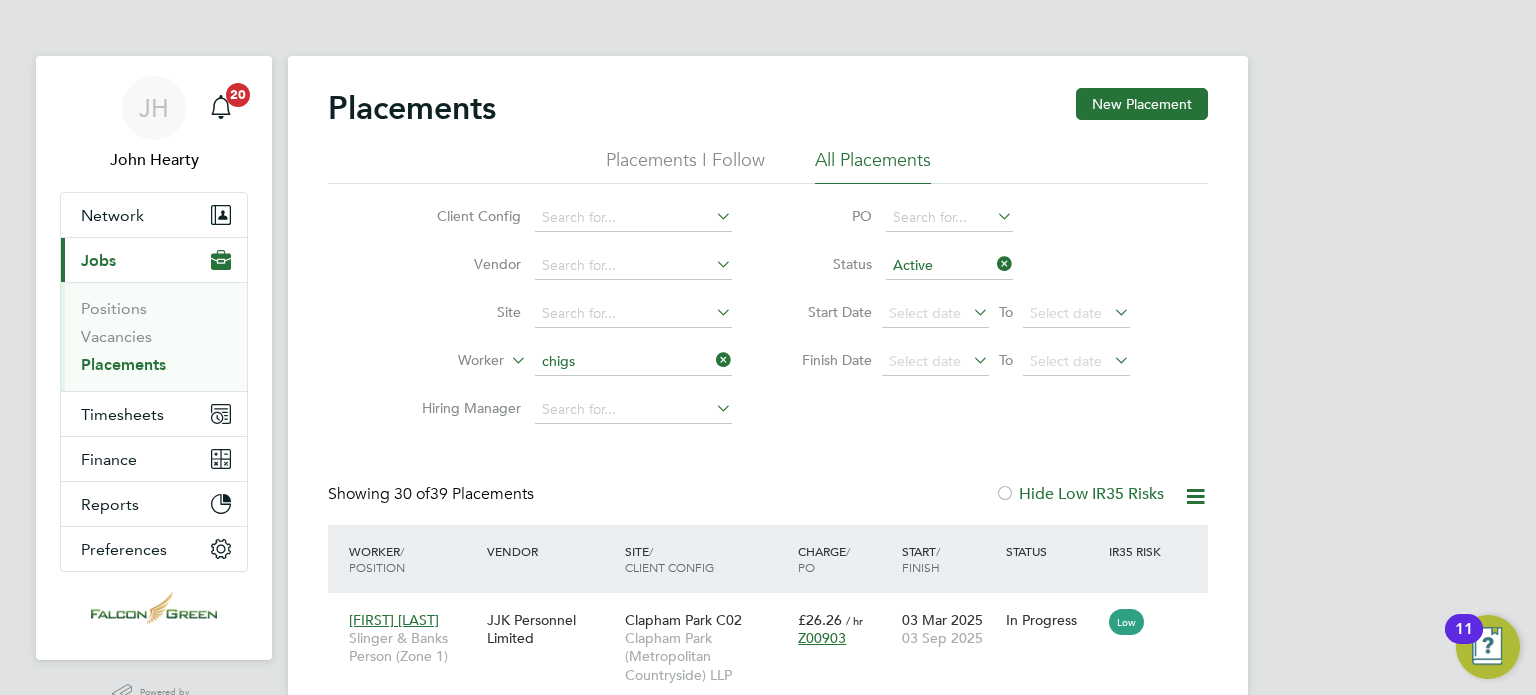type 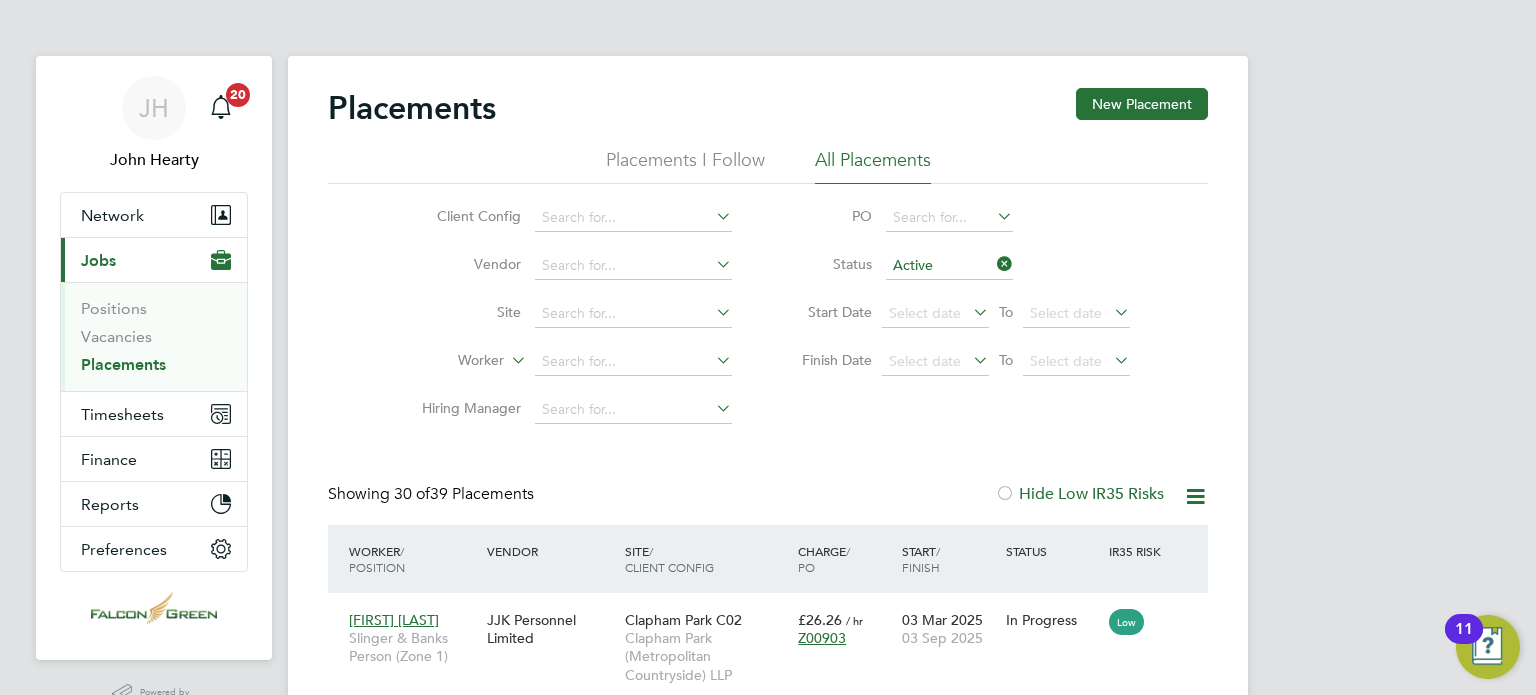 click 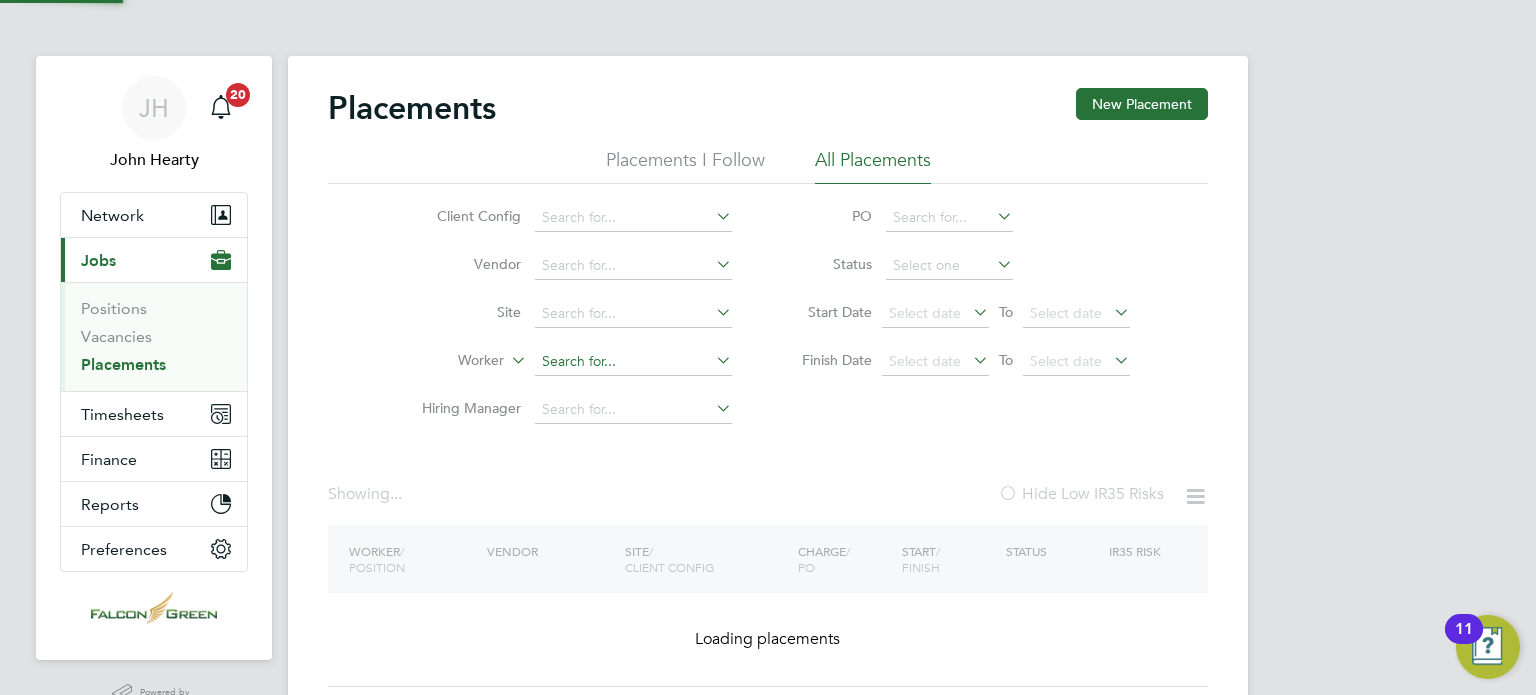 click 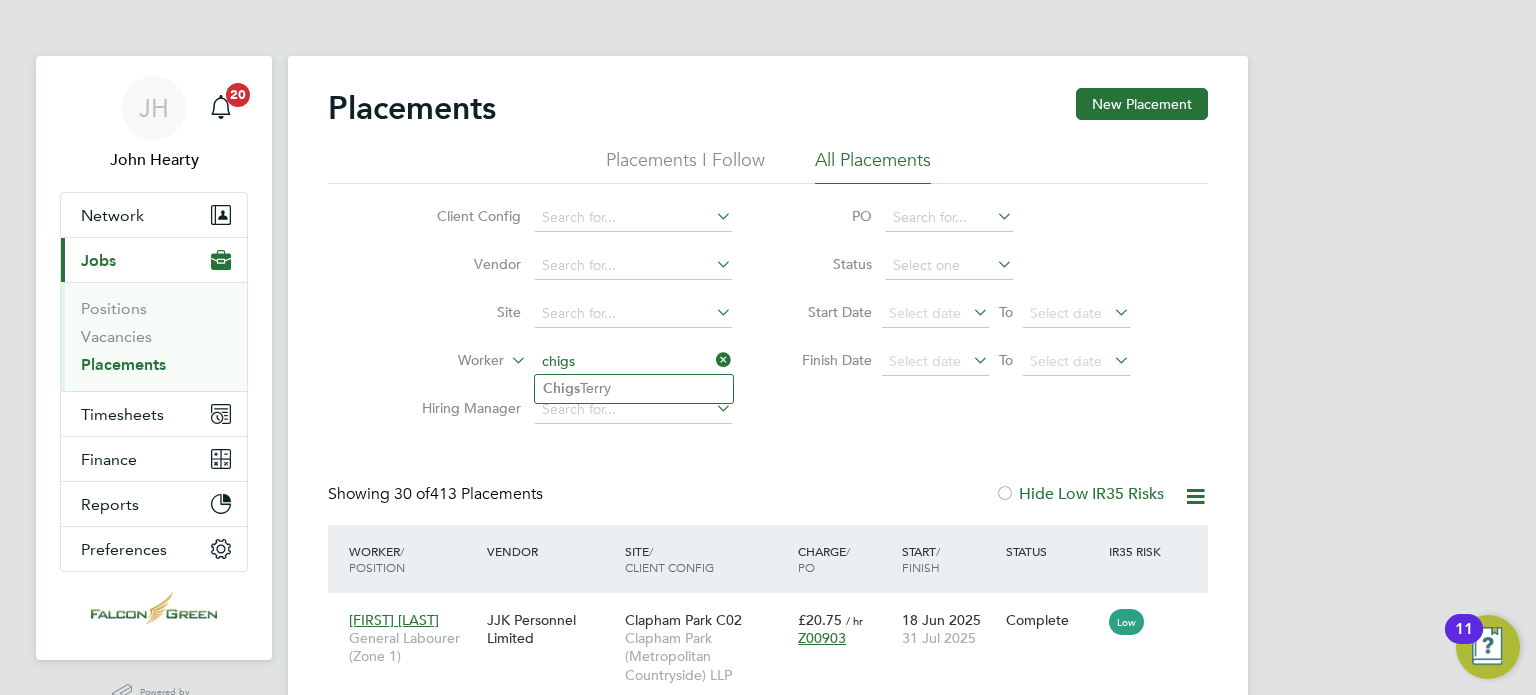 click on "Chigs" 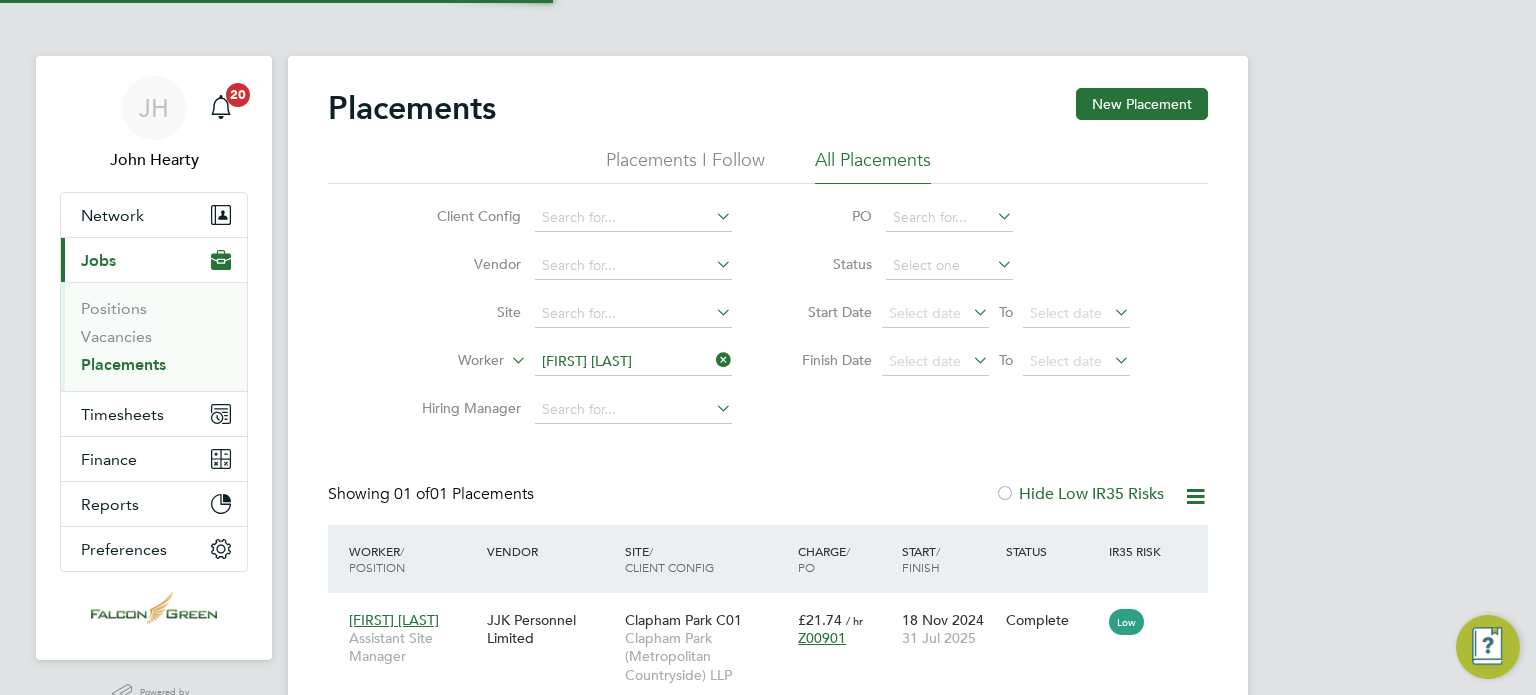 click on "Placements New Placement Placements I Follow All Placements Client Config   Vendor     Site     Worker   Chigs Terry   Hiring Manager   PO   Status   Start Date
Select date
To
Select date
Finish Date
Select date
To
Select date
Showing   01 of  01 Placements Hide Low IR35 Risks Worker  / Position Vendor Site / Client Config Charge  / PO Start  / Finish Status IR35 Risk Chigs Terry Assistant Site Manager JJK Personnel Limited Clapham Park C01 Clapham Park (Metropolitan Countryside) LLP £21.74   / hr Z00901 18 Nov 2024 31 Jul 2025 Complete Low Show  30  more" 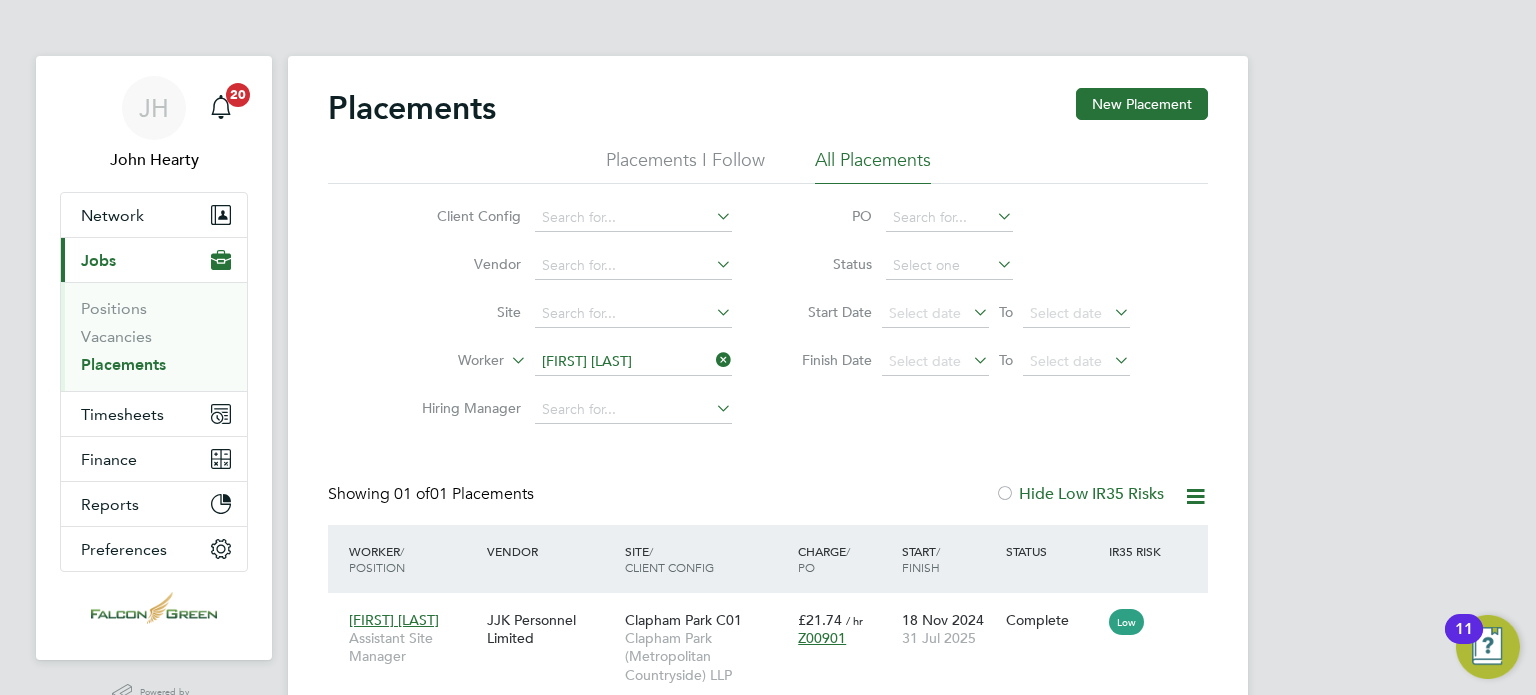 click 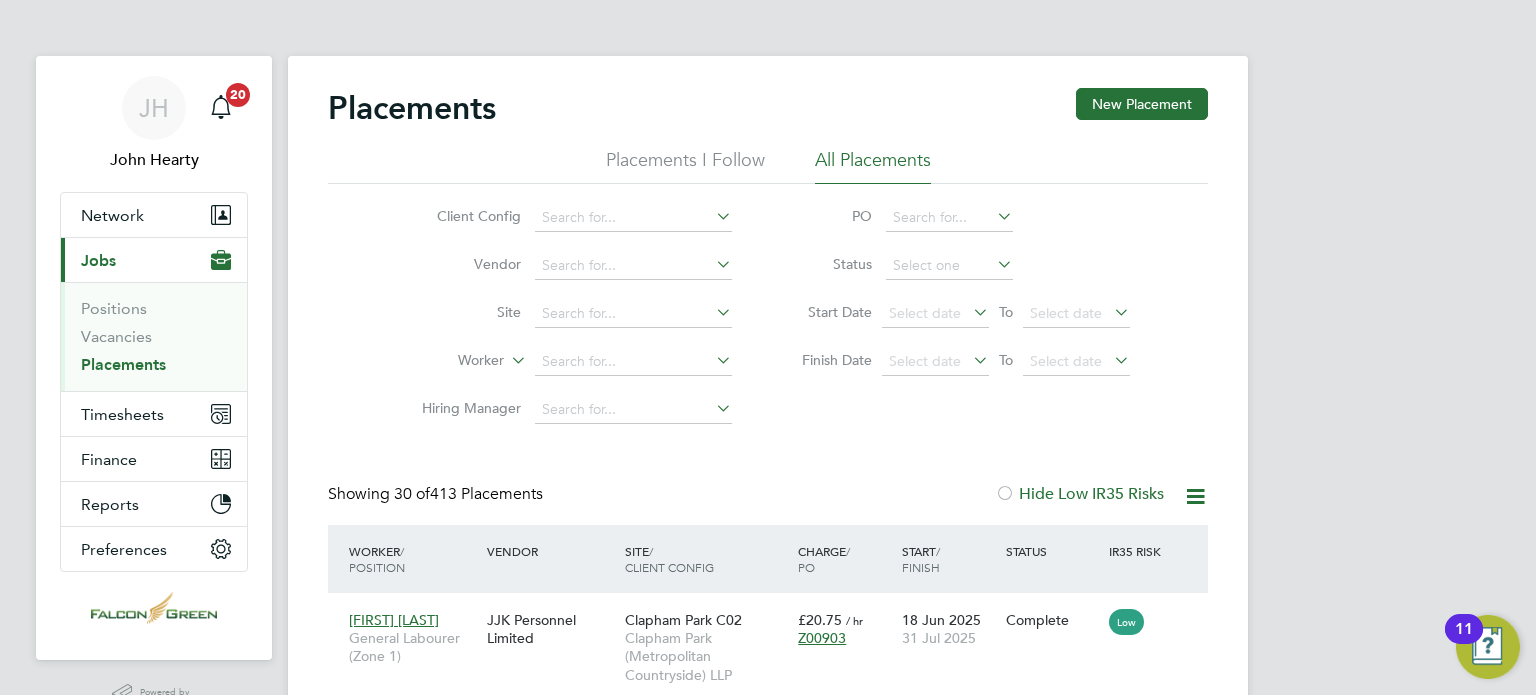 scroll, scrollTop: 10, scrollLeft: 9, axis: both 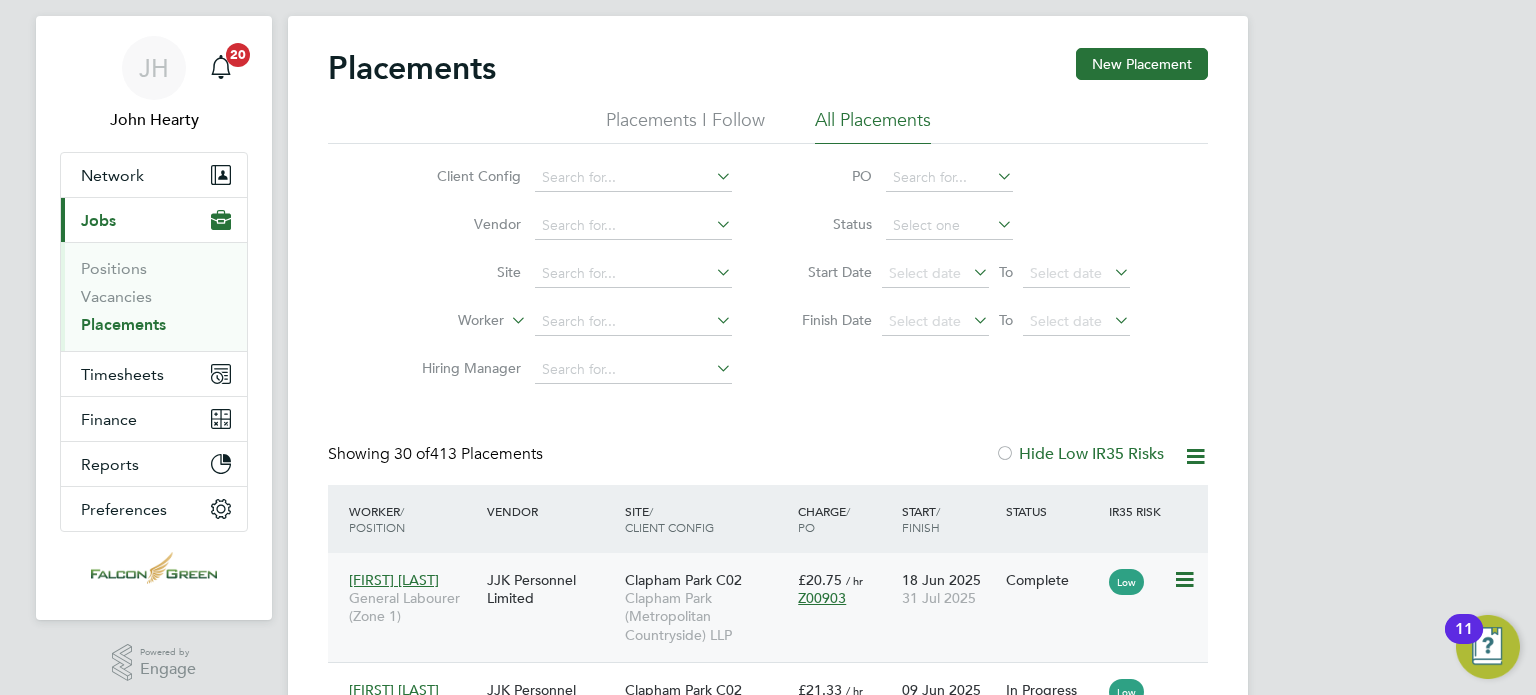click on "Clapham Park C02 Clapham Park (Metropolitan Countryside) LLP" 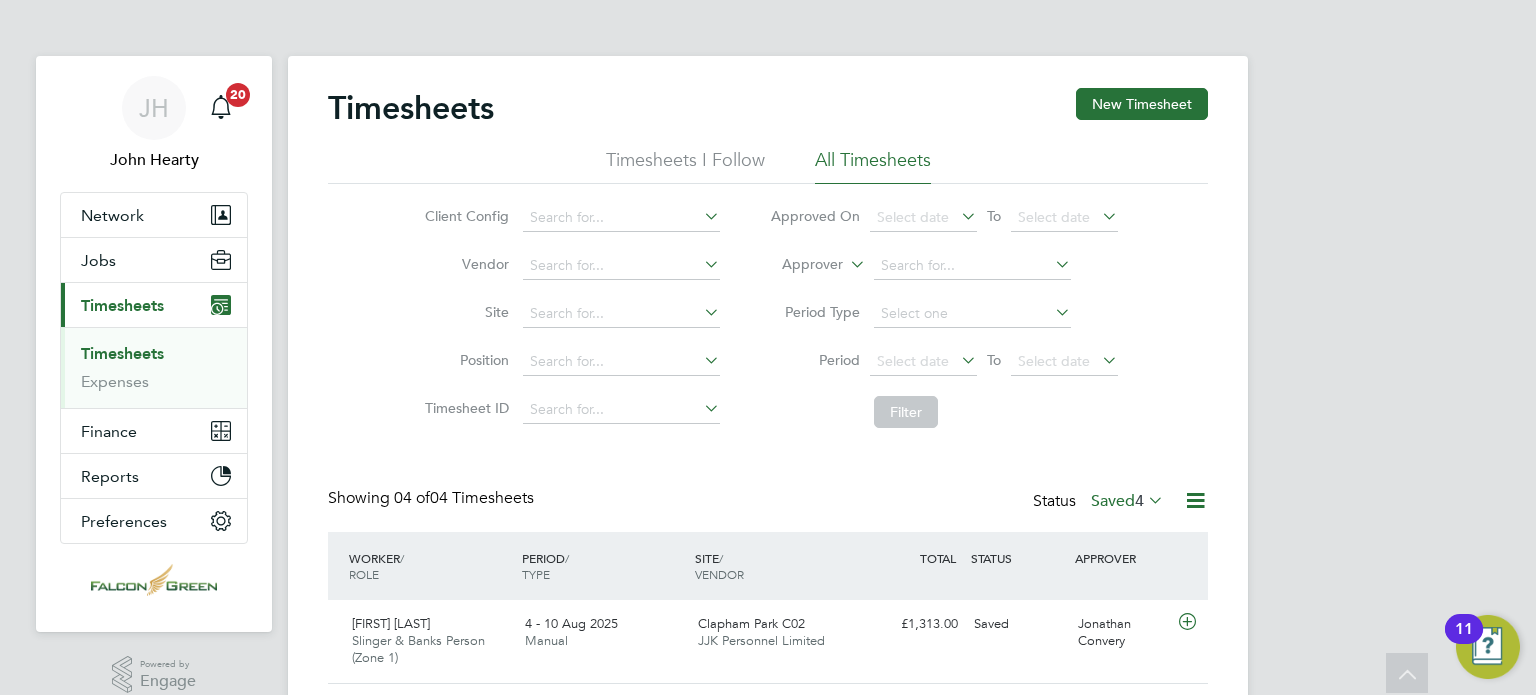 scroll, scrollTop: 260, scrollLeft: 0, axis: vertical 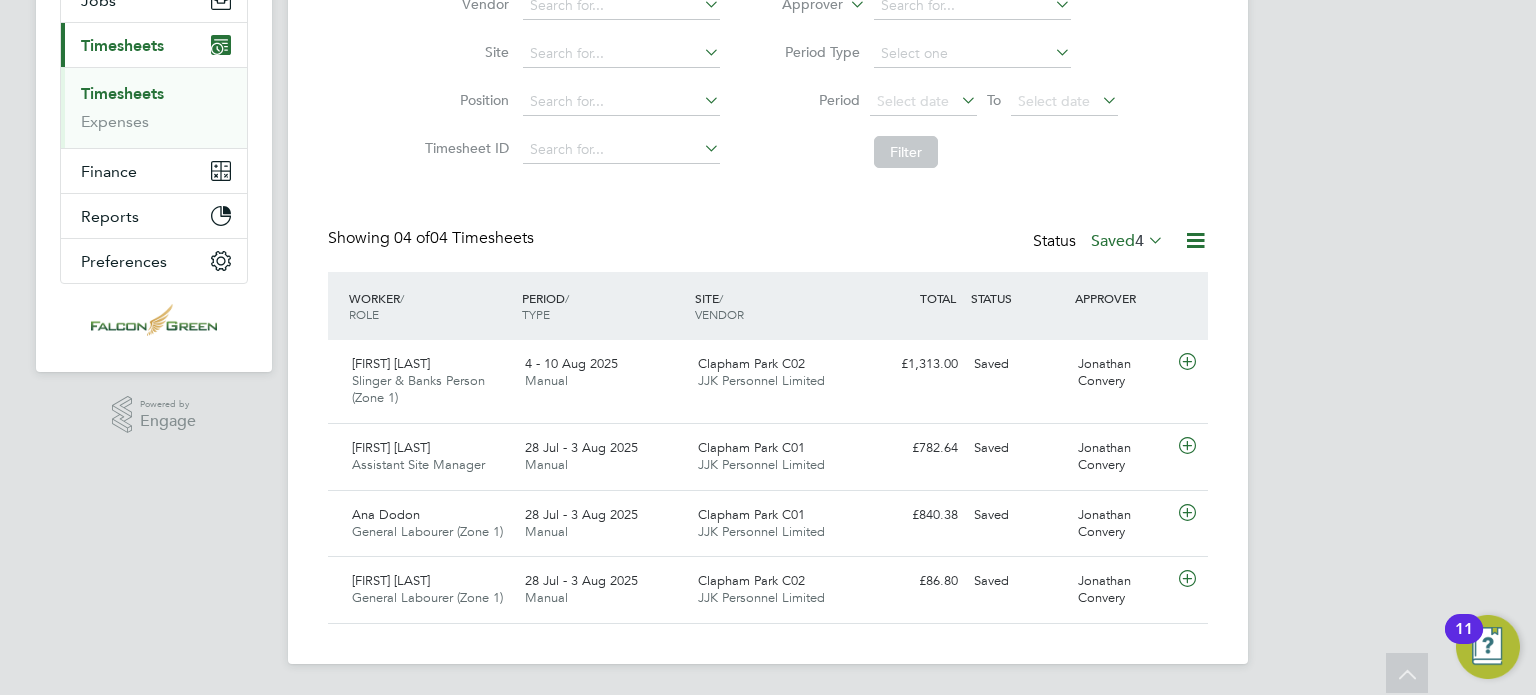 click on "Filter" 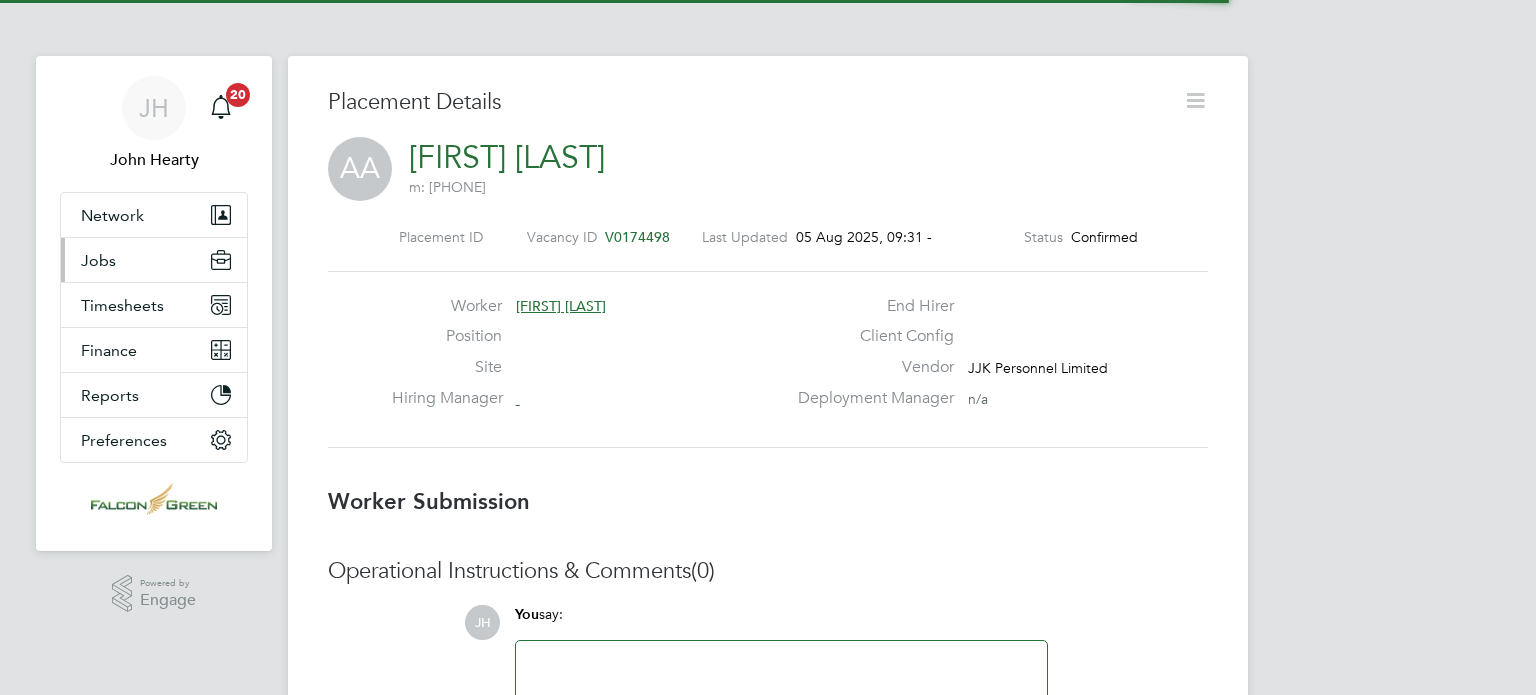 scroll, scrollTop: 0, scrollLeft: 0, axis: both 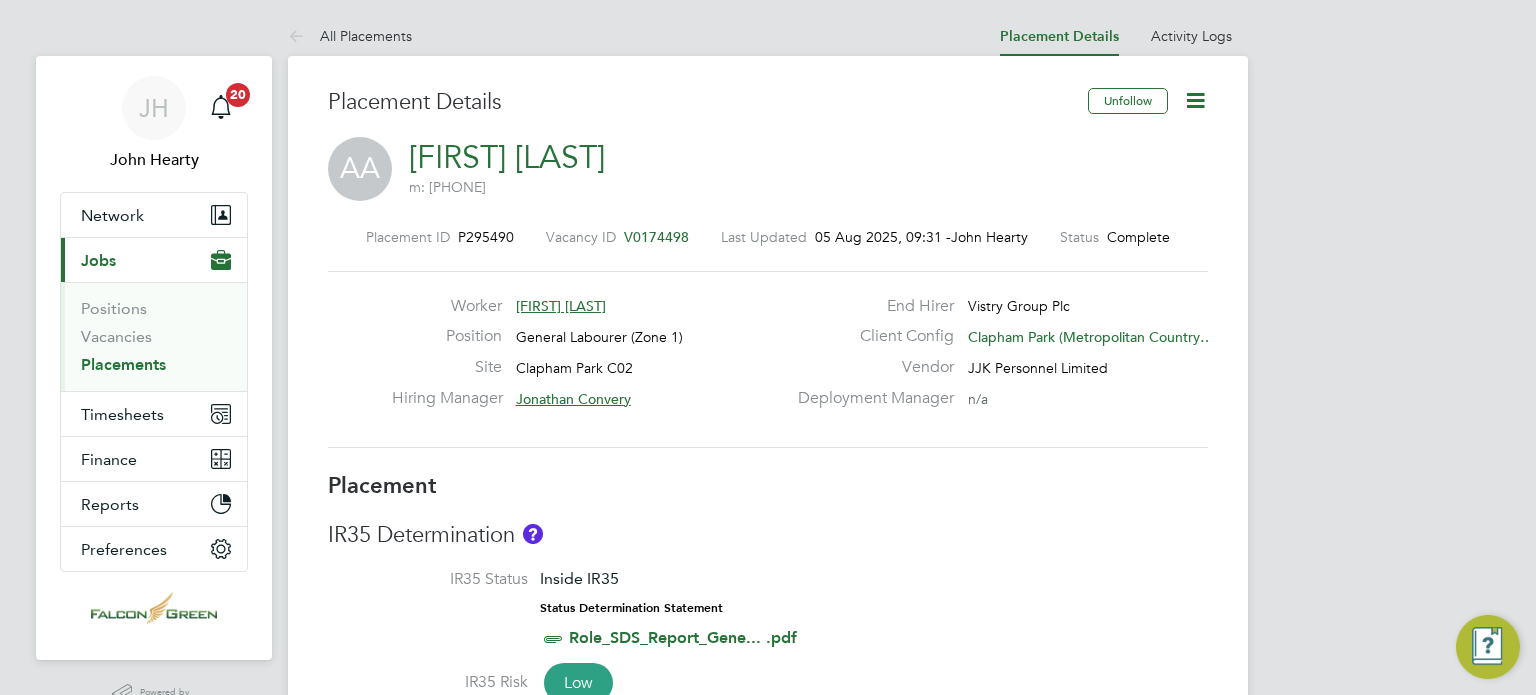 click on "[FIRST] [LAST]" 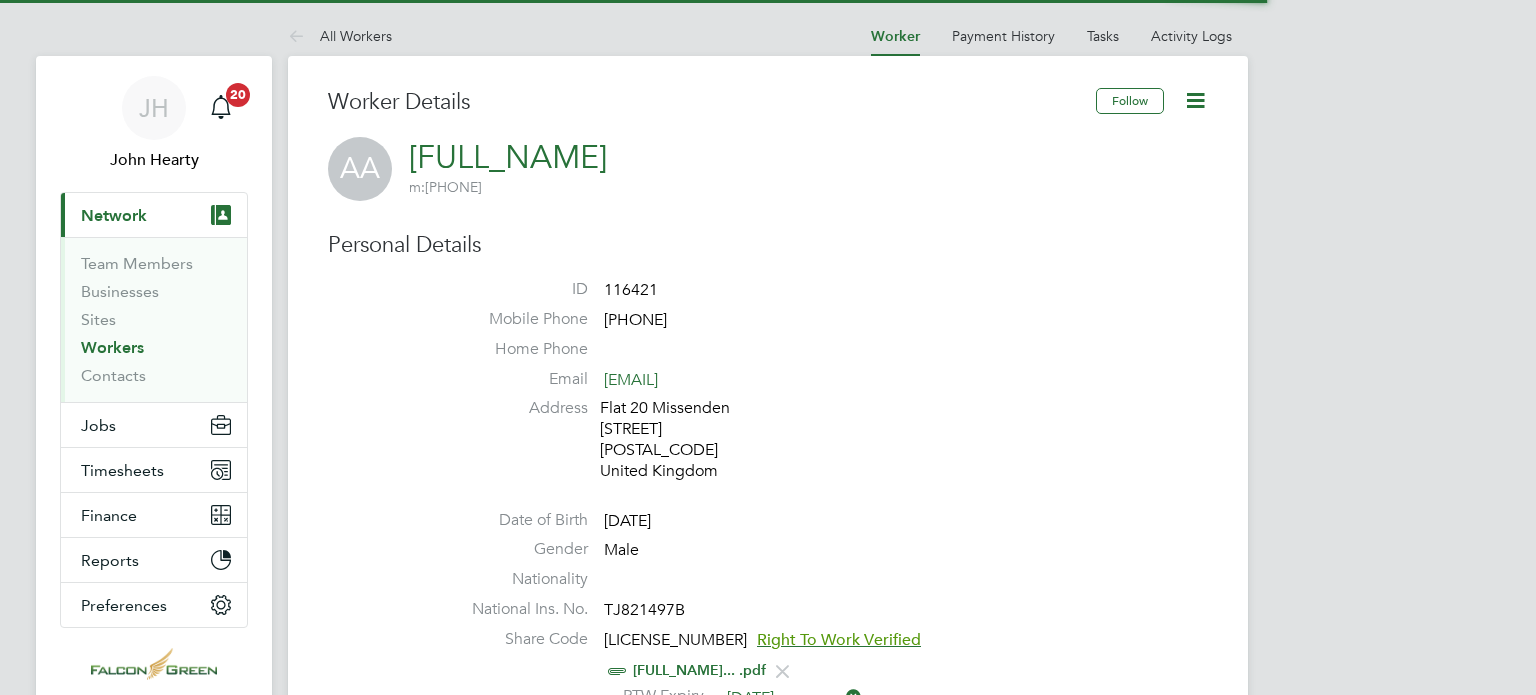 scroll, scrollTop: 0, scrollLeft: 0, axis: both 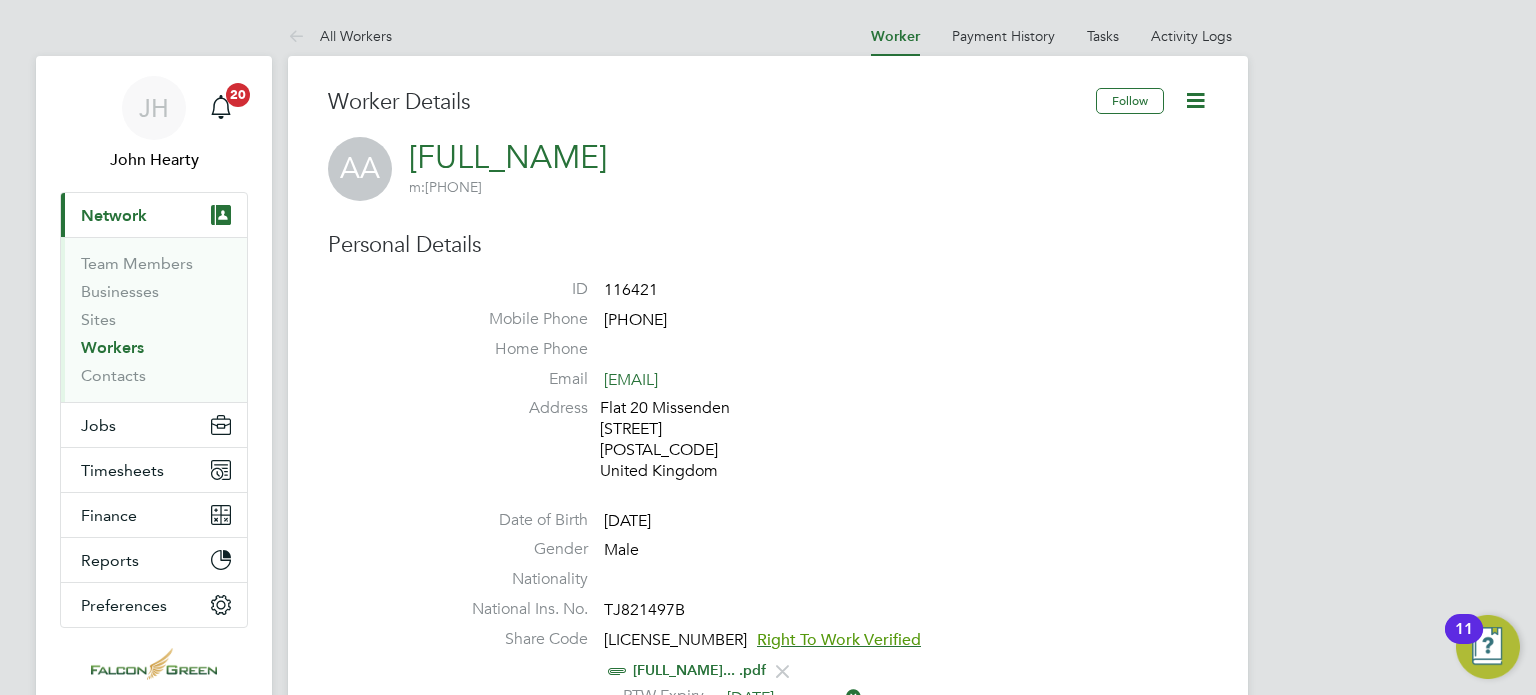 type 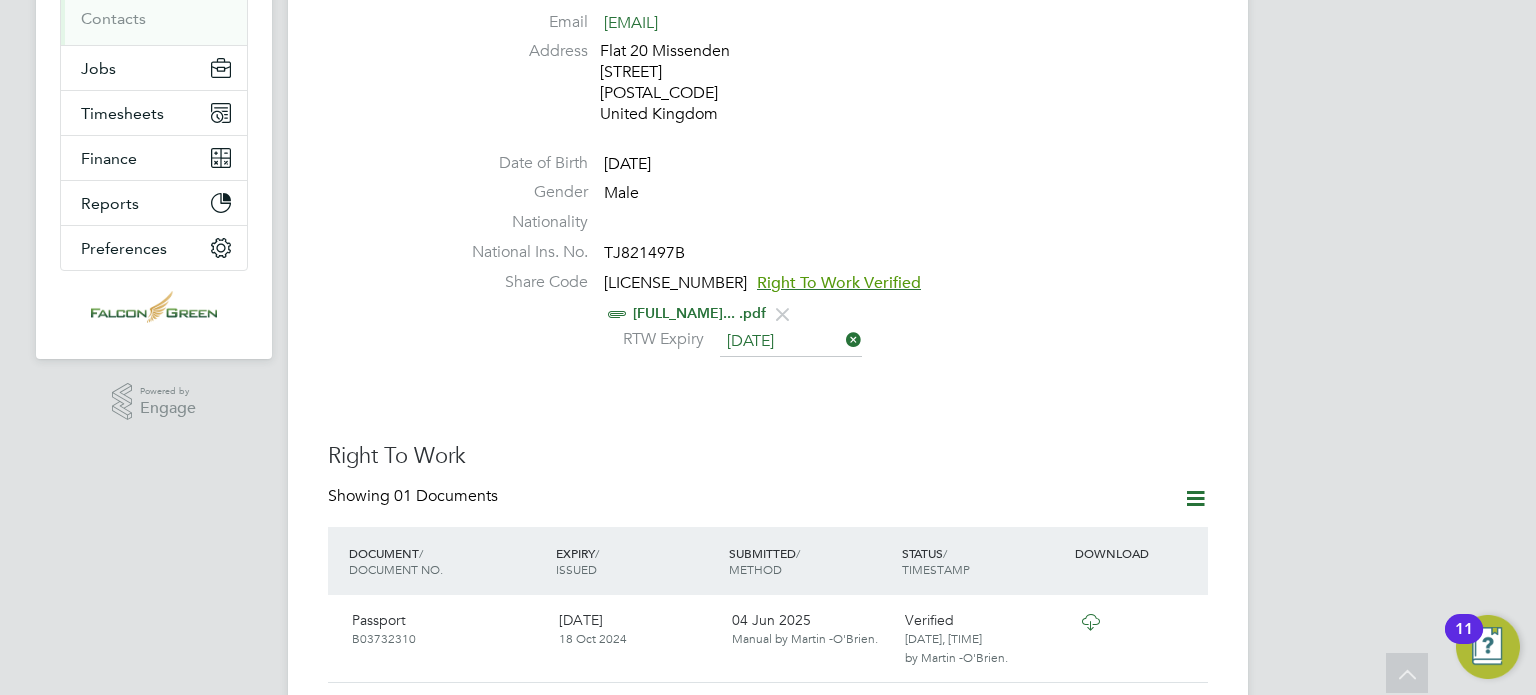 scroll, scrollTop: 360, scrollLeft: 0, axis: vertical 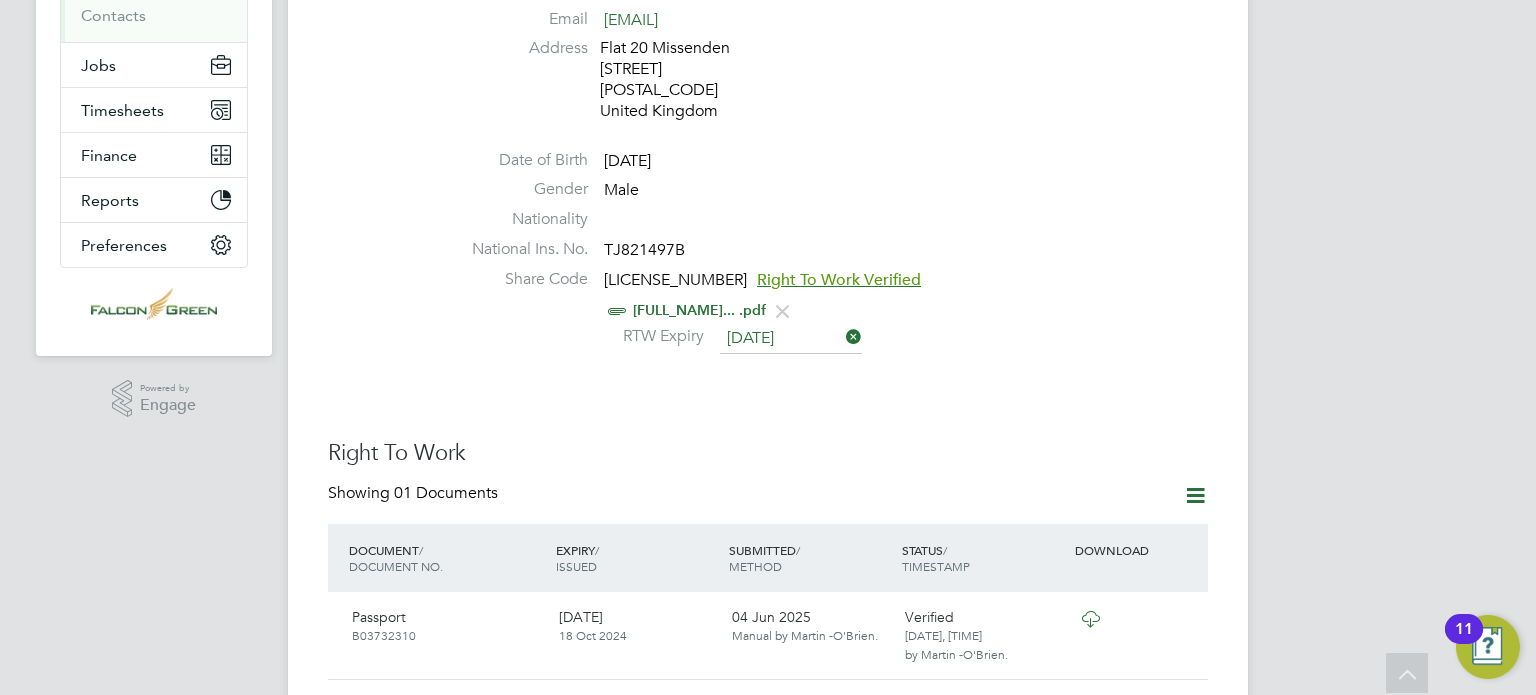 click on "Right To Work Verified" 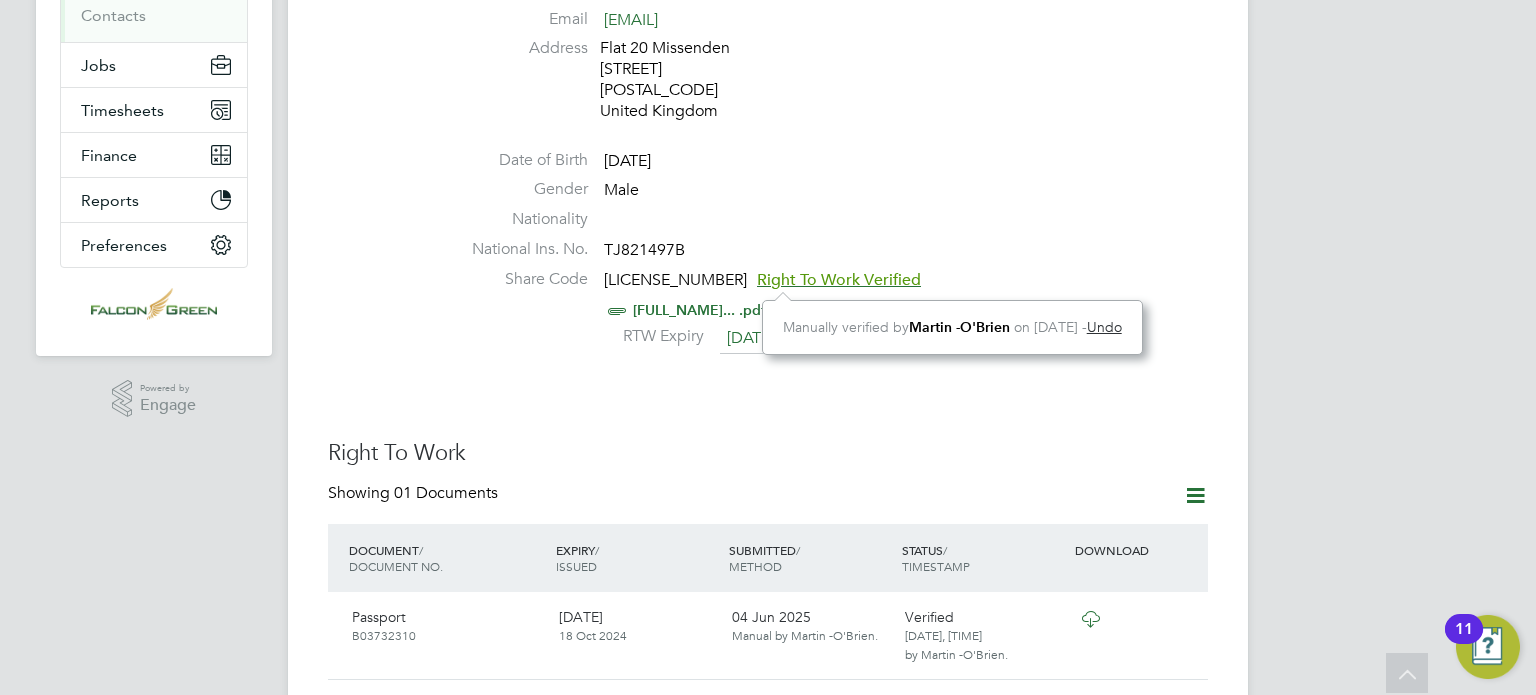 scroll, scrollTop: 10, scrollLeft: 11, axis: both 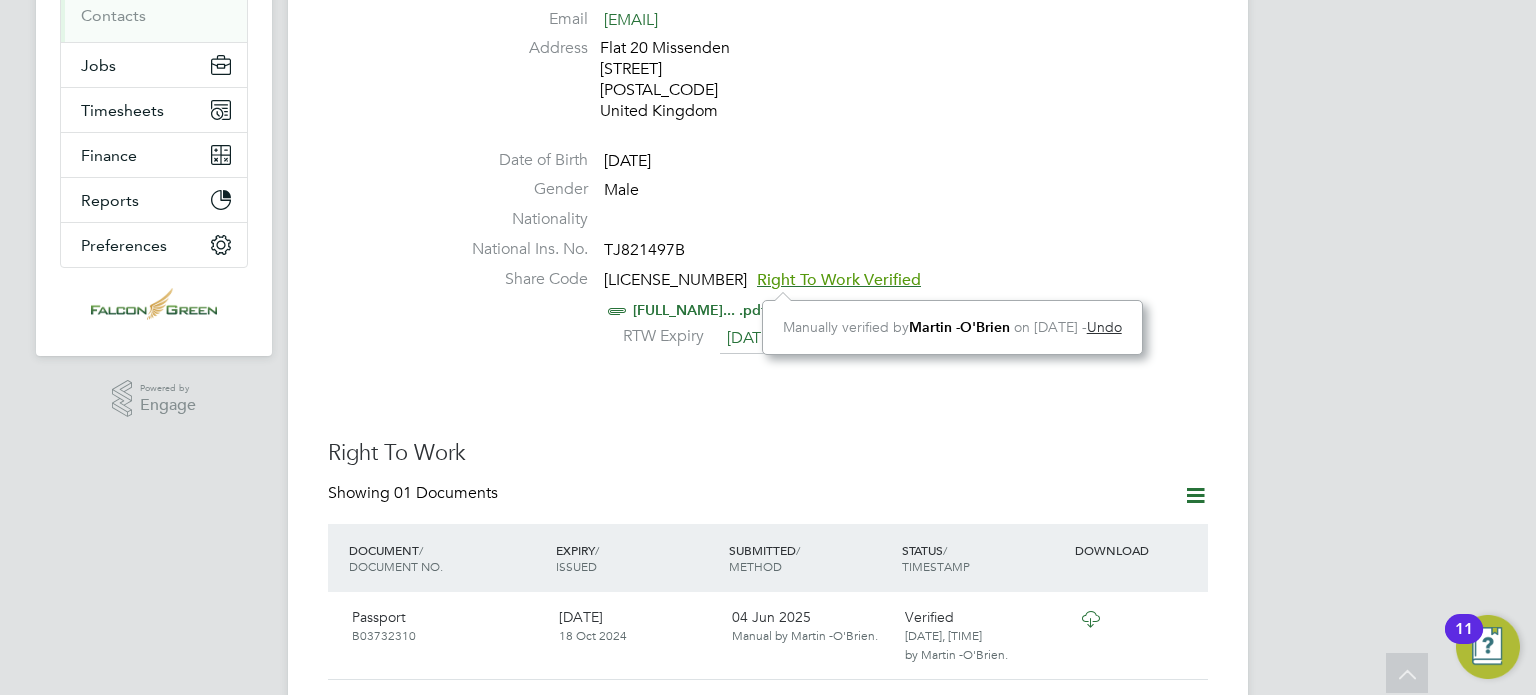 click on "Martin -O'Brien" 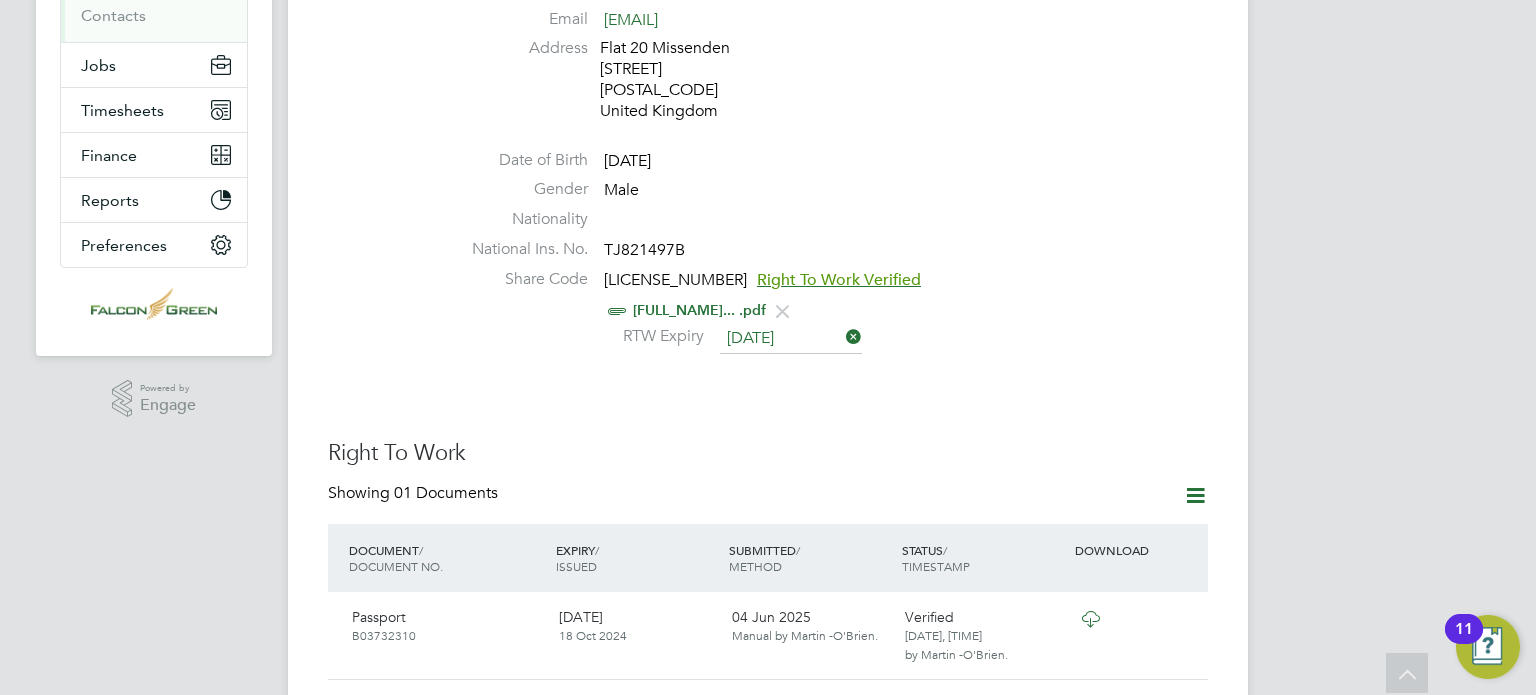 drag, startPoint x: 1016, startPoint y: 112, endPoint x: 1010, endPoint y: 99, distance: 14.3178215 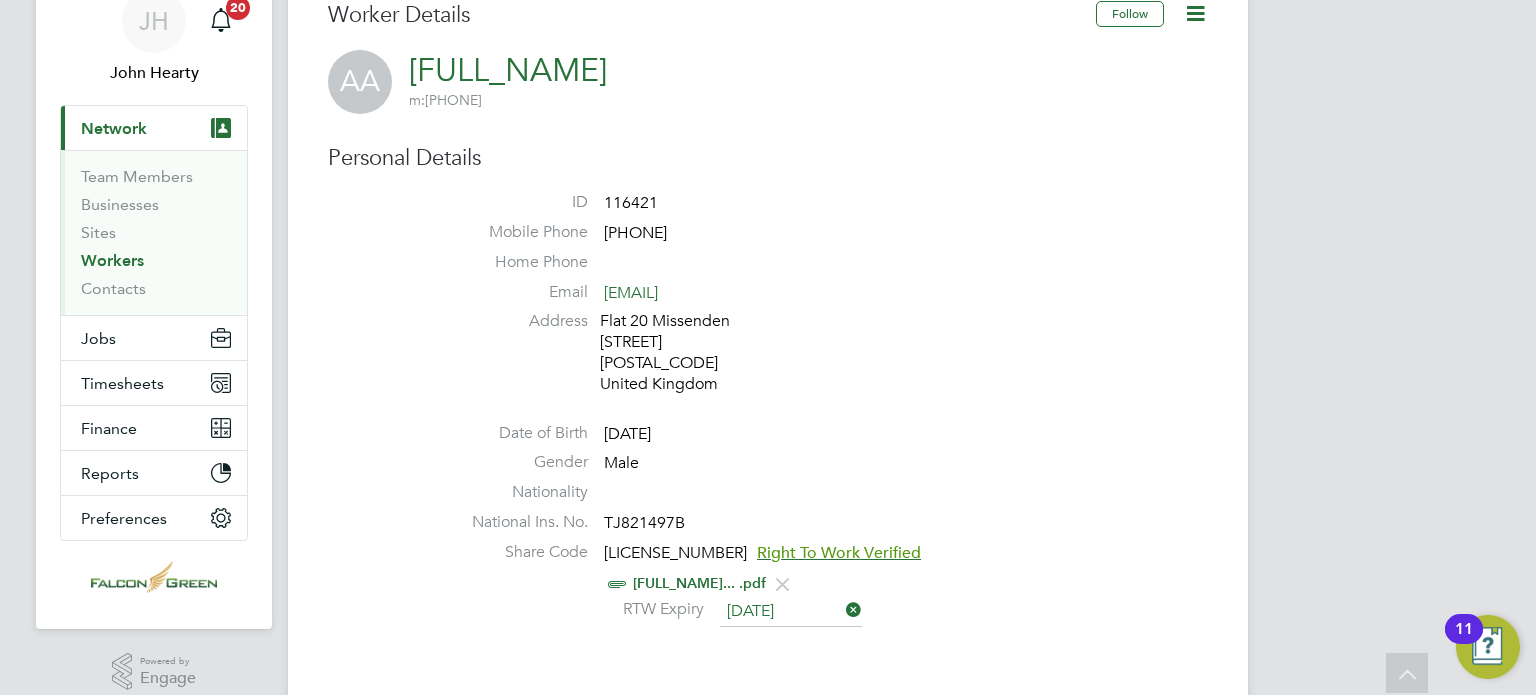scroll, scrollTop: 80, scrollLeft: 0, axis: vertical 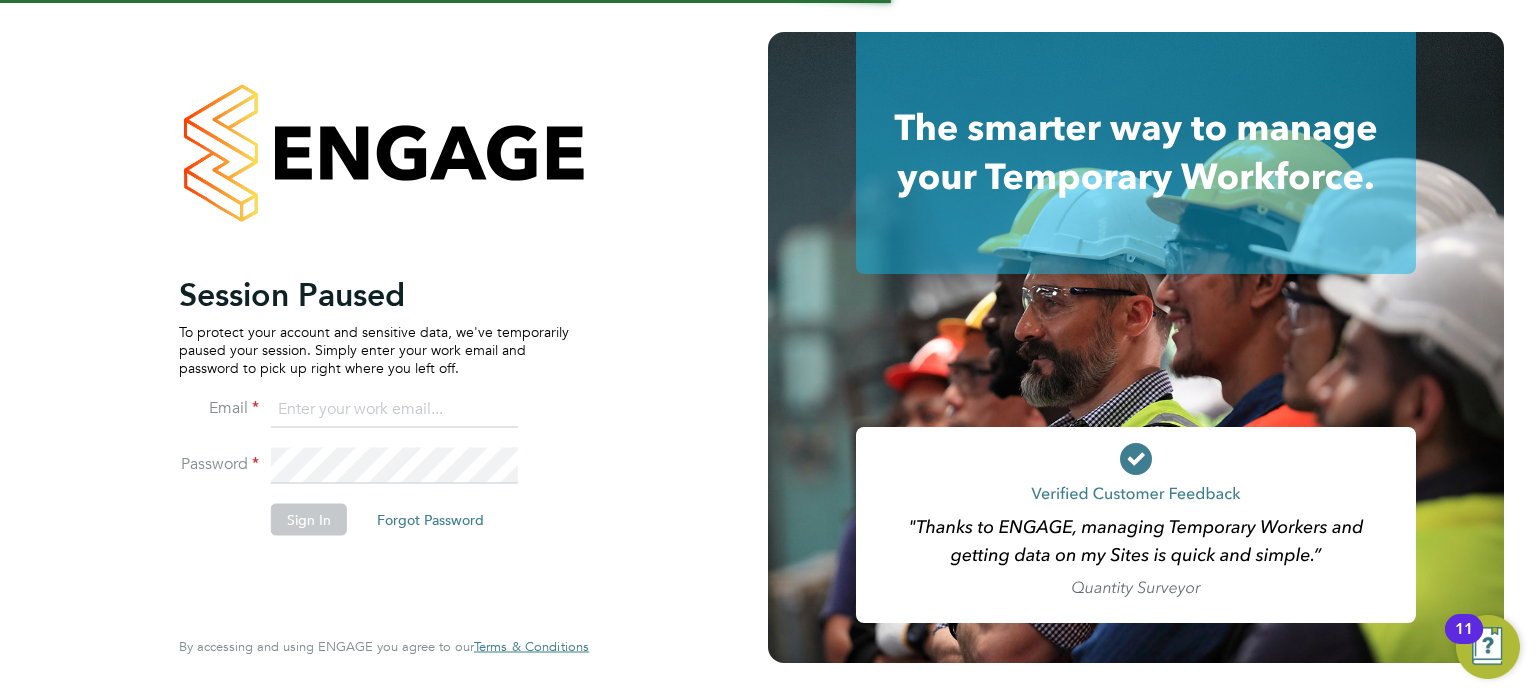 type on "[EMAIL]" 